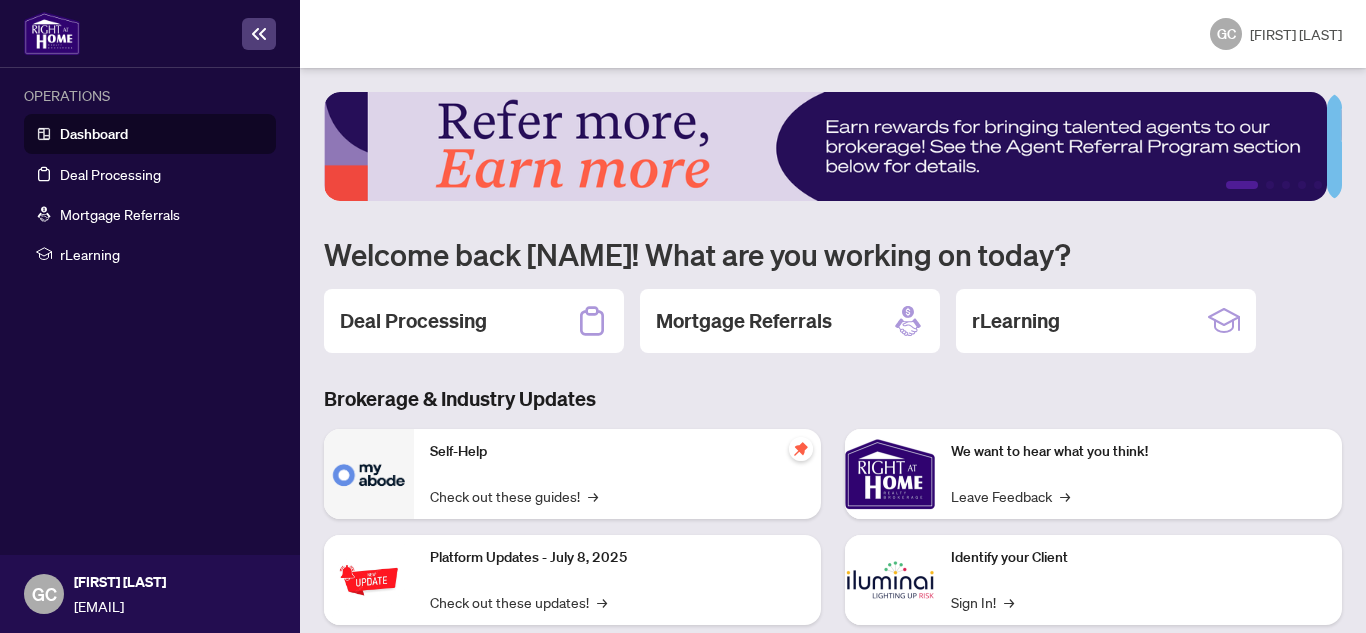 scroll, scrollTop: 0, scrollLeft: 0, axis: both 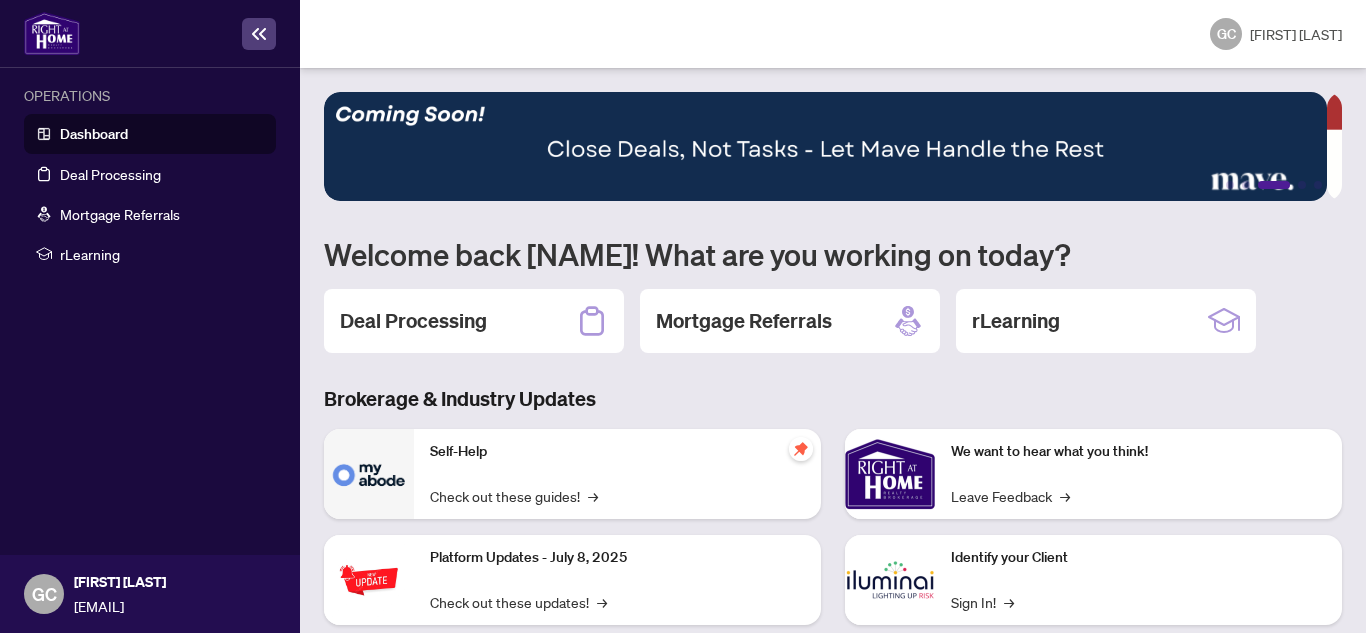 click on "Deal Processing" at bounding box center (413, 321) 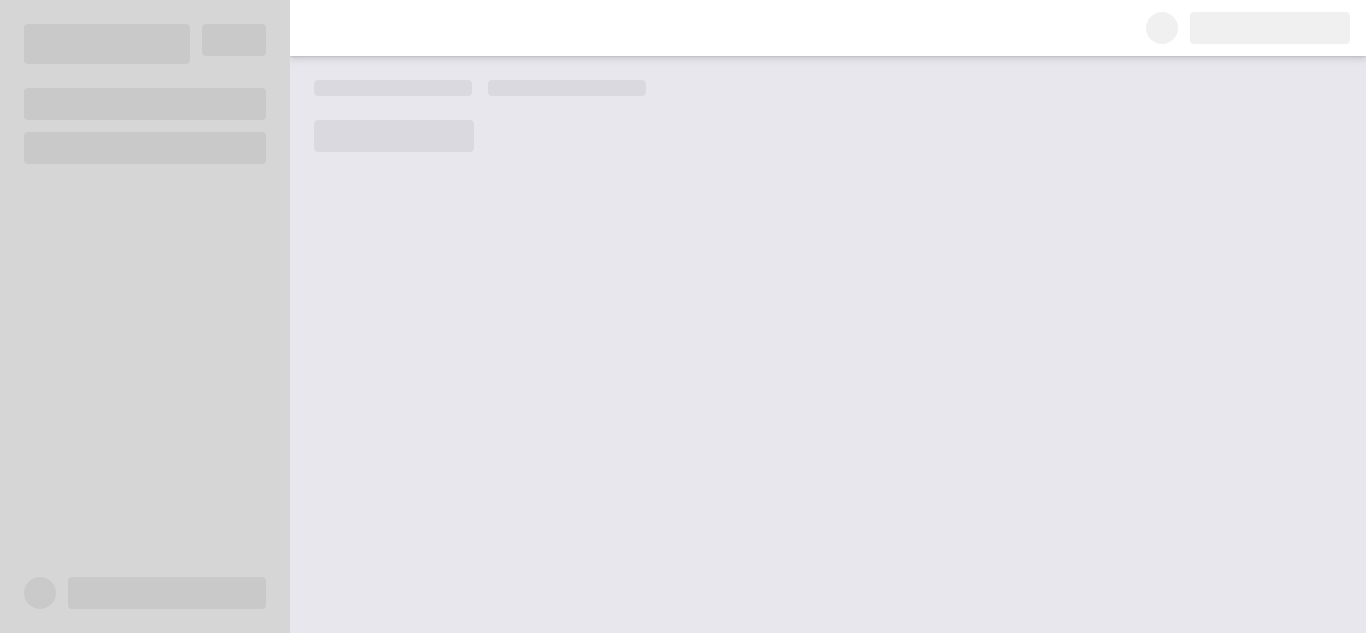 scroll, scrollTop: 0, scrollLeft: 0, axis: both 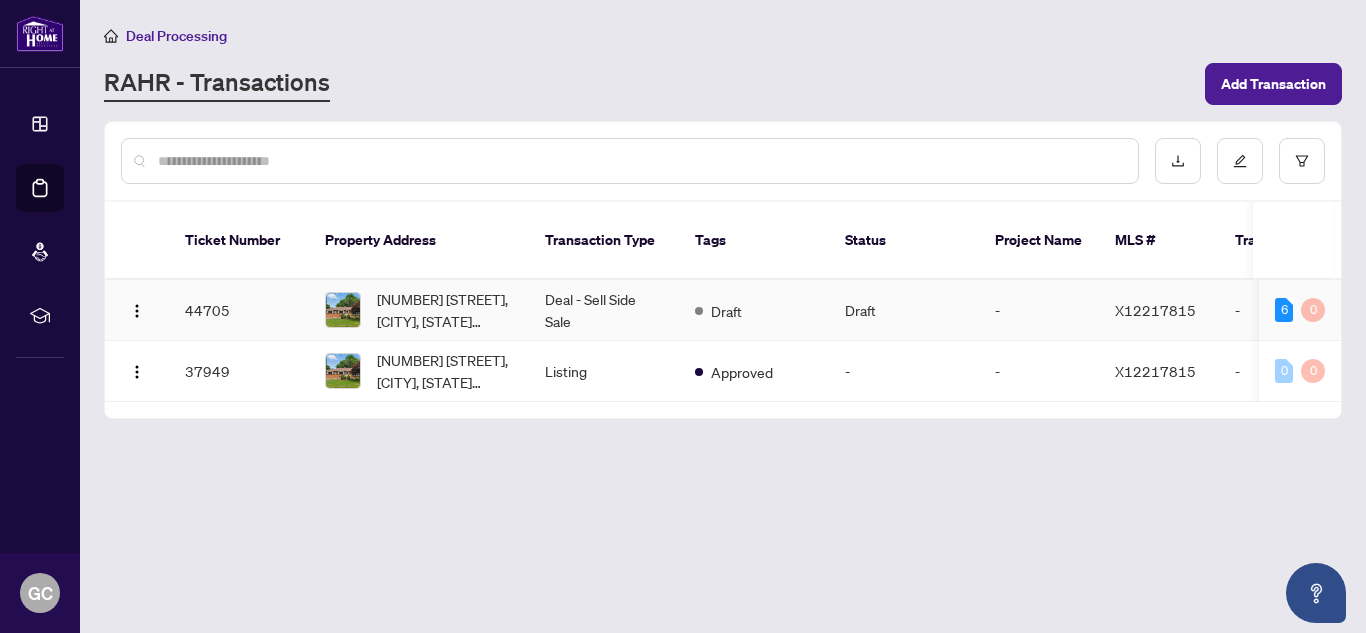 click on "Deal - Sell Side Sale" at bounding box center (604, 310) 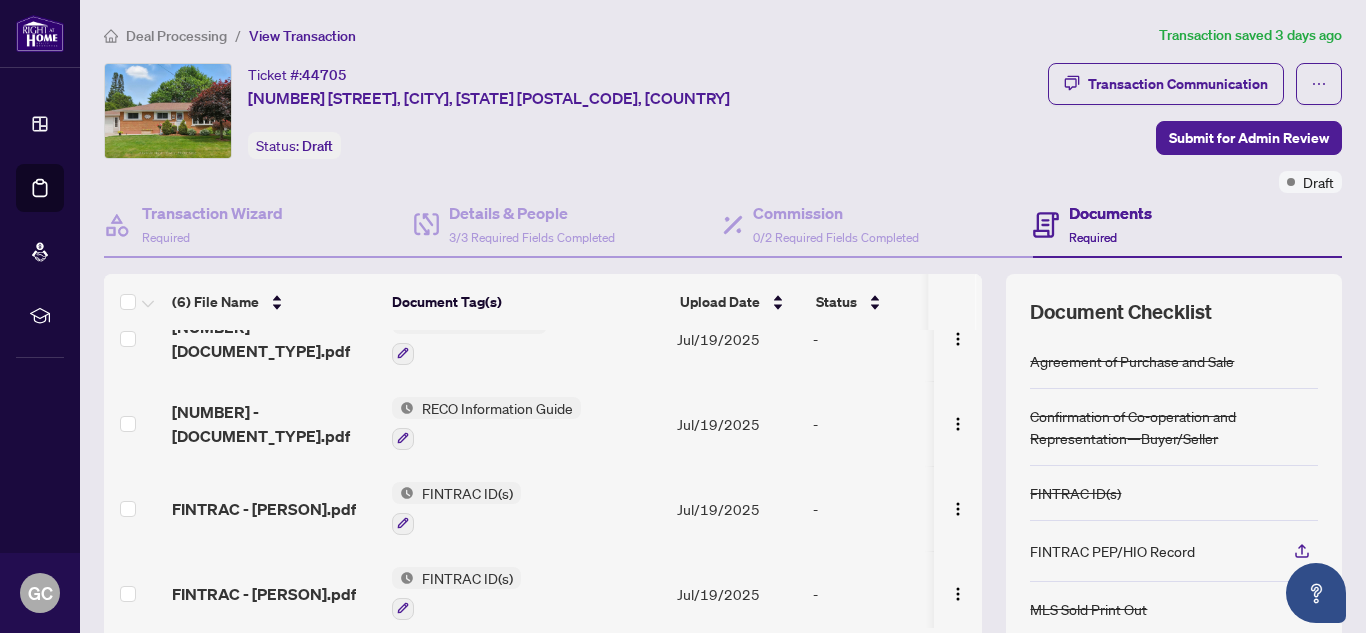 scroll, scrollTop: 167, scrollLeft: 0, axis: vertical 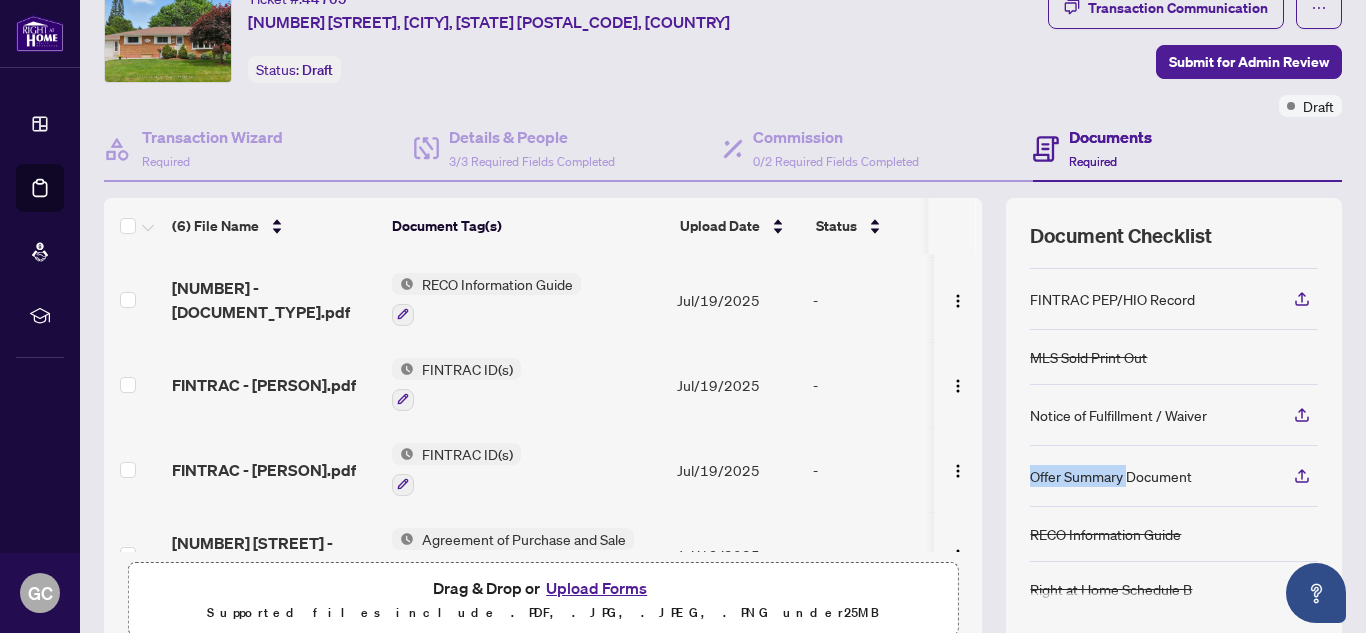 drag, startPoint x: 1018, startPoint y: 472, endPoint x: 1112, endPoint y: 473, distance: 94.00532 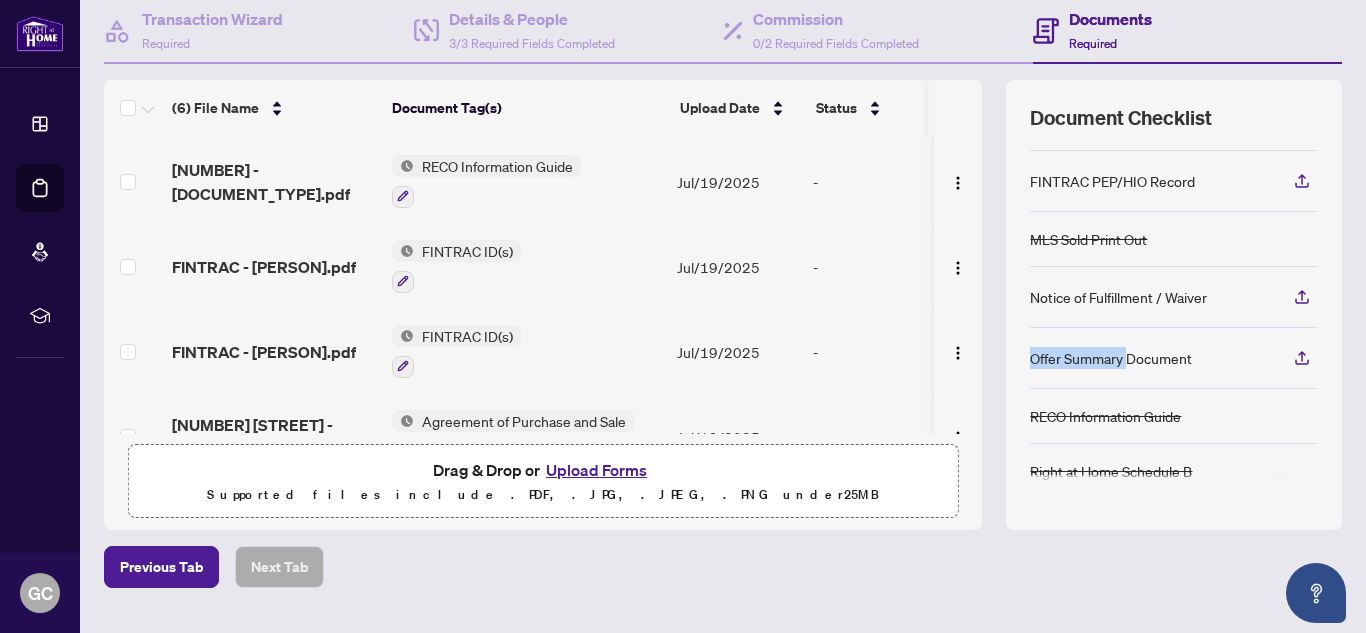 scroll, scrollTop: 243, scrollLeft: 0, axis: vertical 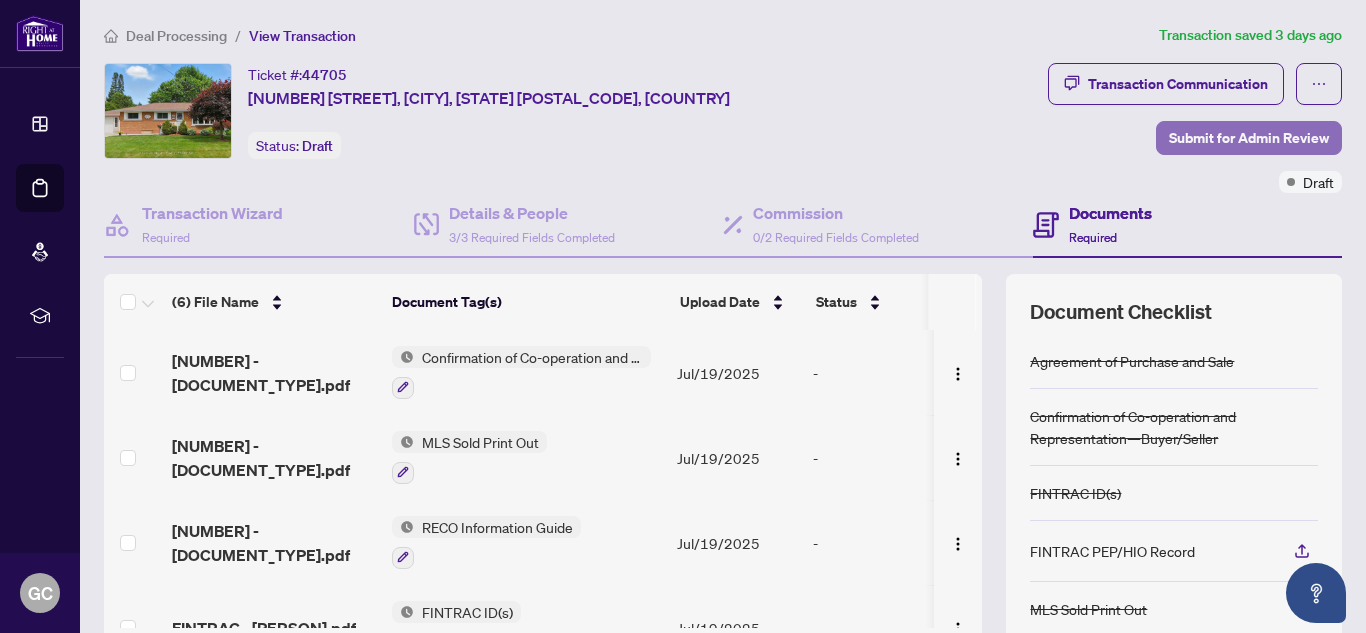 click on "Submit for Admin Review" at bounding box center [1249, 138] 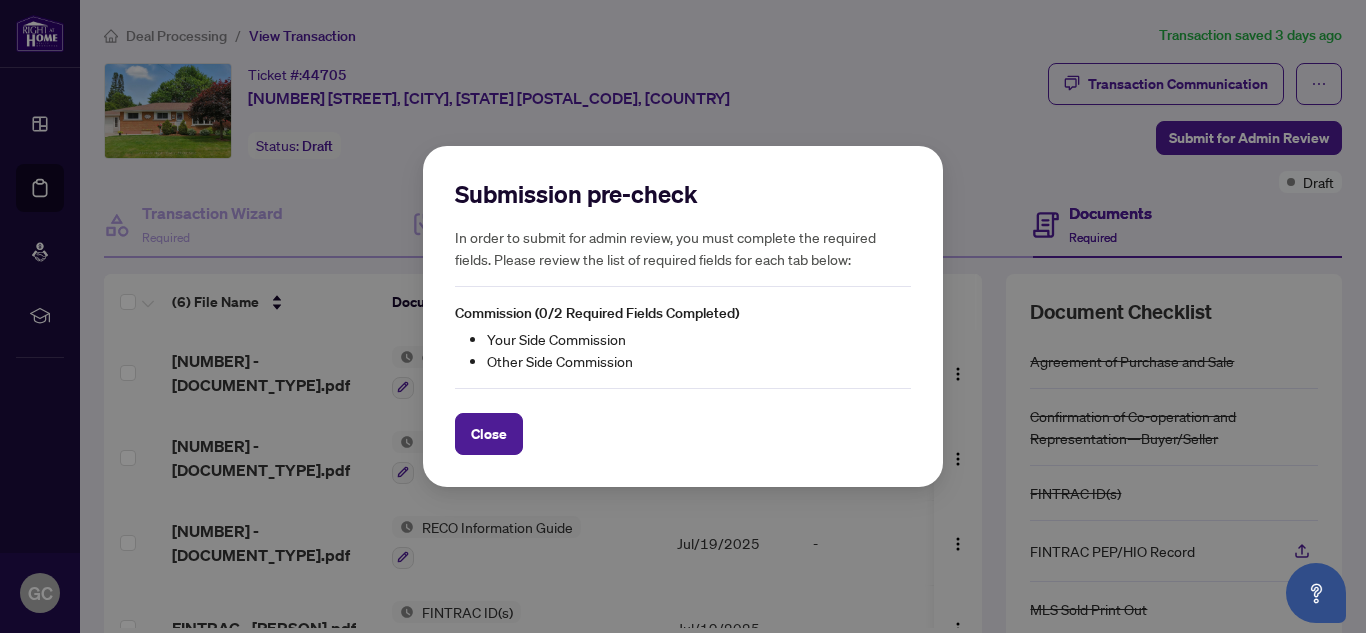 click on "Submission pre-check In order to submit for admin review, you must complete the required fields. Please review the list of required fields for each tab below:   Commission (0/2 Required Fields Completed) Your Side Commission Other Side Commission Close Cancel OK" at bounding box center [683, 316] 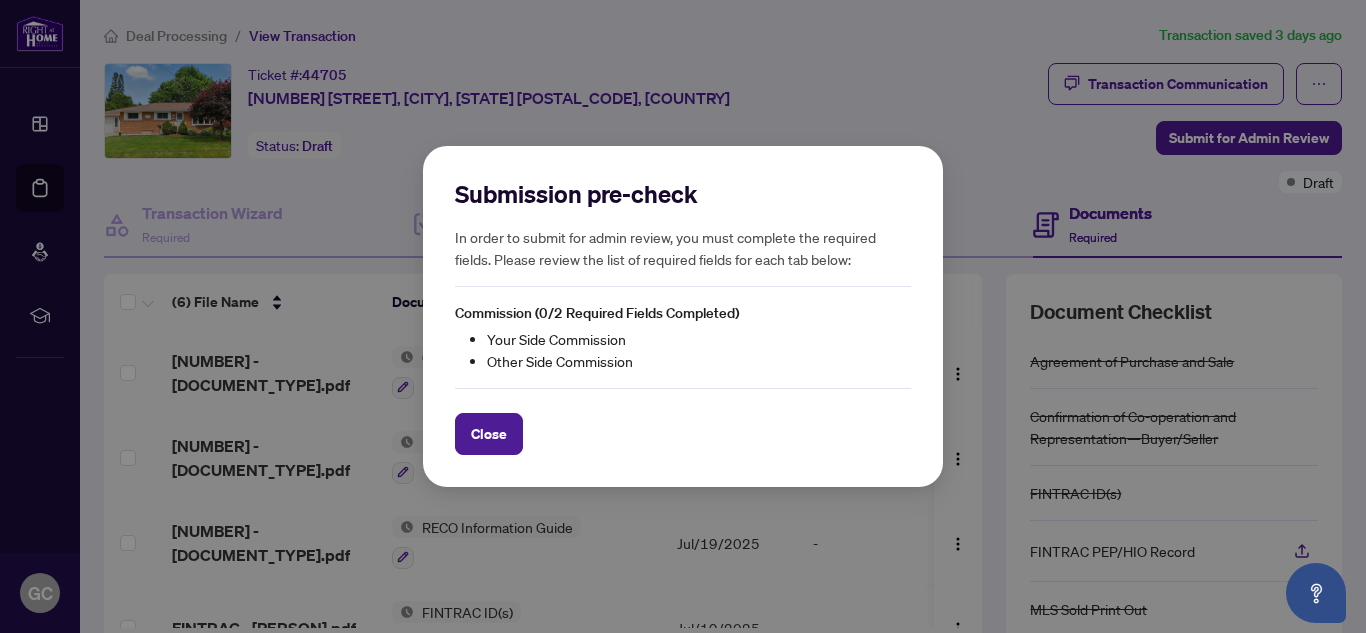 click on "Close" at bounding box center [489, 434] 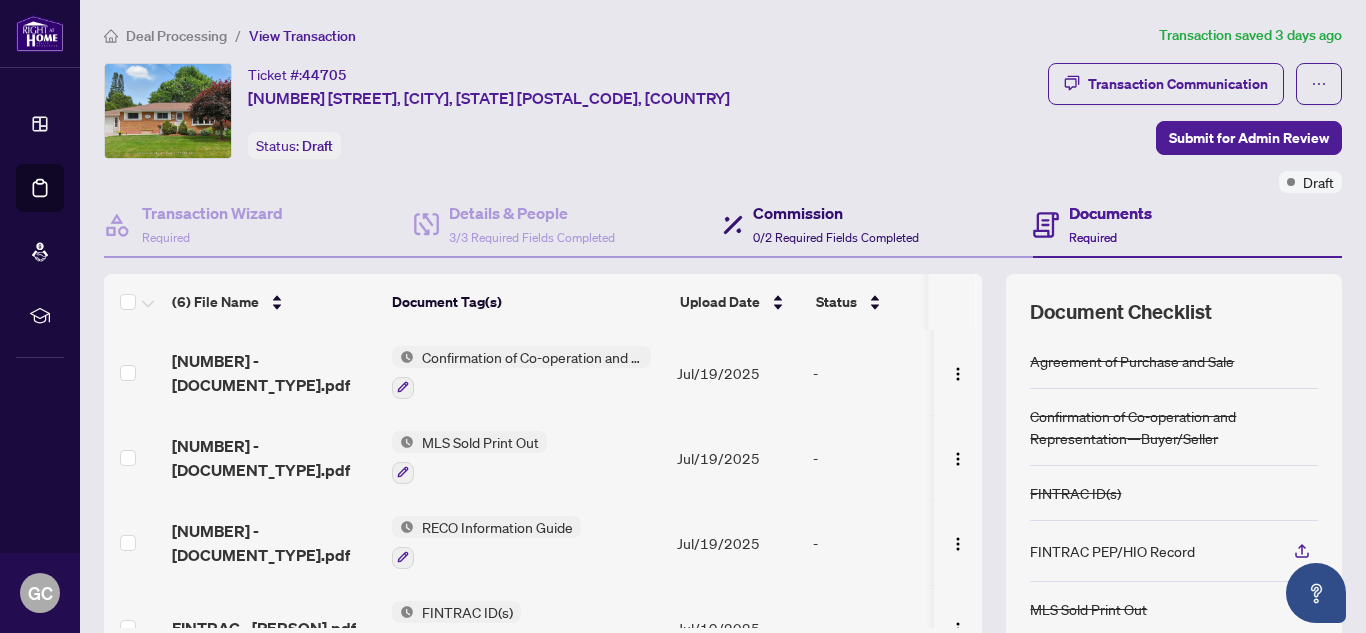 click on "0/2 Required Fields Completed" at bounding box center [836, 237] 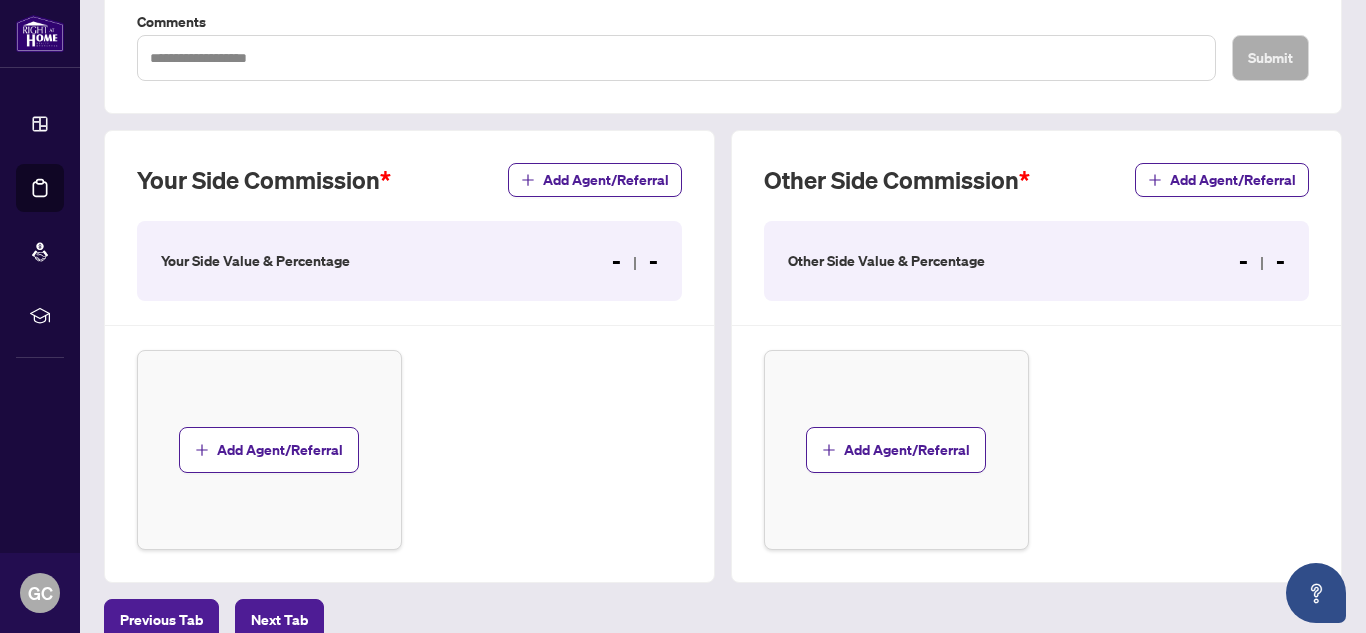 scroll, scrollTop: 500, scrollLeft: 0, axis: vertical 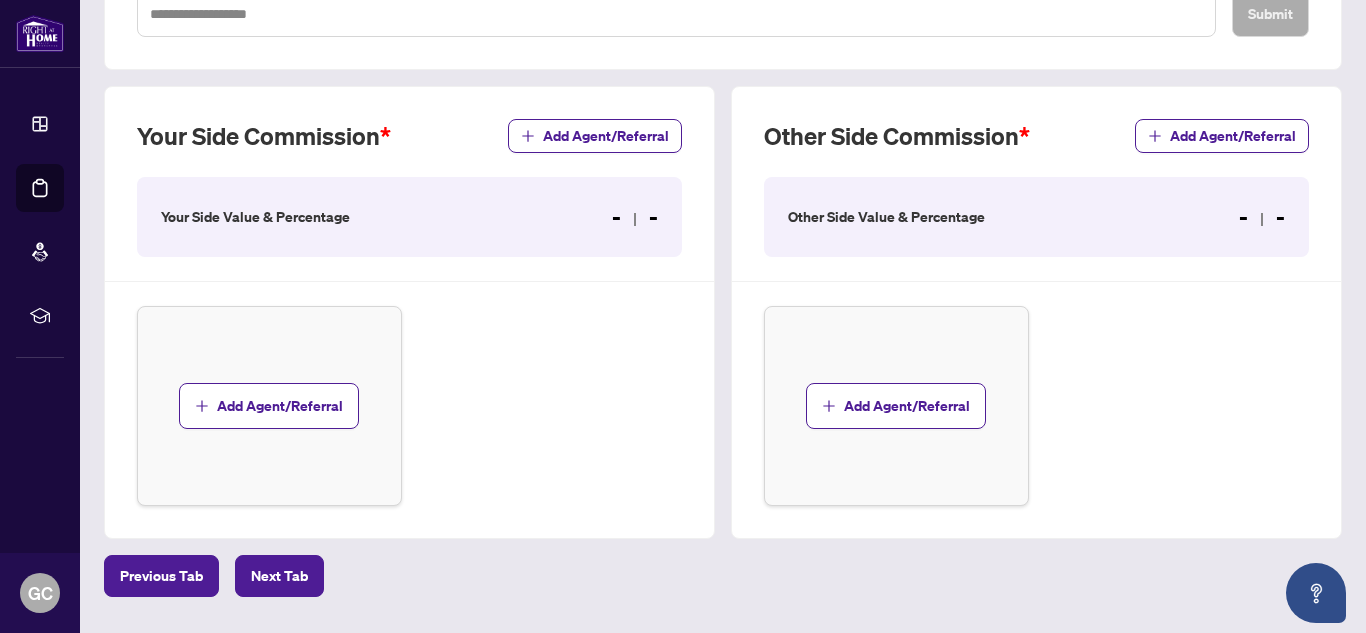 click on "-     -" at bounding box center (635, 217) 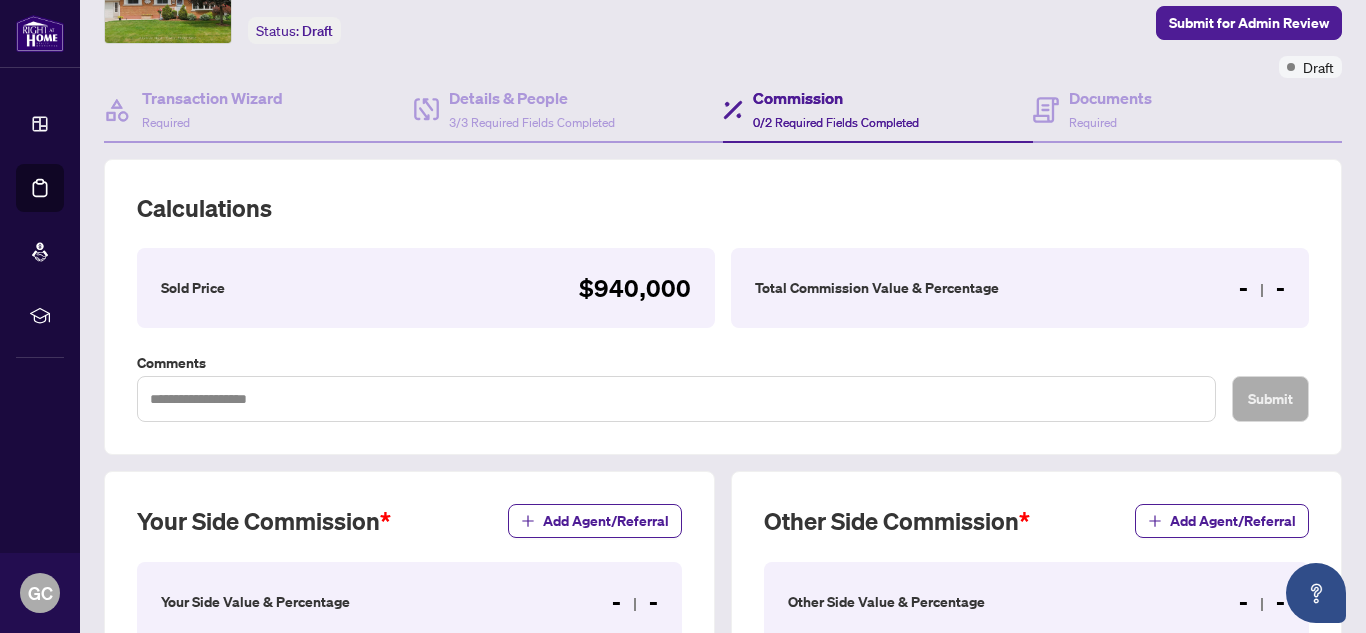 scroll, scrollTop: 57, scrollLeft: 0, axis: vertical 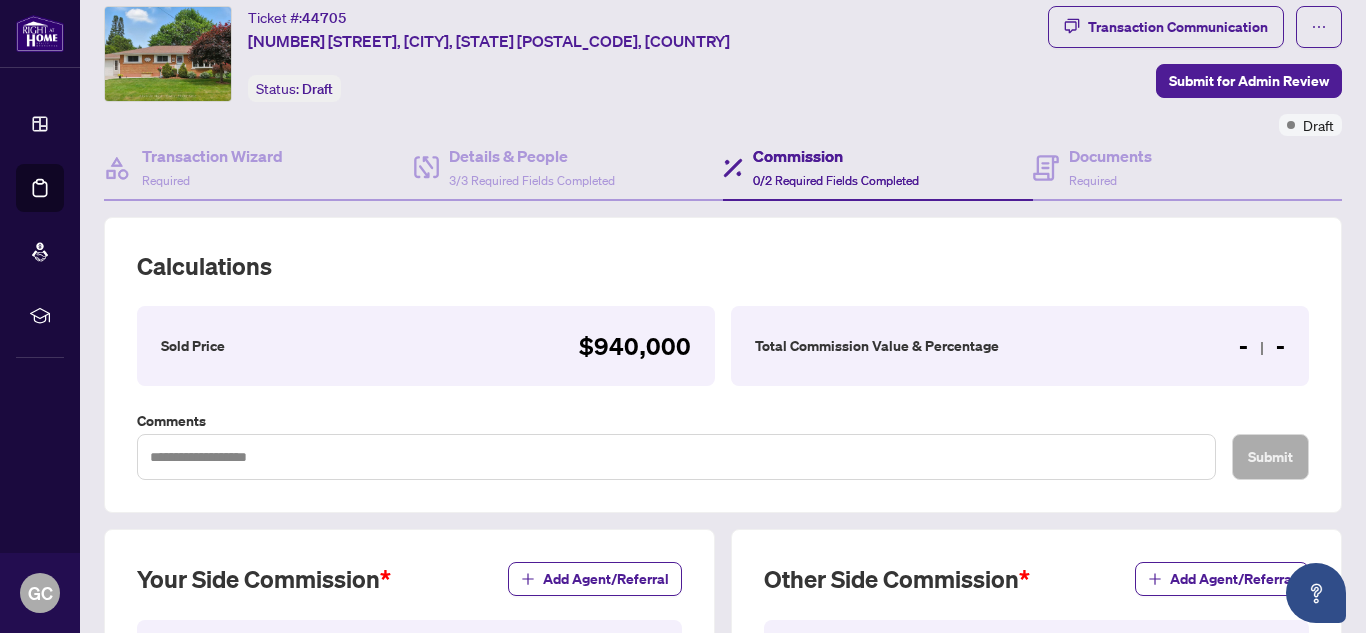 click on "Total Commission Value & Percentage -     -" at bounding box center [1020, 346] 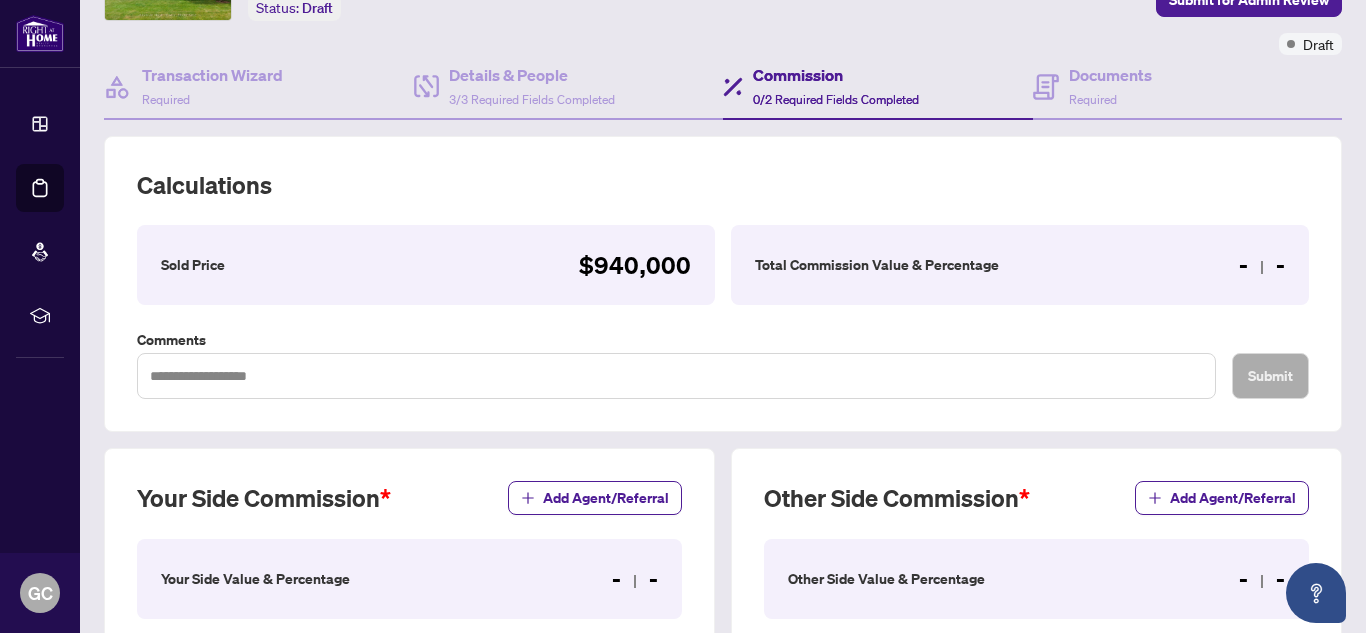 scroll, scrollTop: 57, scrollLeft: 0, axis: vertical 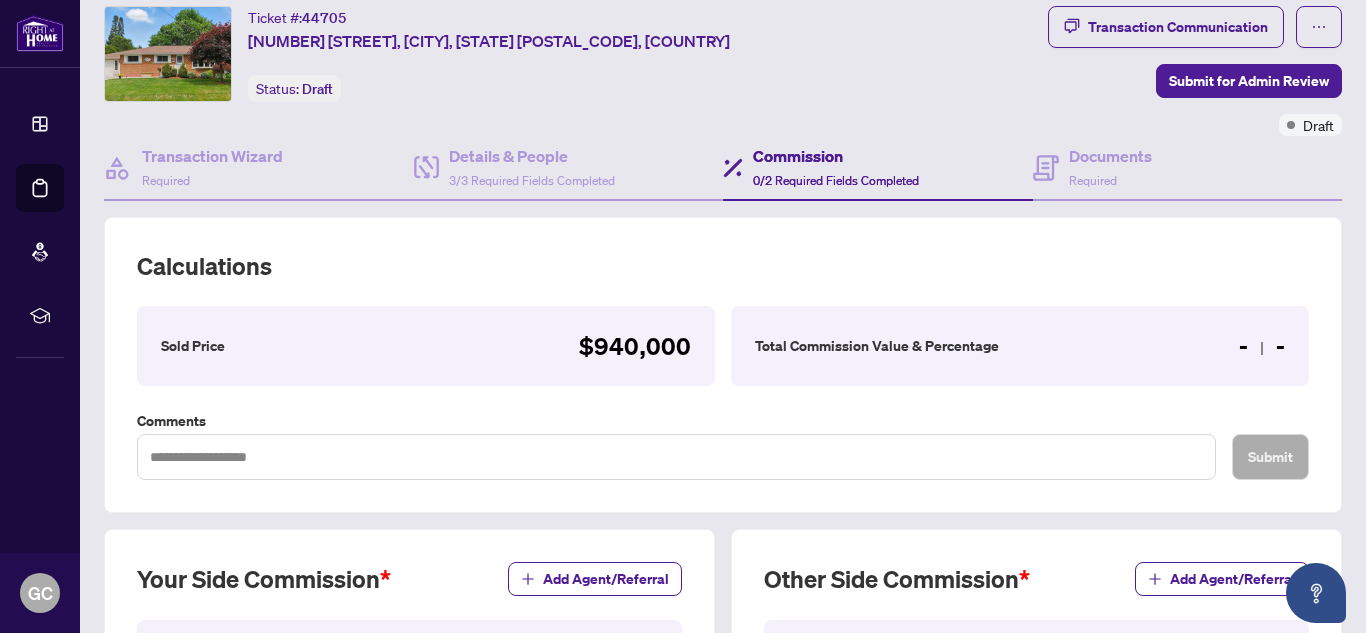 click on "Total Commission Value & Percentage" at bounding box center (877, 346) 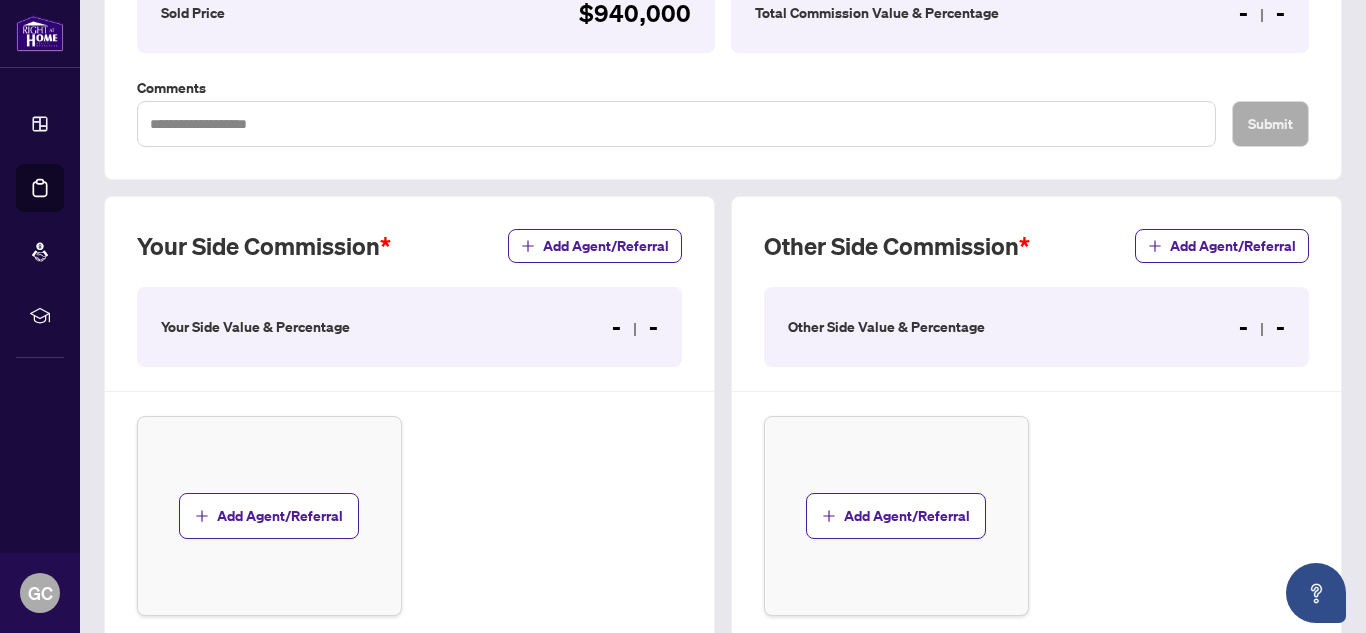 scroll, scrollTop: 557, scrollLeft: 0, axis: vertical 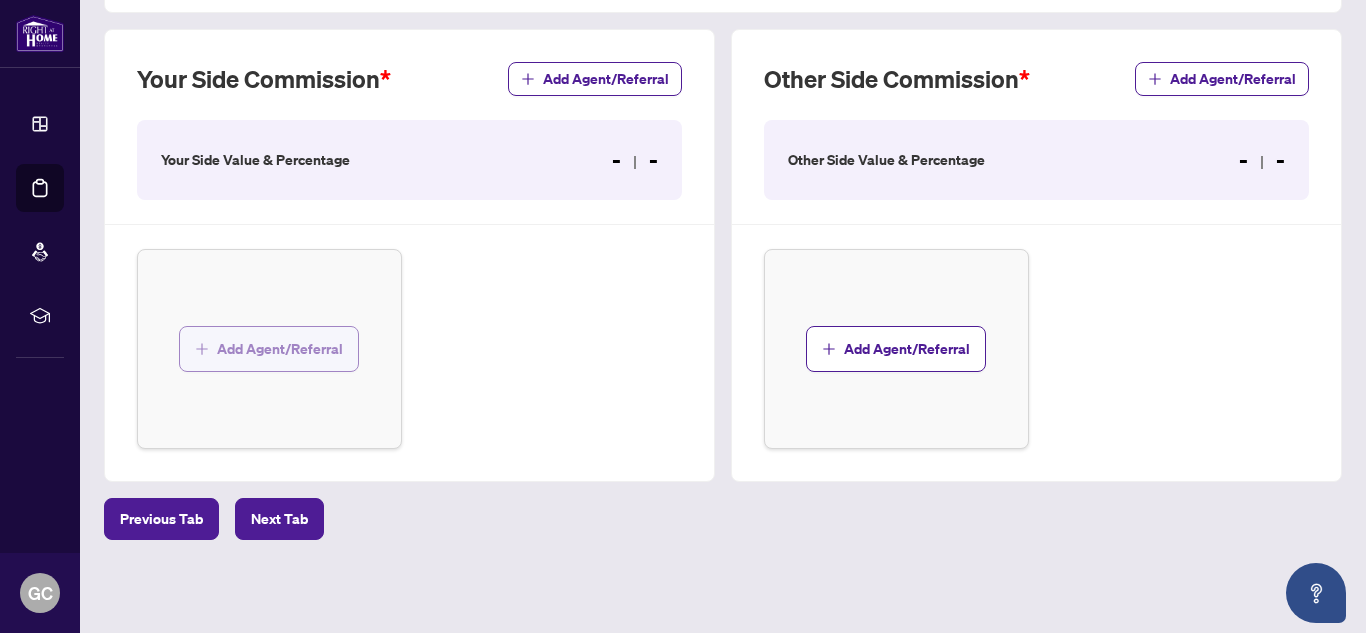 click on "Add Agent/Referral" at bounding box center (280, 349) 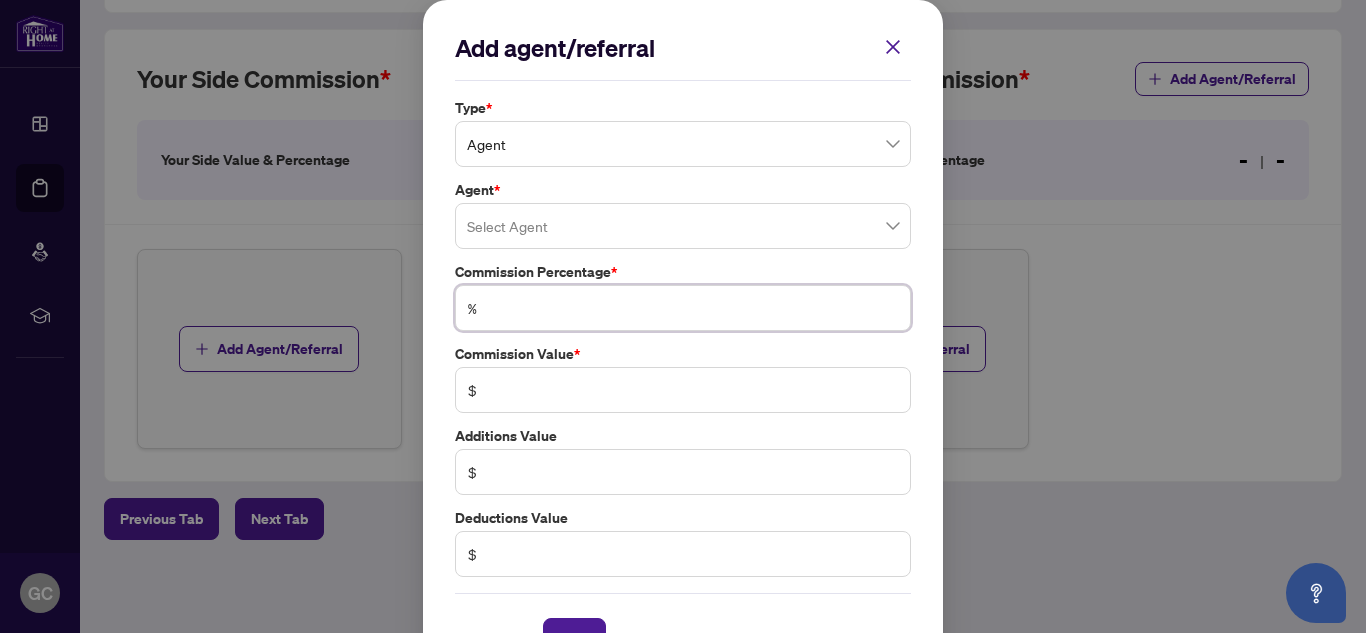 click at bounding box center (693, 308) 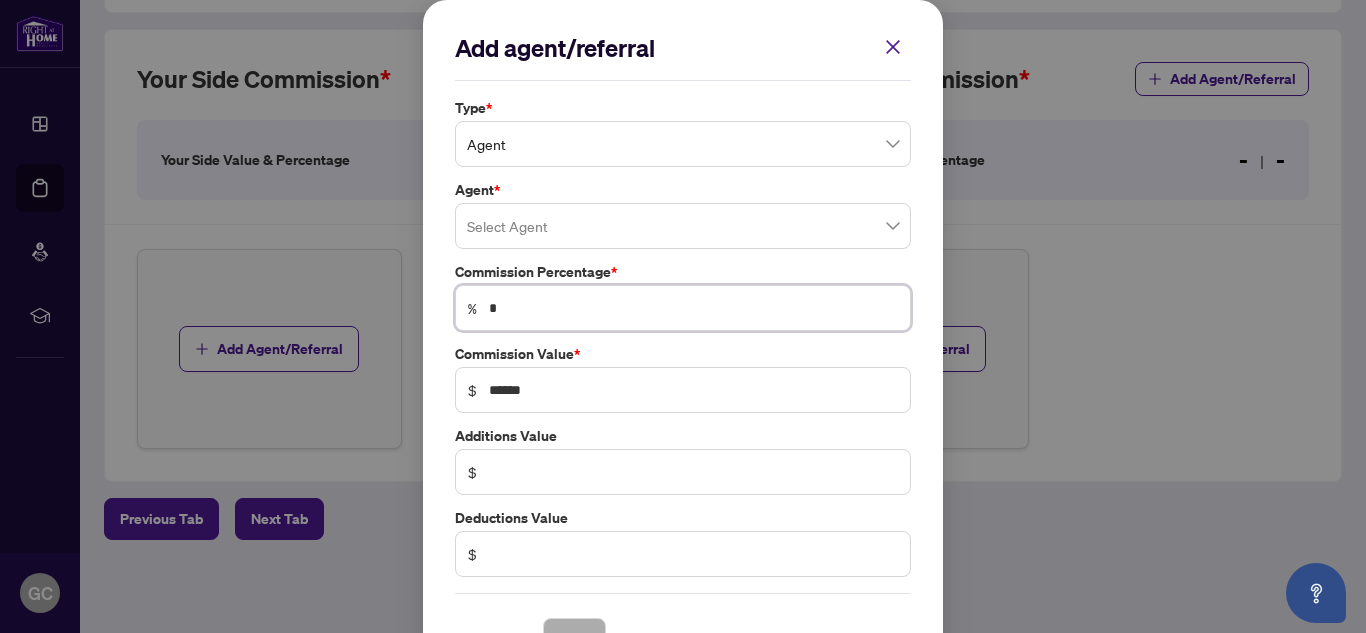 type on "*" 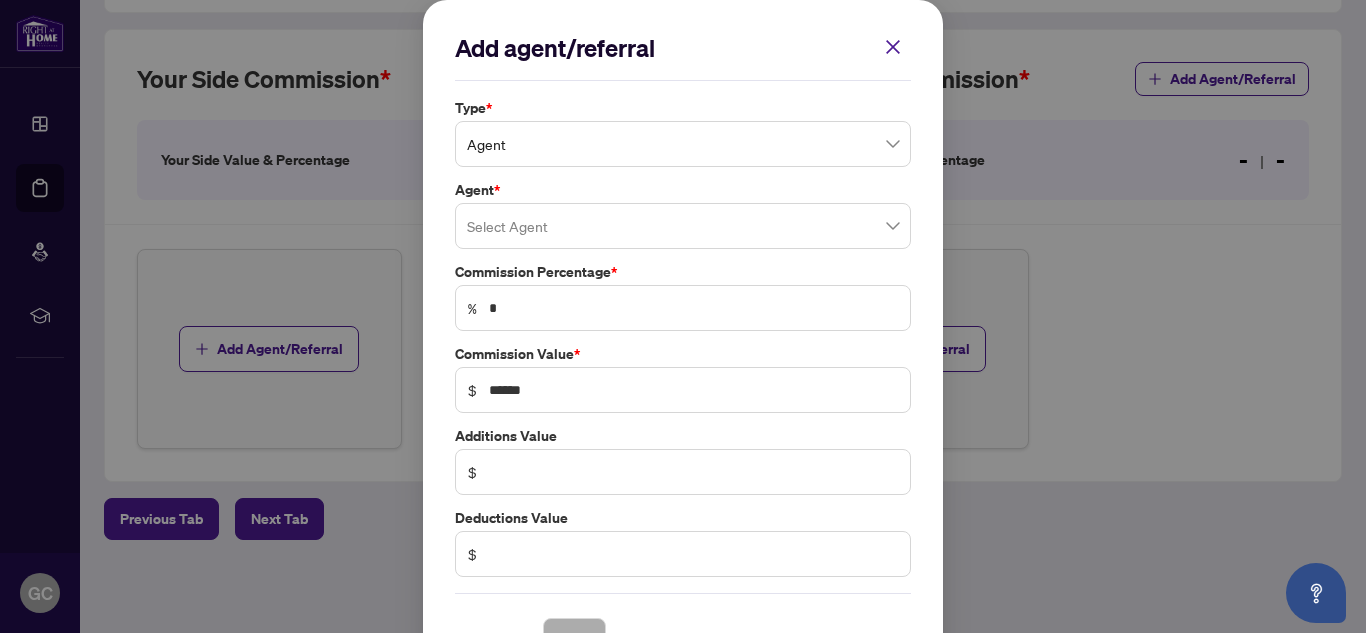 click on "Add agent/referral Type * Agent Agent * Select Agent Commission Percentage * % * Commission Value * $ ****** Additions Value $ Deductions Value $ Cancel Save Cancel OK" at bounding box center [683, 316] 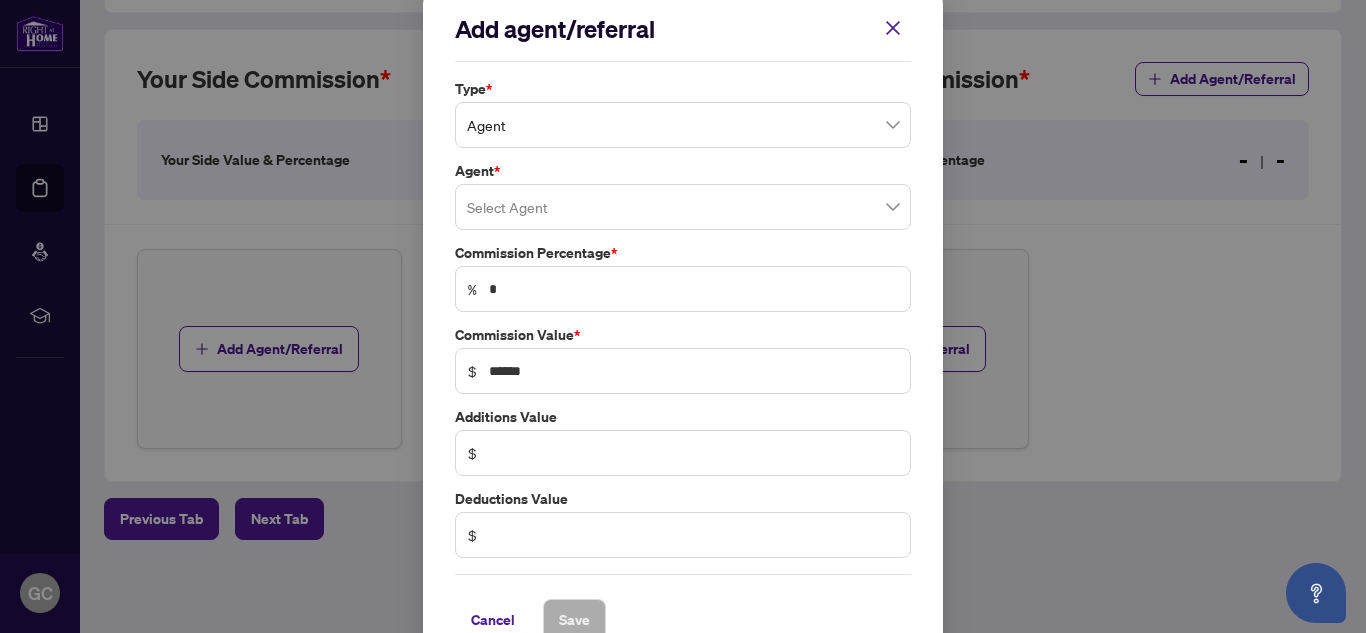 scroll, scrollTop: 0, scrollLeft: 0, axis: both 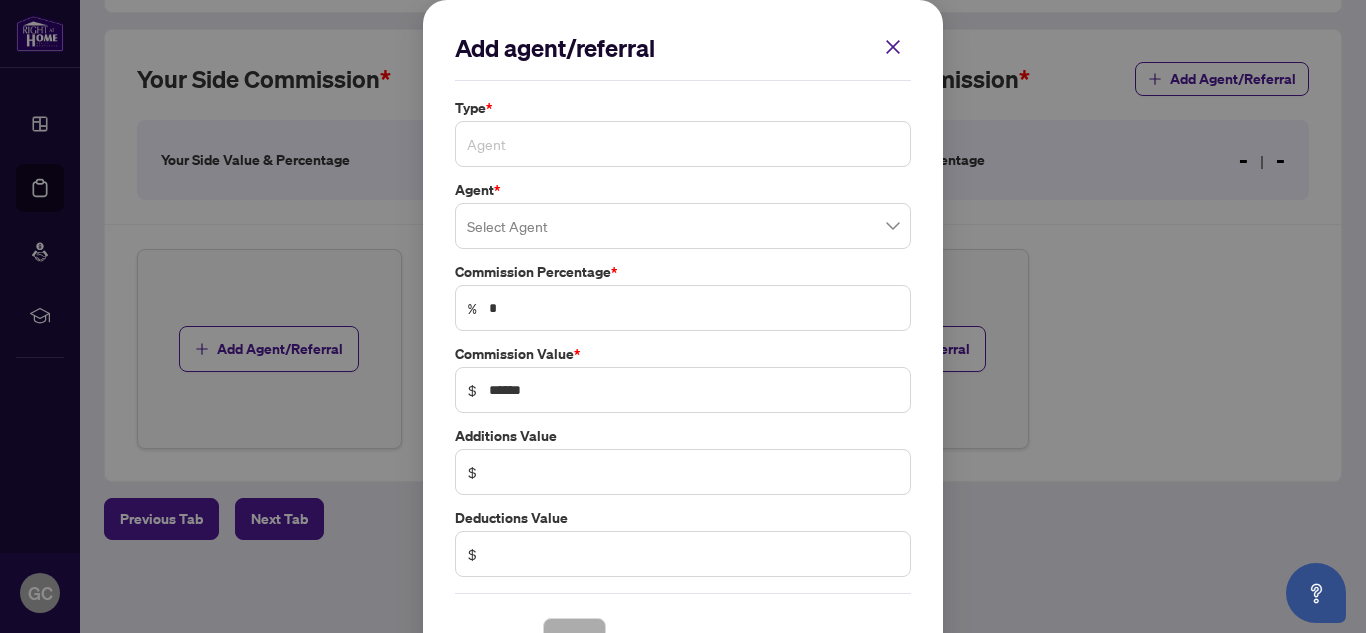 click on "Agent" at bounding box center [683, 144] 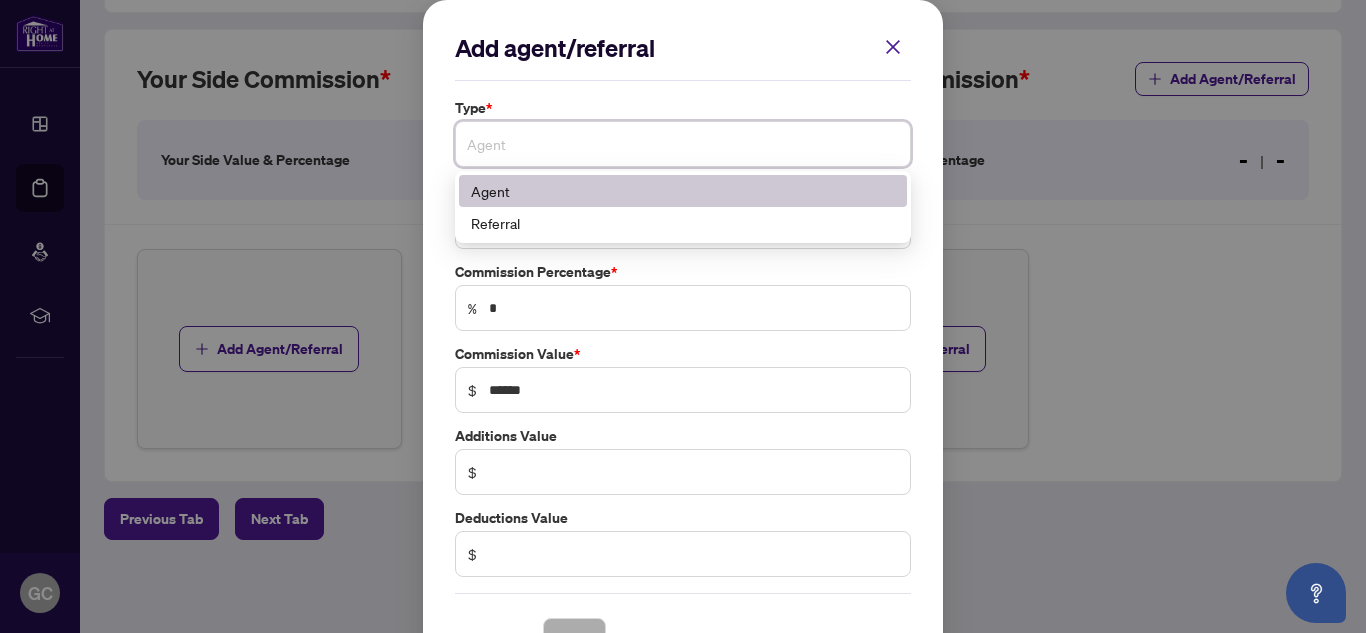 click on "Agent" at bounding box center [683, 144] 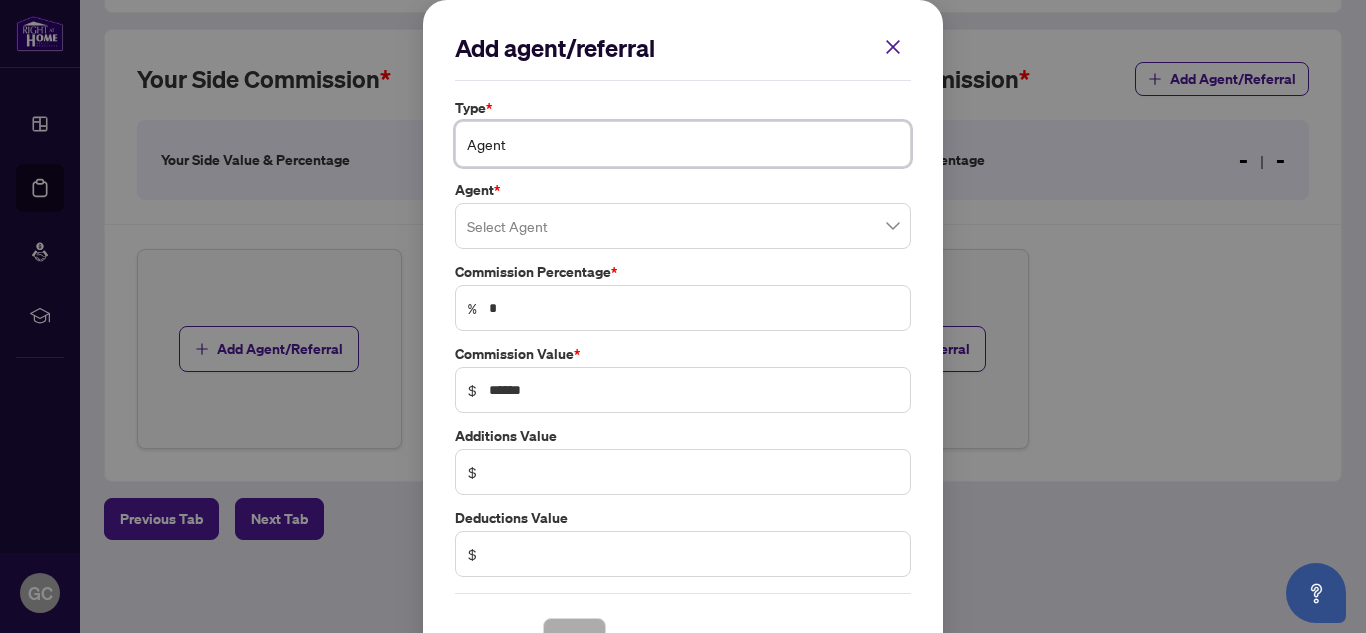 click on "Agent" at bounding box center (683, 144) 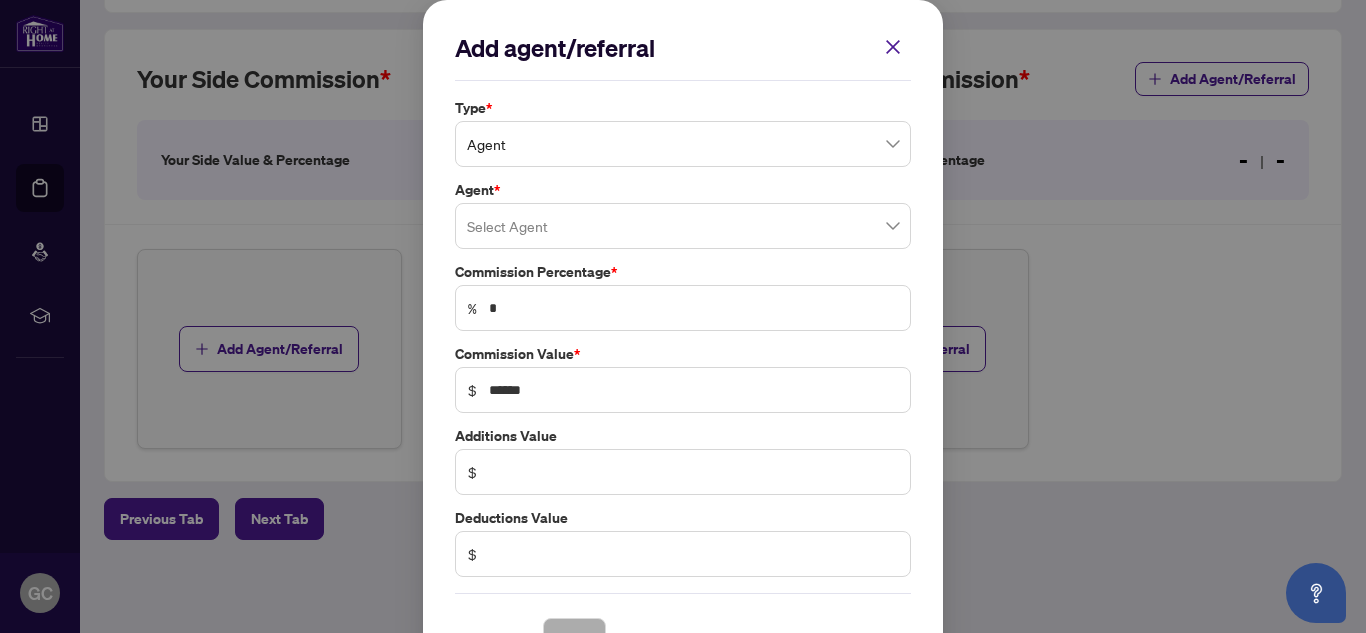 click on "Commission Percentage *" at bounding box center [683, 272] 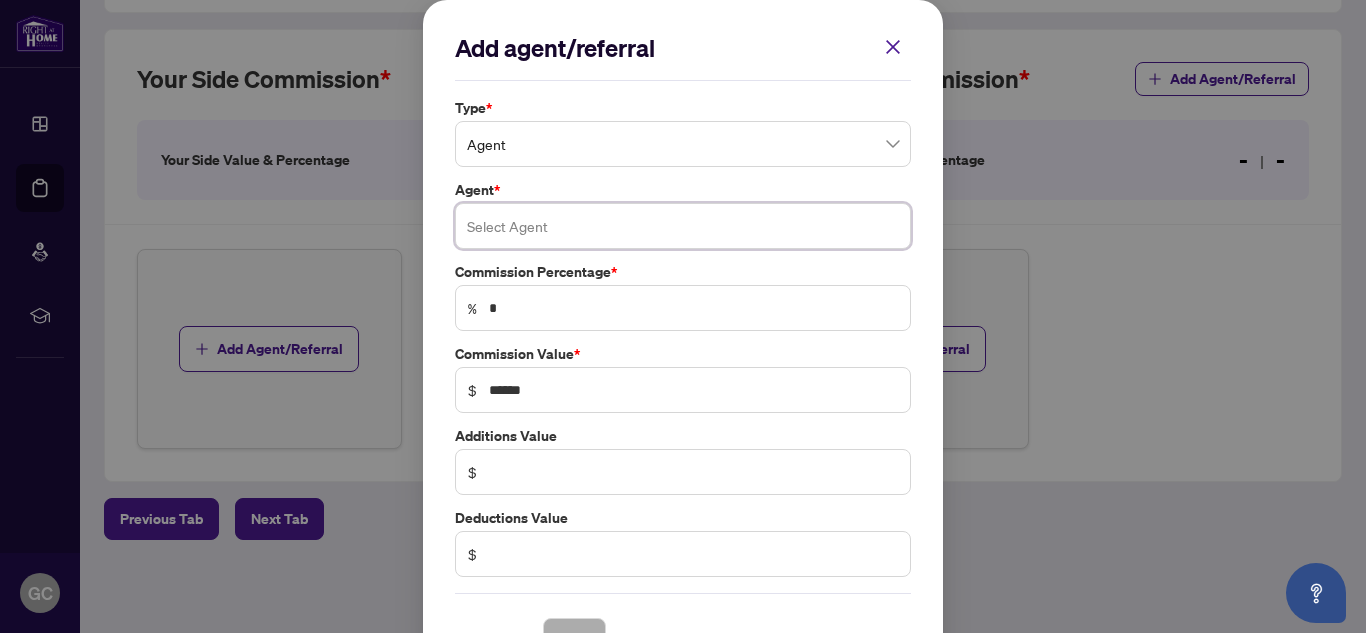 click at bounding box center (683, 226) 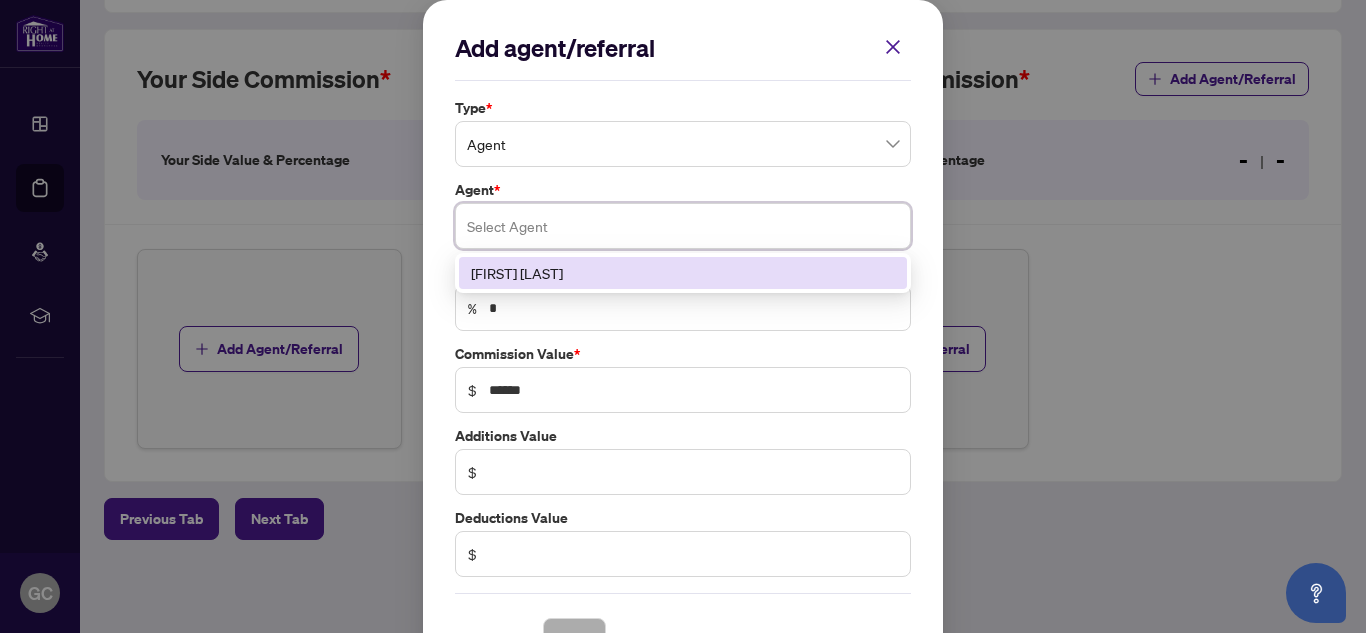 click on "[FIRST] [LAST]" at bounding box center [683, 273] 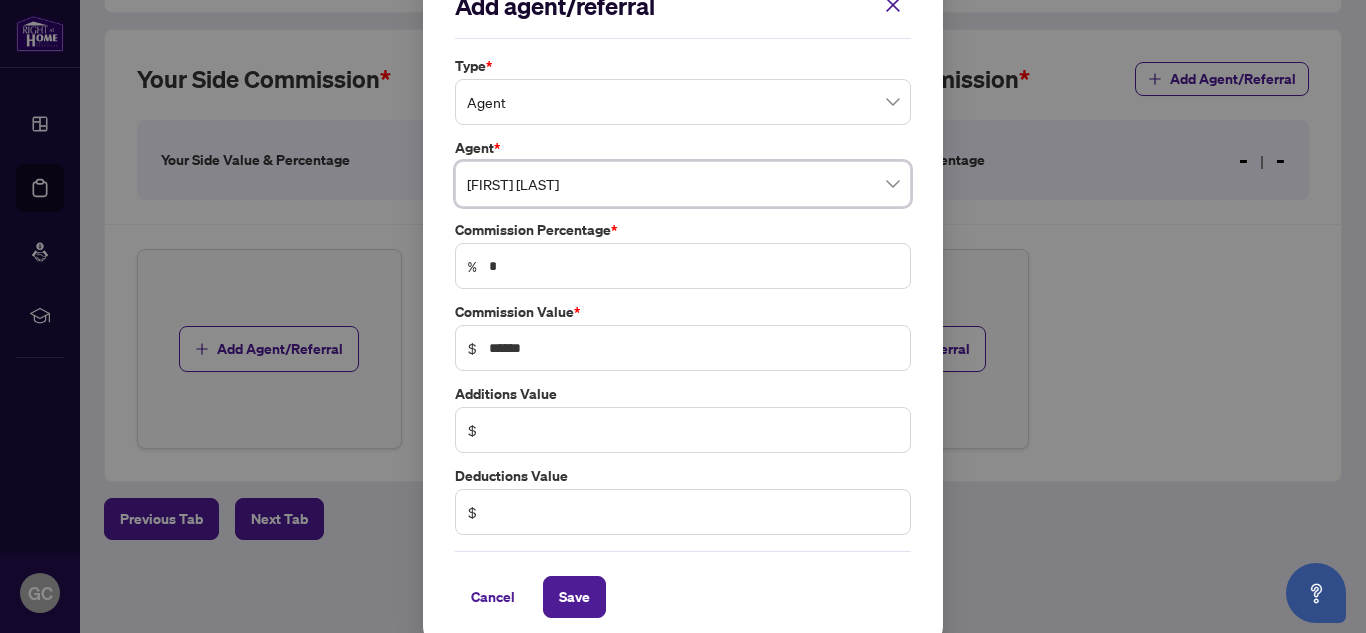 scroll, scrollTop: 59, scrollLeft: 0, axis: vertical 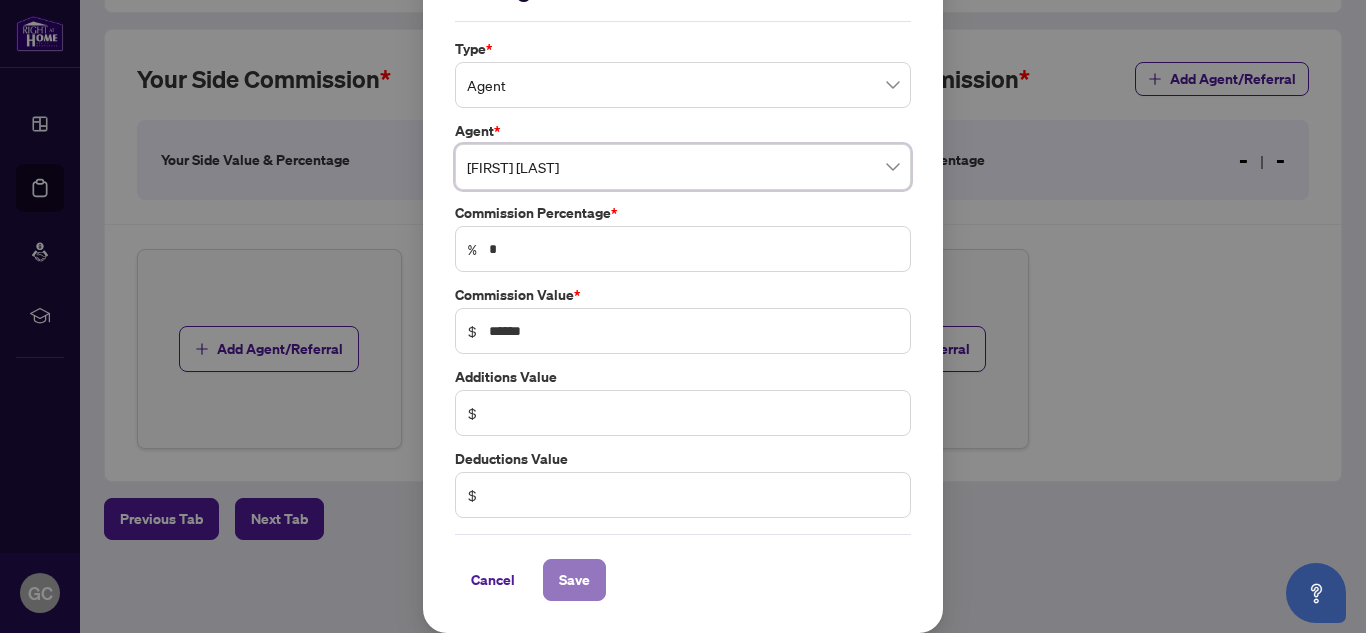 click on "Save" at bounding box center [574, 580] 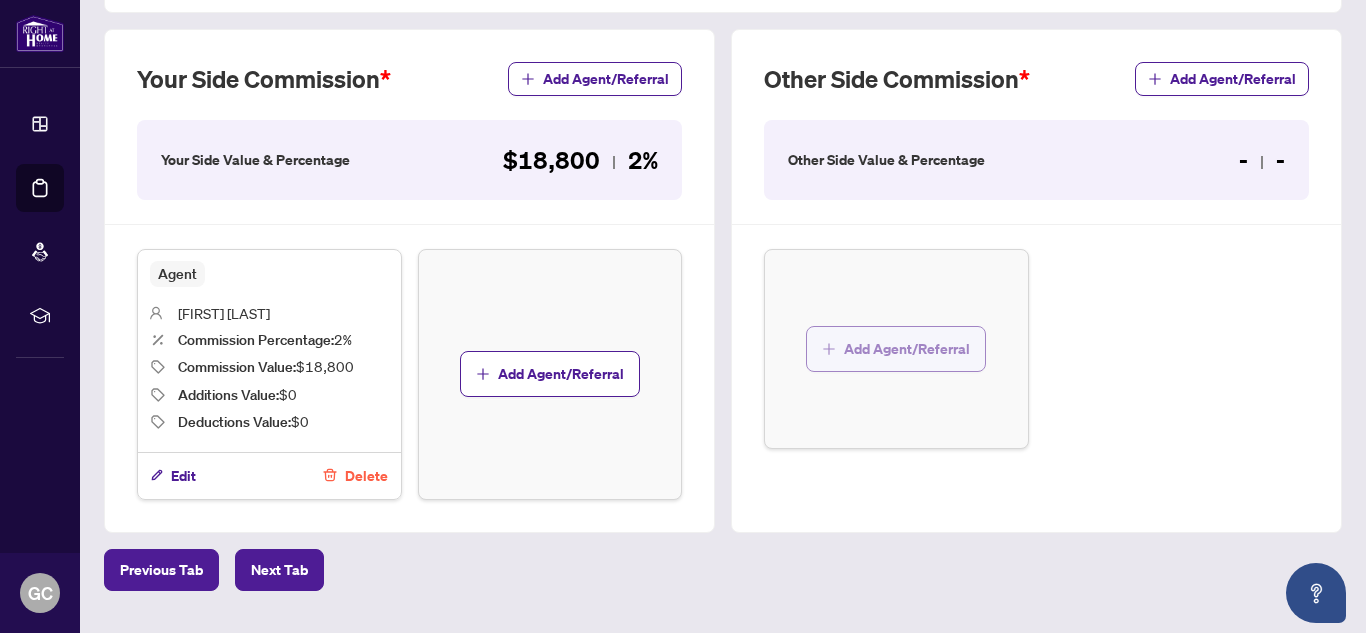 click on "Add Agent/Referral" at bounding box center (907, 349) 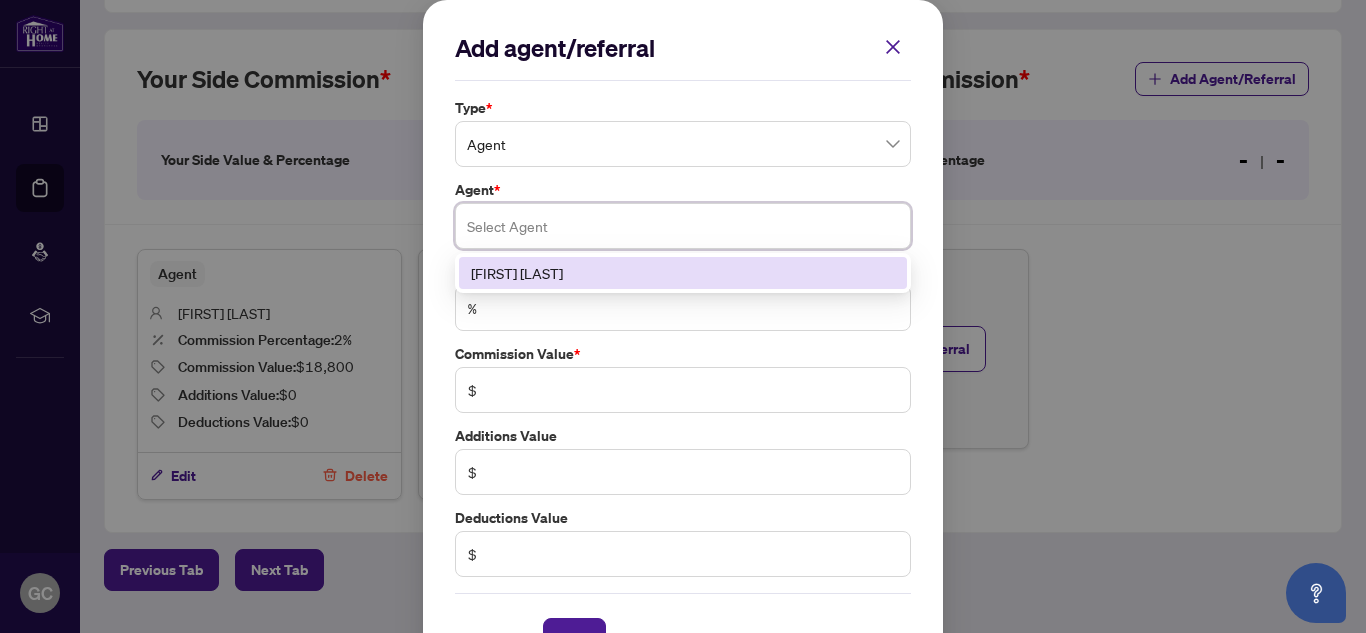 click at bounding box center [683, 226] 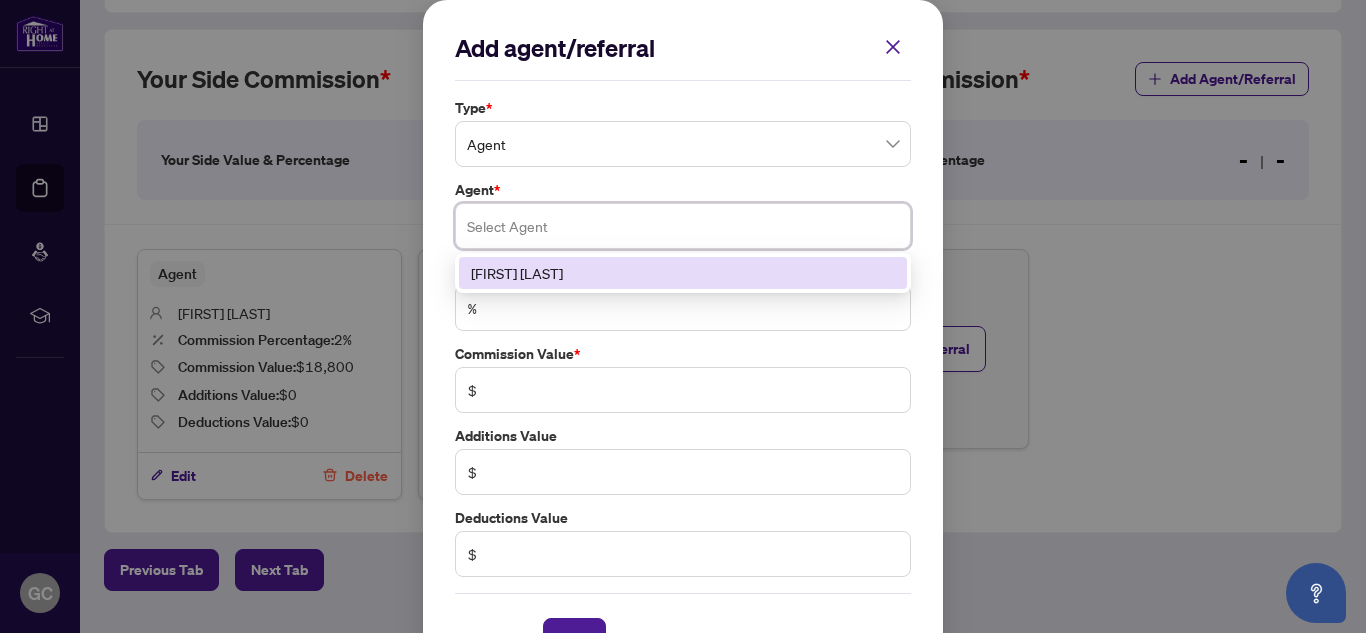 click on "[FIRST] [LAST]" at bounding box center [683, 273] 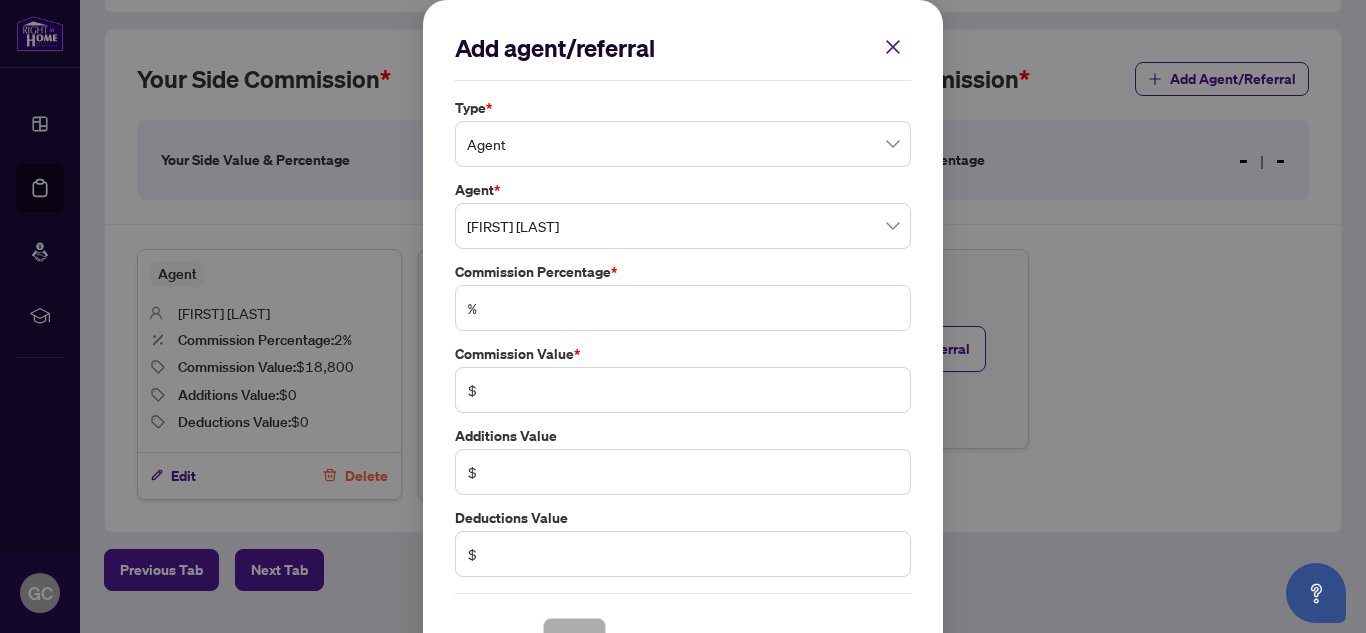 click on "%" at bounding box center (683, 308) 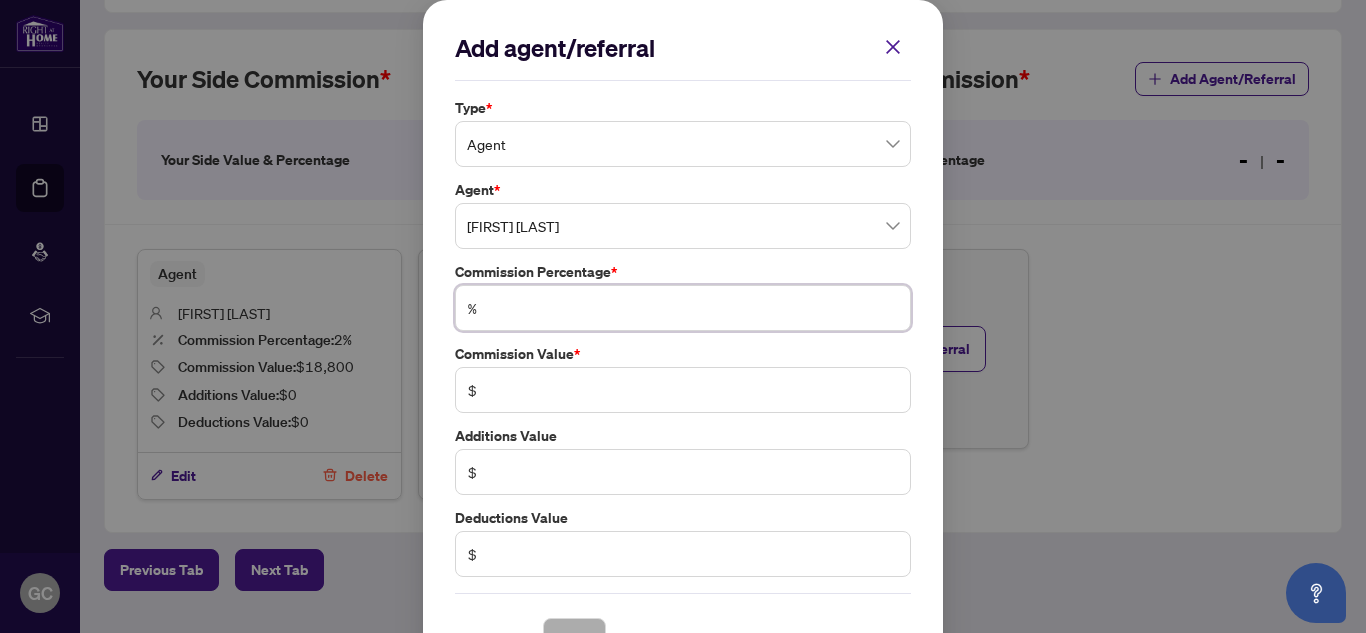 type on "*" 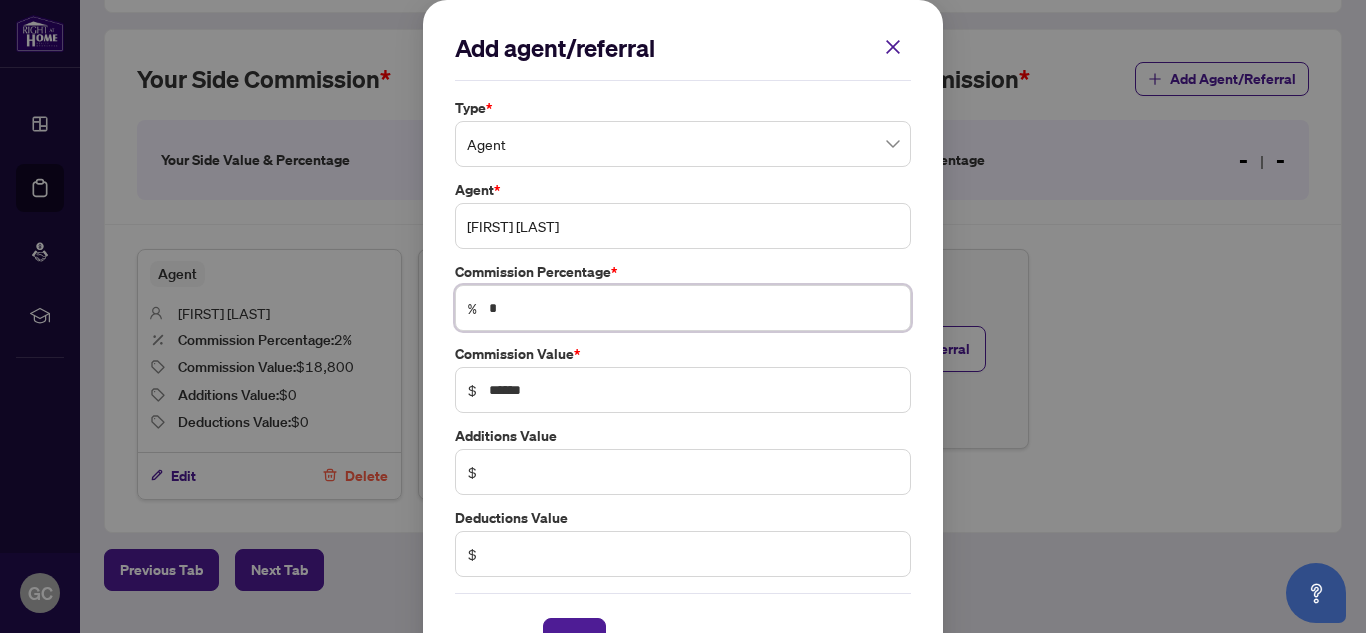 click on "[FIRST] [LAST]" at bounding box center (683, 226) 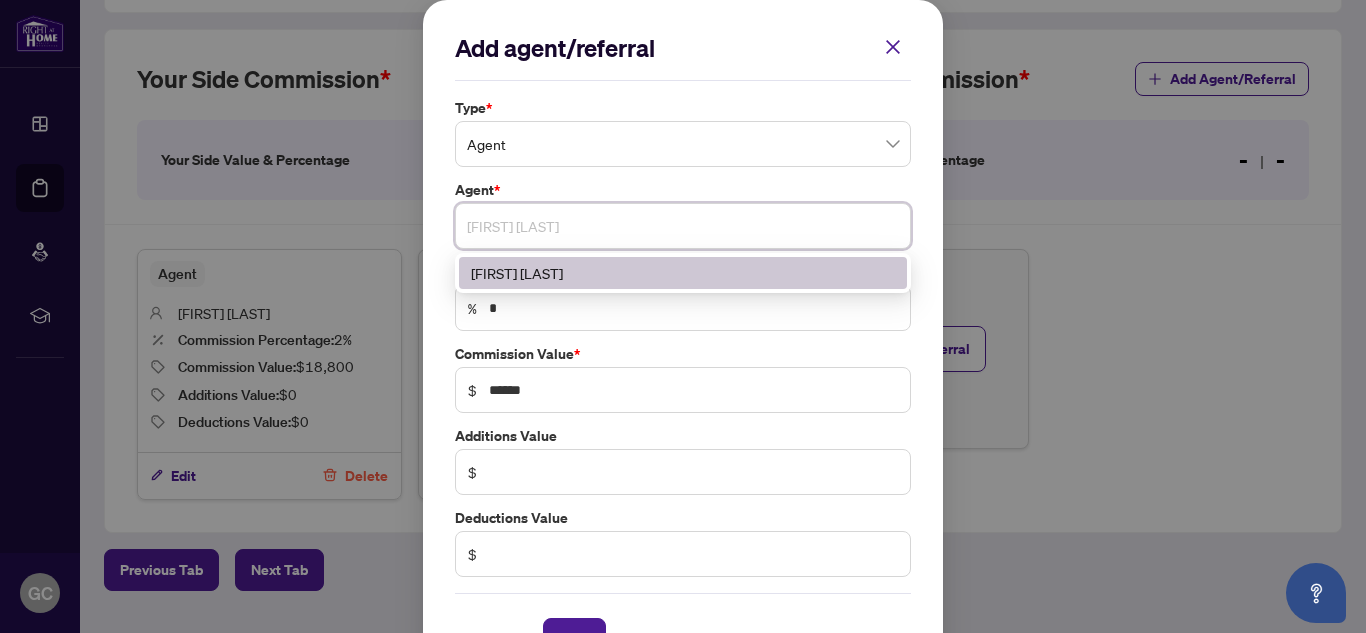 click on "[FIRST] [LAST]" at bounding box center [683, 226] 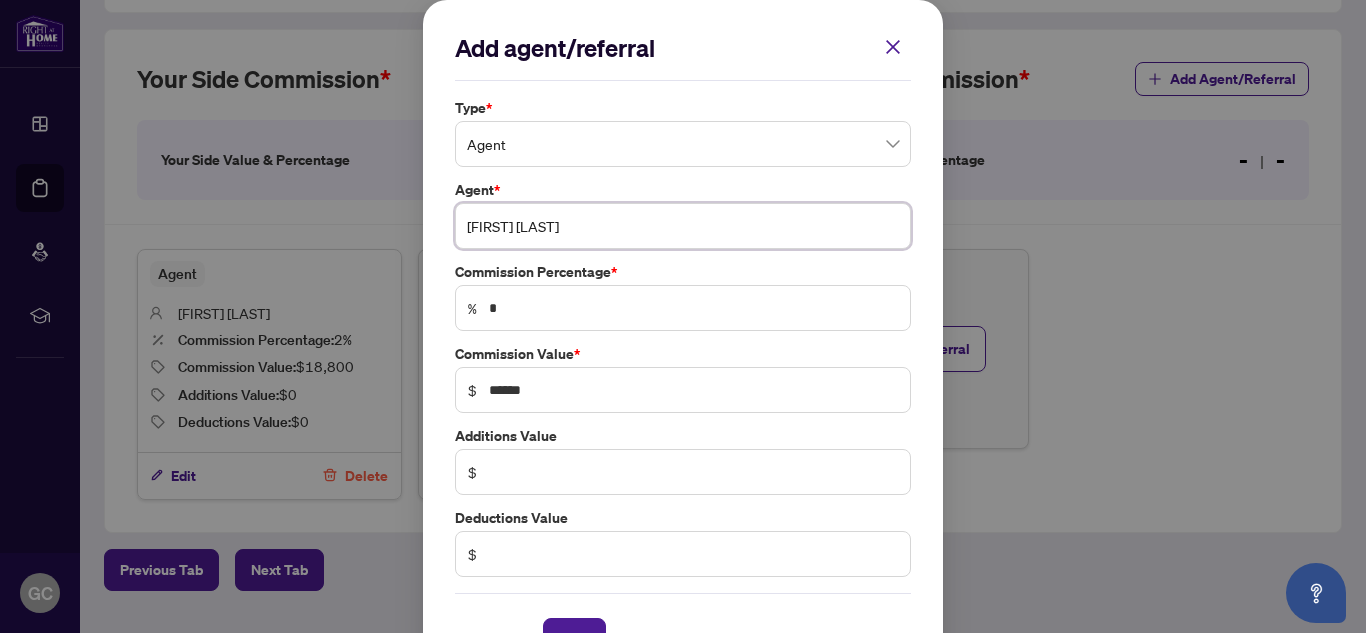 click on "[FIRST] [LAST]" at bounding box center (683, 226) 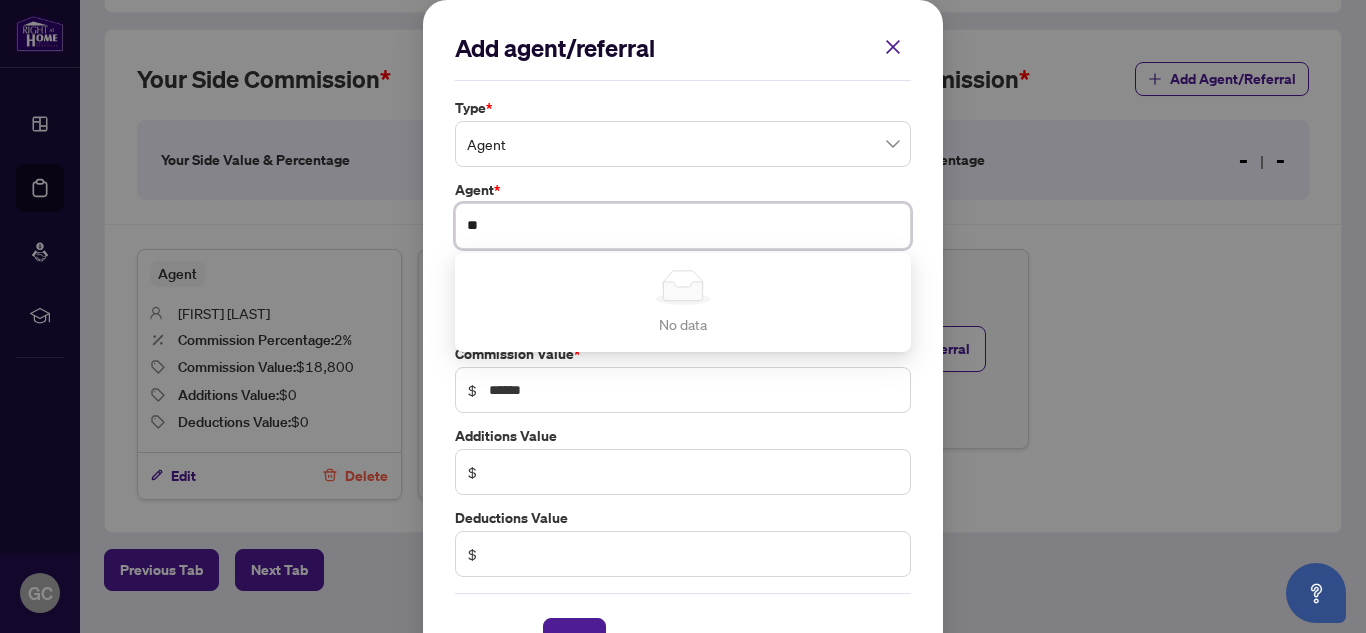 type on "*" 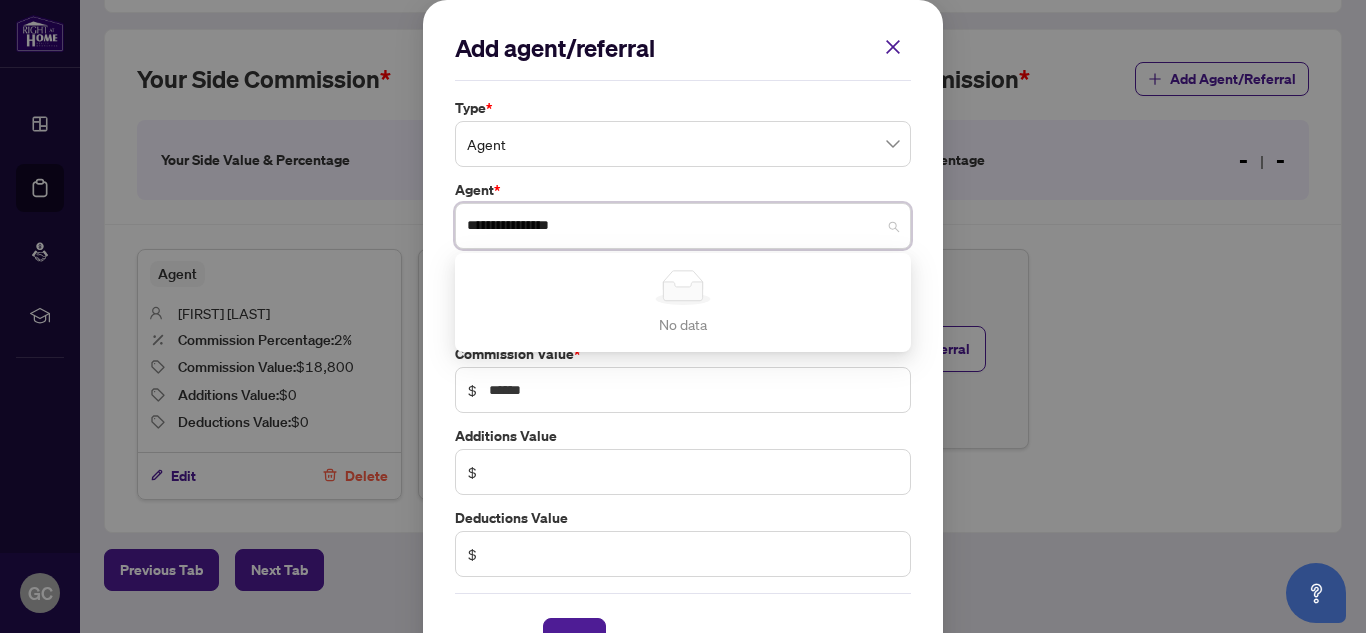 type on "**********" 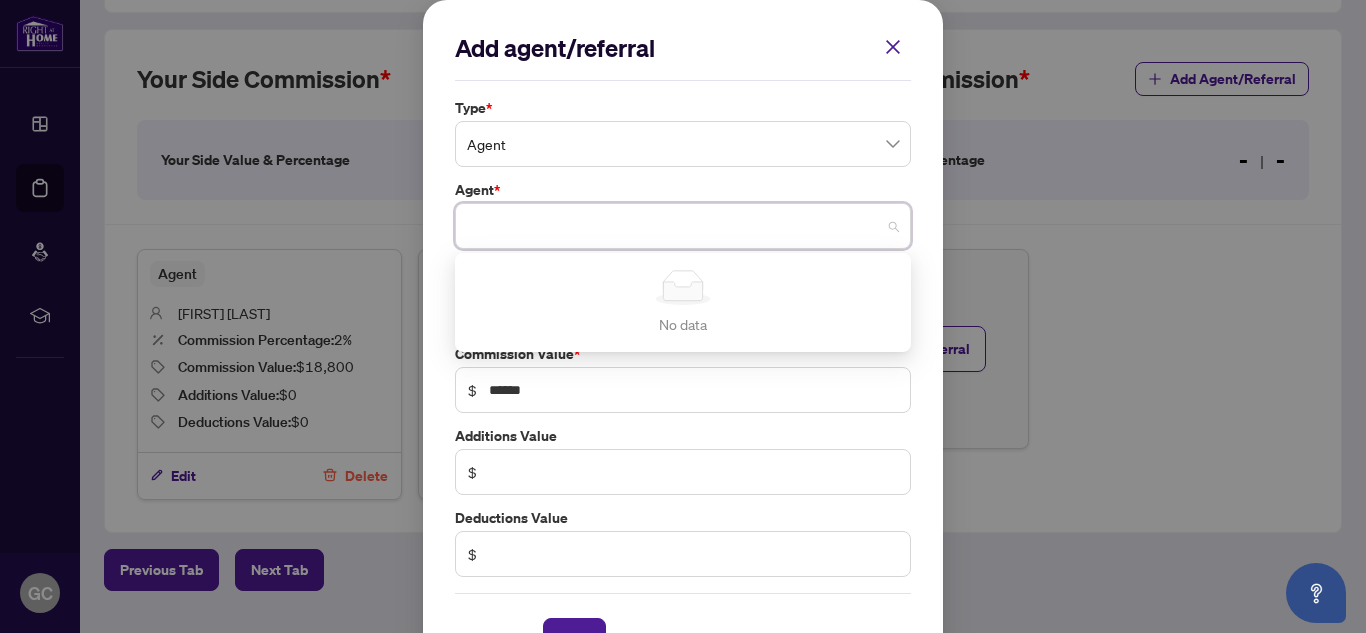 click on "Add agent/referral Type * Agent Agent * [PERSON] Simple Empty No data Commission Percentage * % * Commission Value * $ ****** Additions Value $ Deductions Value $ Cancel Save Cancel OK" at bounding box center [683, 346] 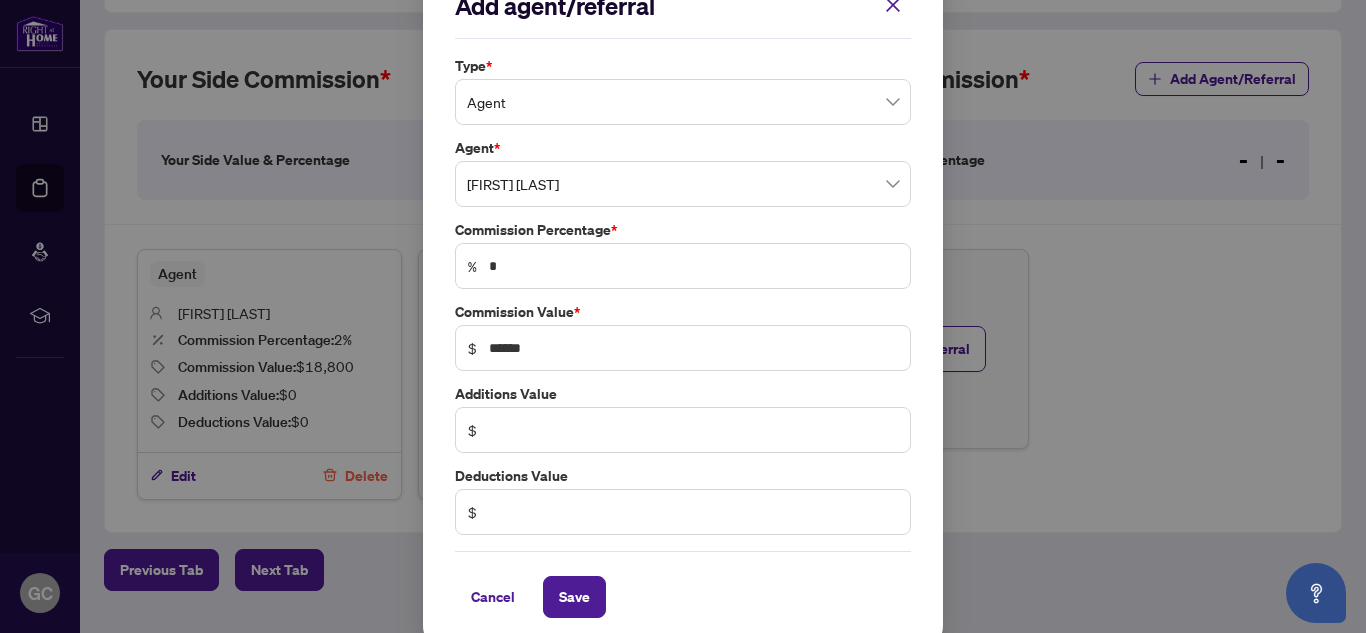 scroll, scrollTop: 59, scrollLeft: 0, axis: vertical 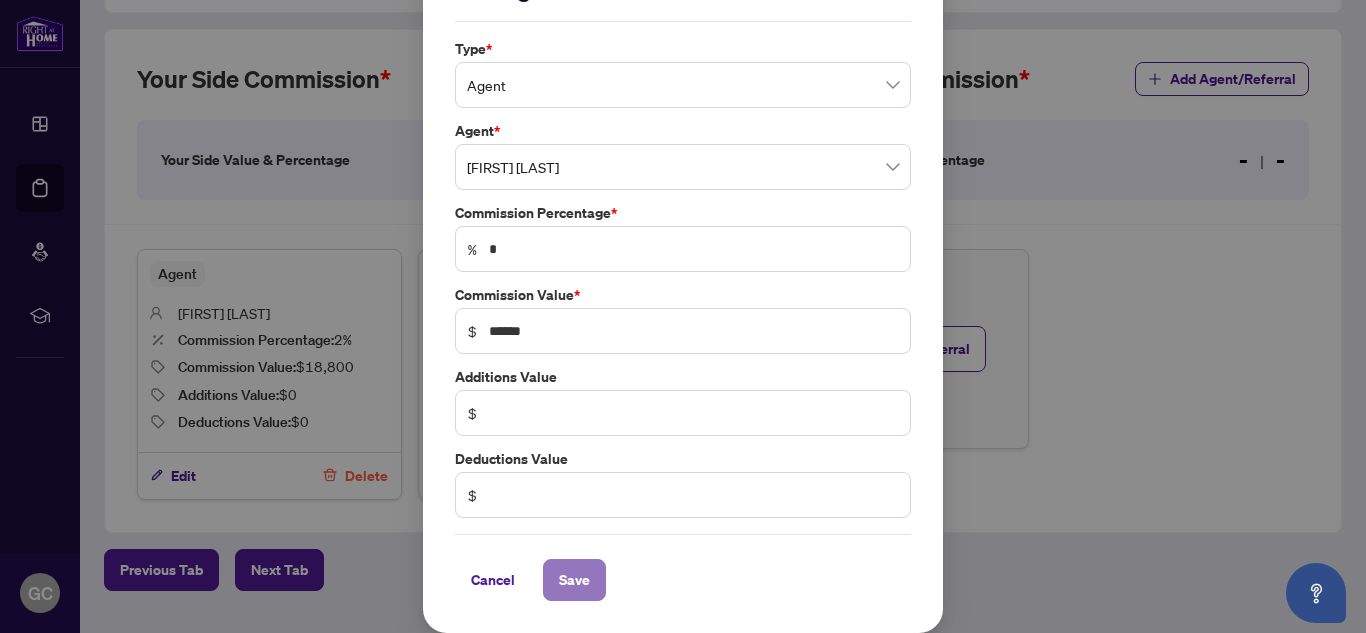 click on "Save" at bounding box center [574, 580] 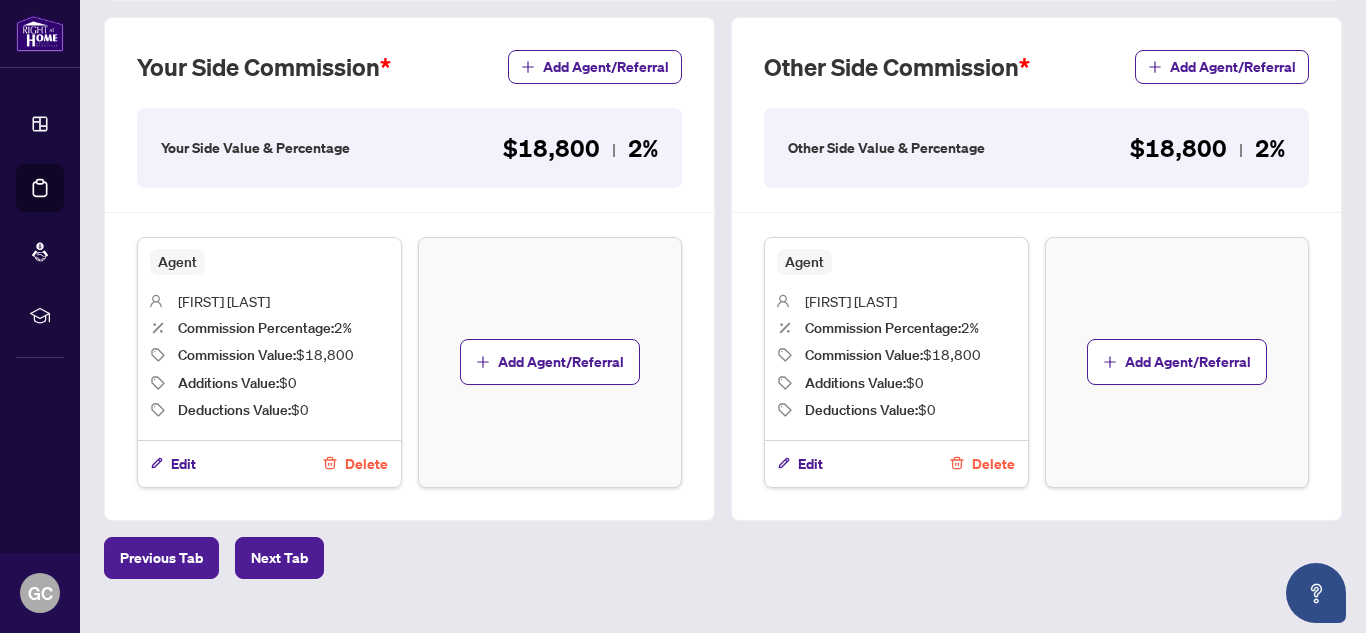 scroll, scrollTop: 603, scrollLeft: 0, axis: vertical 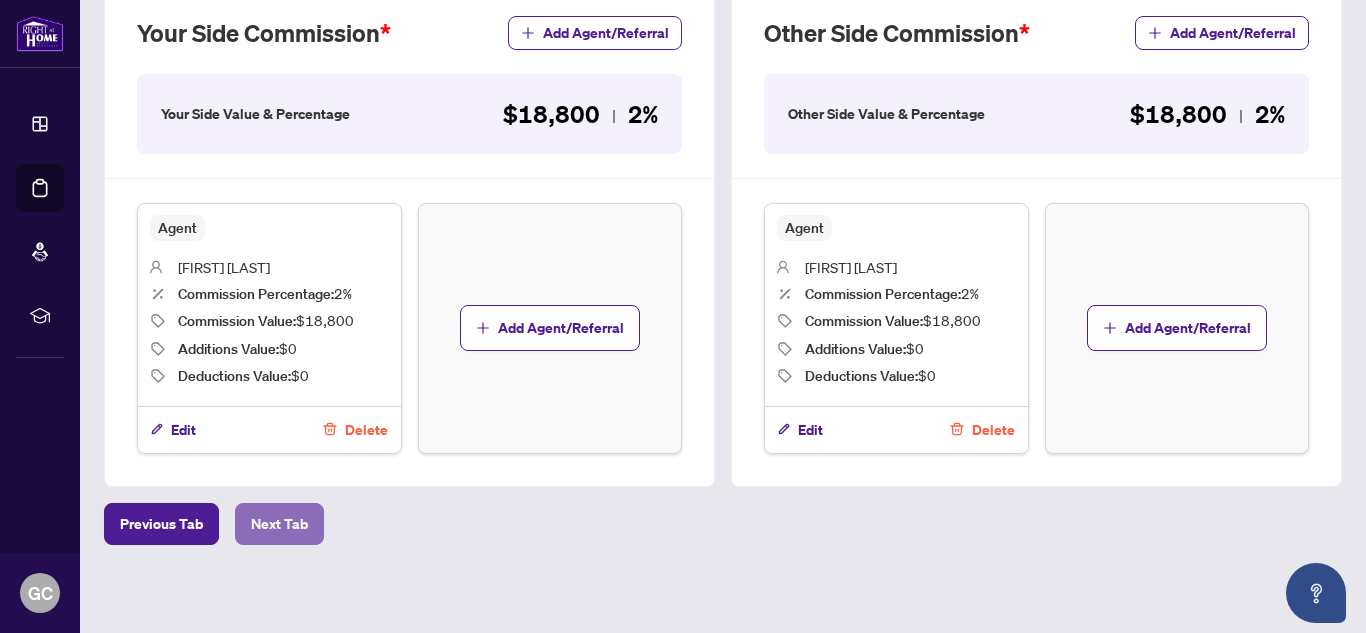 click on "Next Tab" at bounding box center [279, 524] 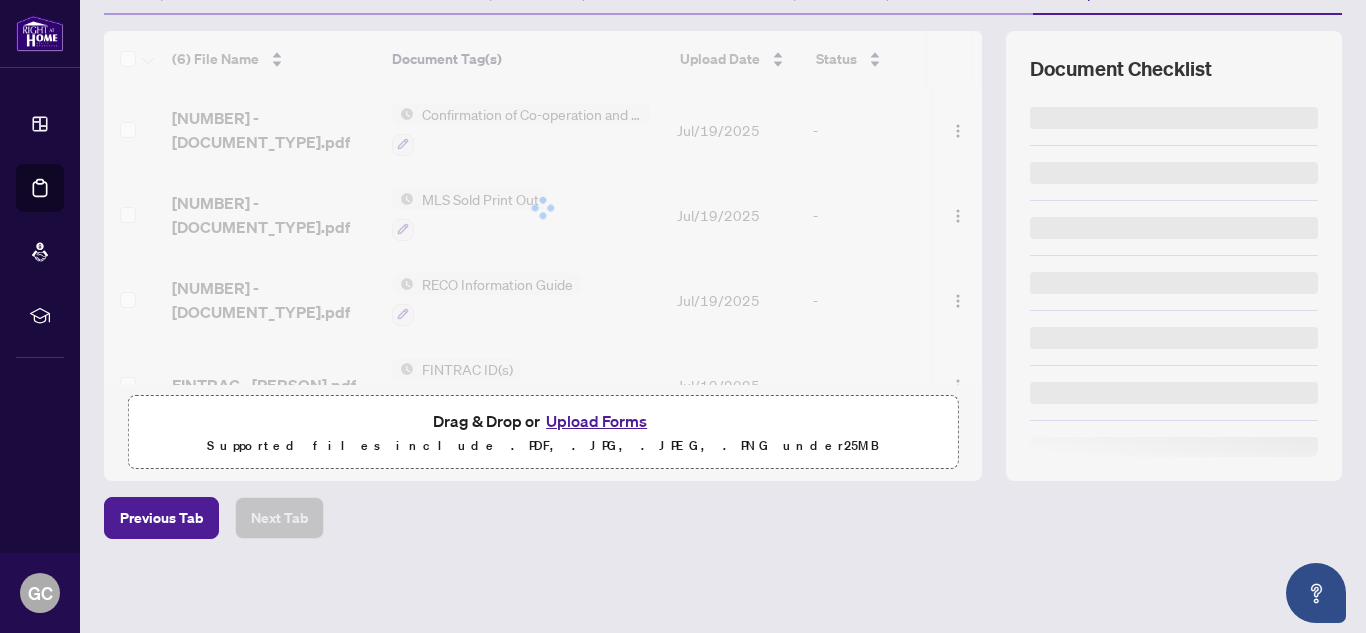 scroll, scrollTop: 0, scrollLeft: 0, axis: both 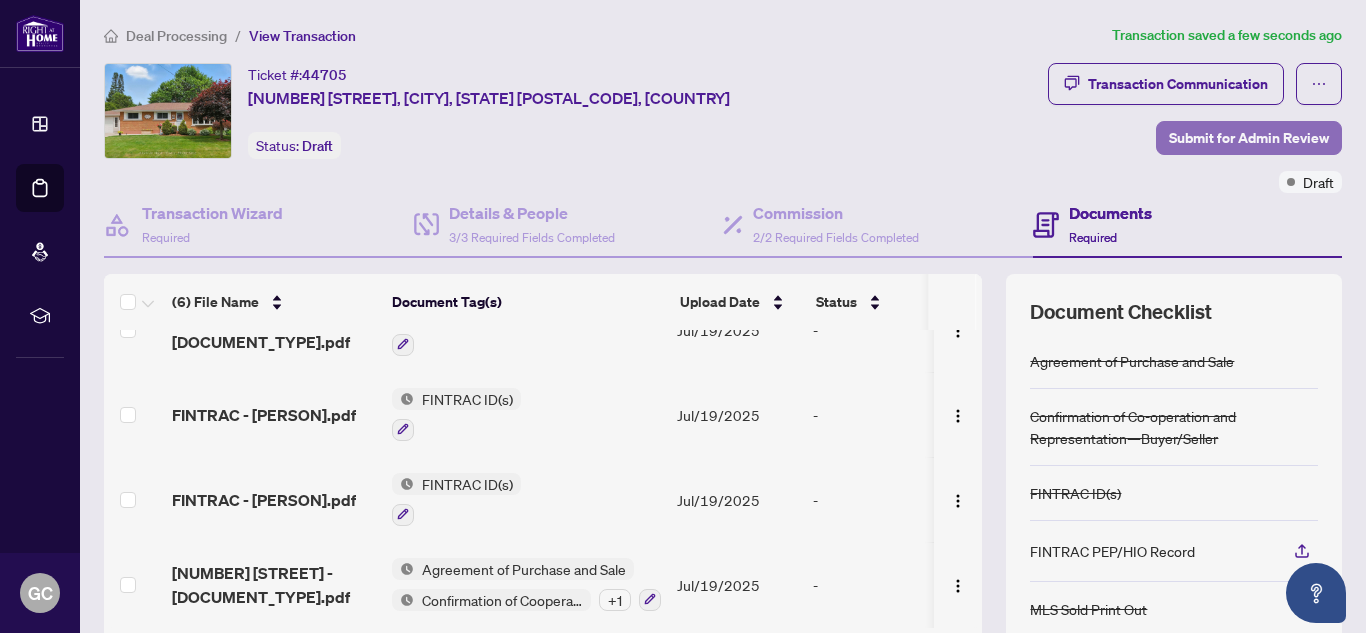click on "Submit for Admin Review" at bounding box center (1249, 138) 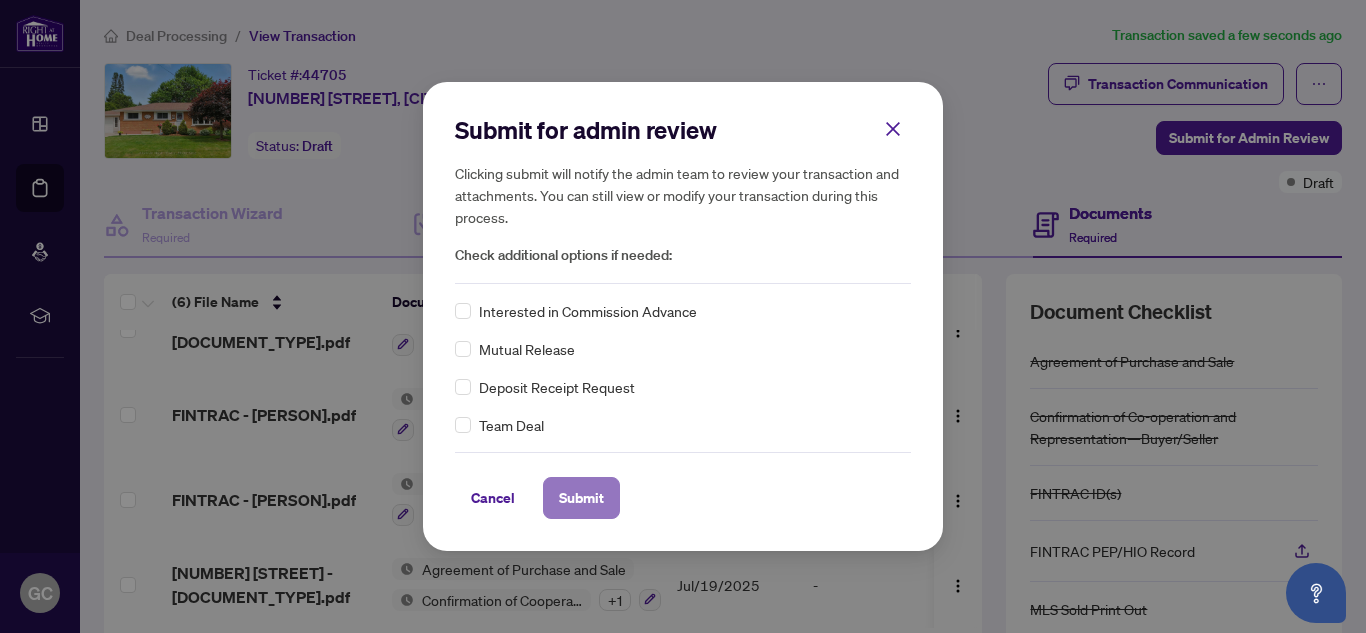 click on "Submit" at bounding box center [581, 498] 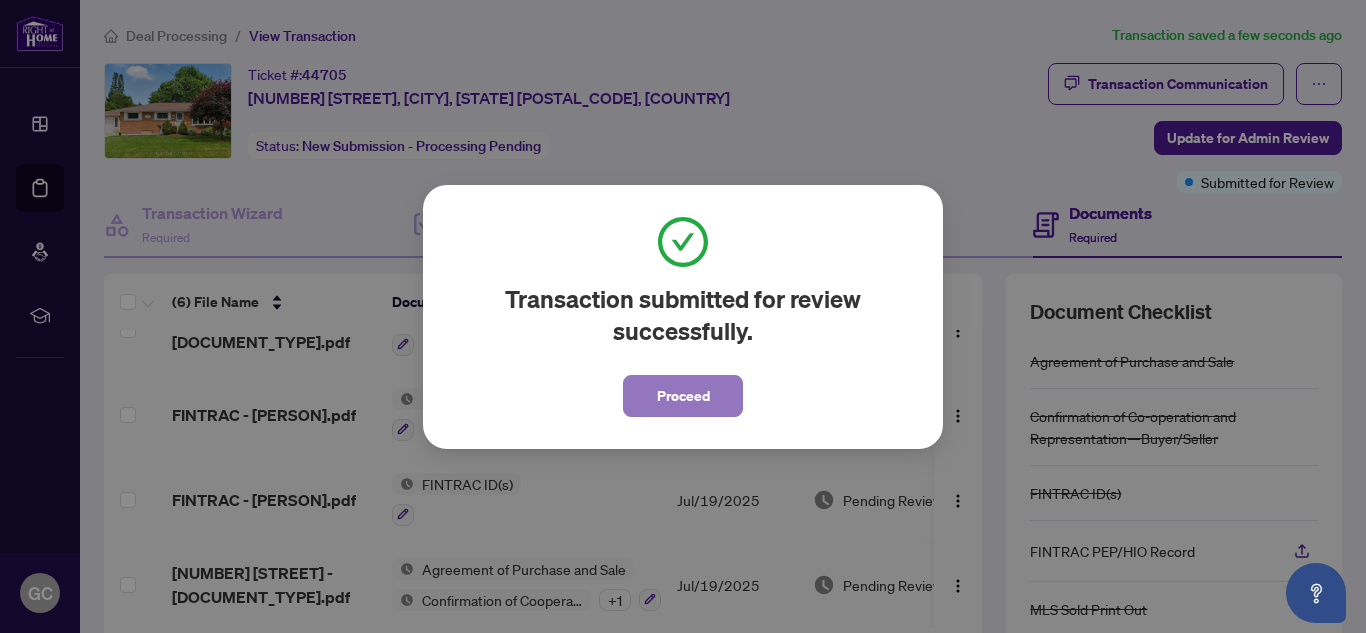 click on "Proceed" at bounding box center (683, 396) 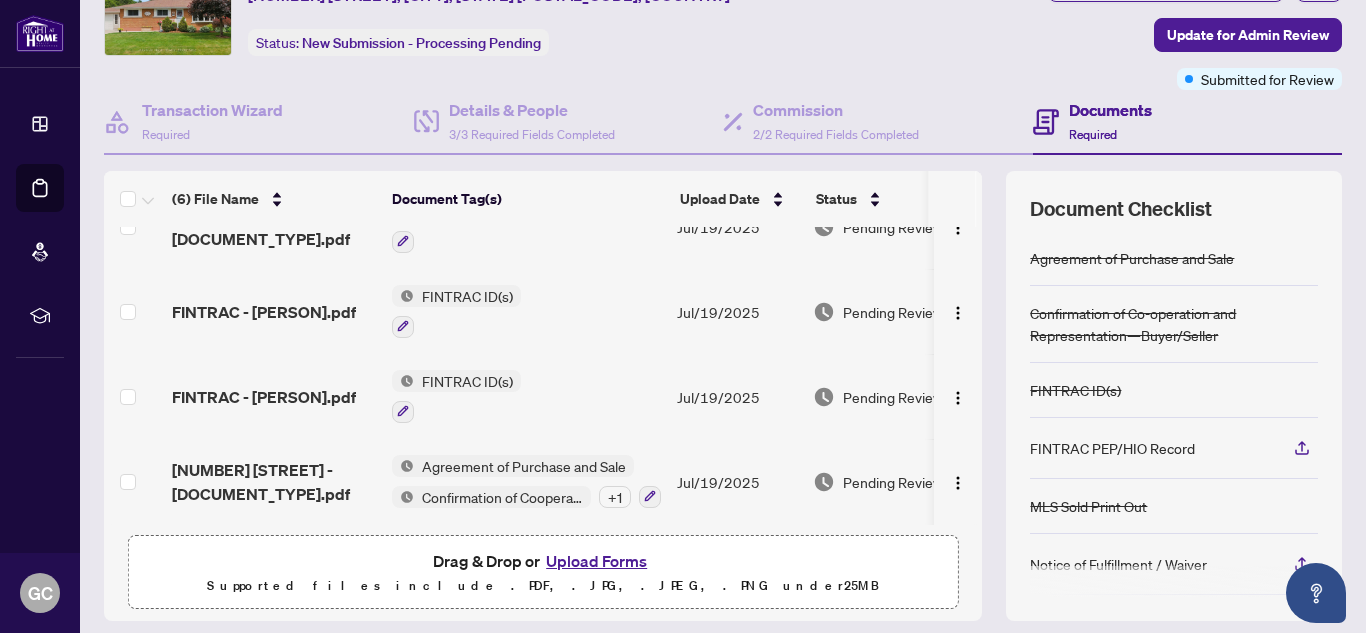 scroll, scrollTop: 167, scrollLeft: 0, axis: vertical 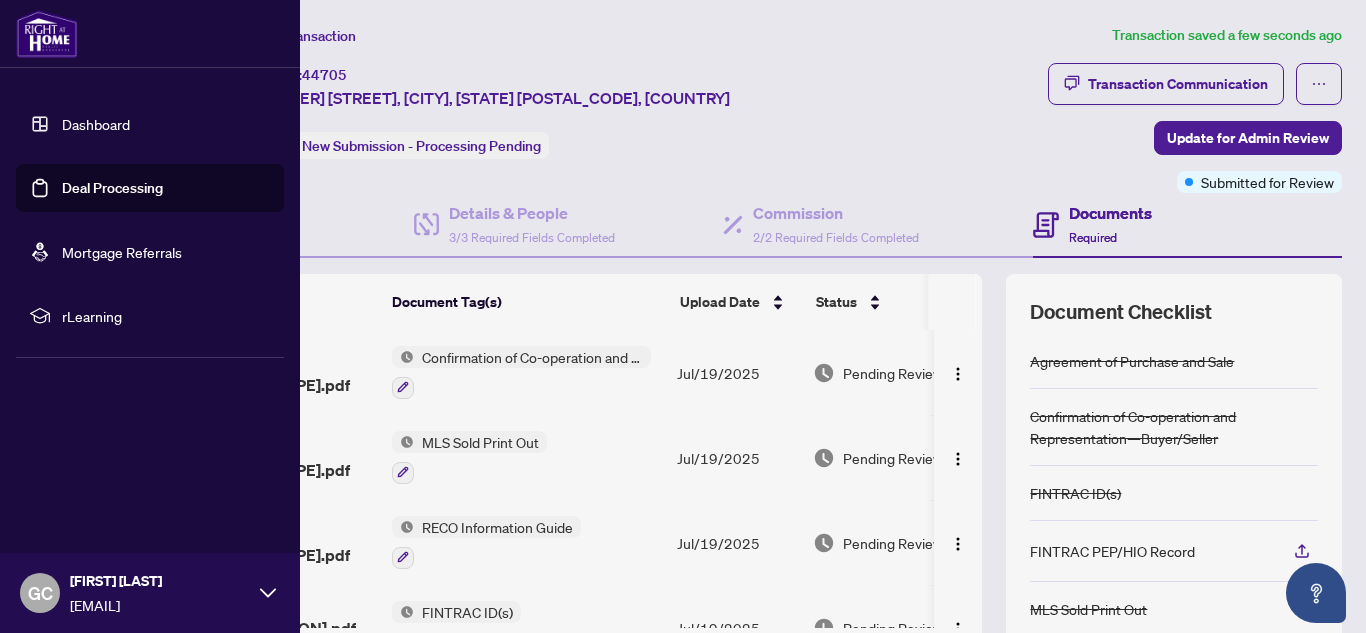 click on "Deal Processing" at bounding box center (112, 188) 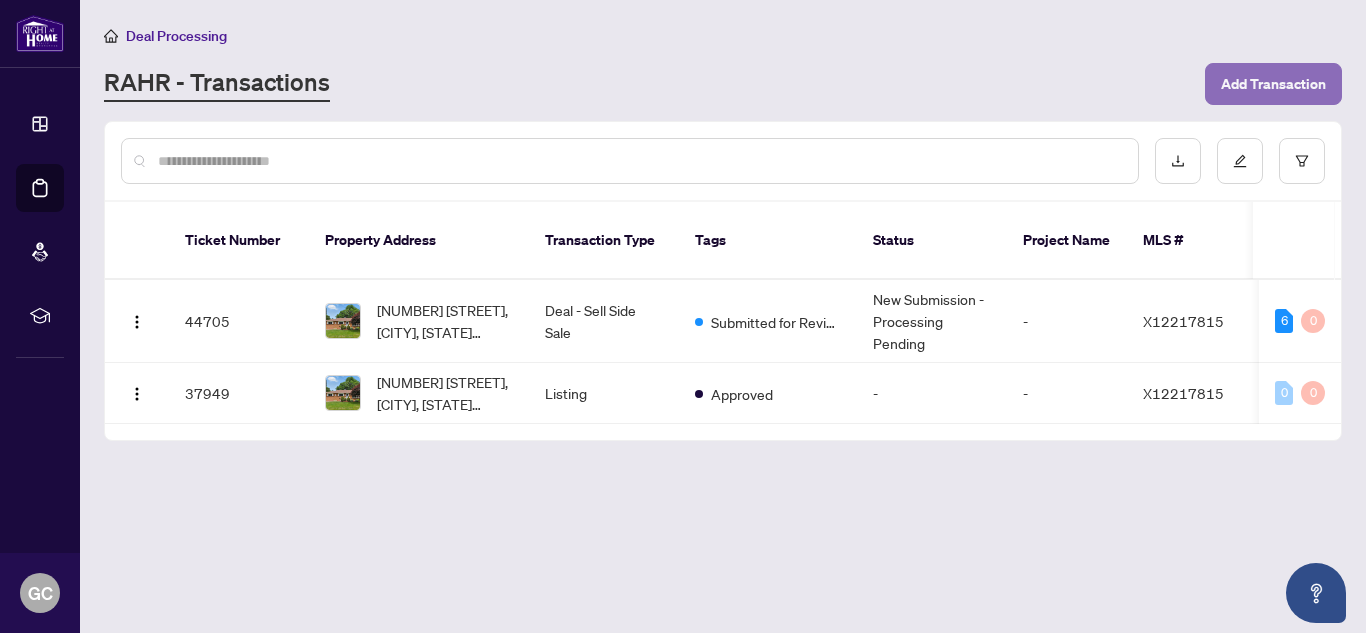 click on "Add Transaction" at bounding box center (1273, 84) 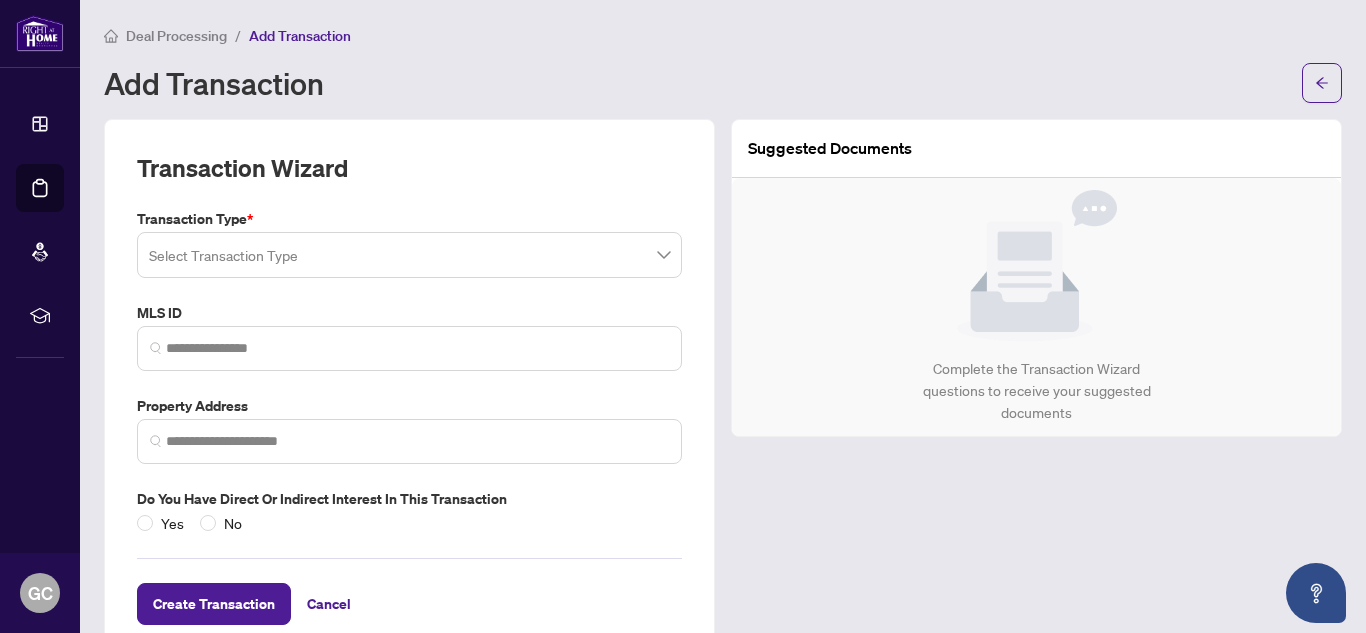 click at bounding box center (409, 255) 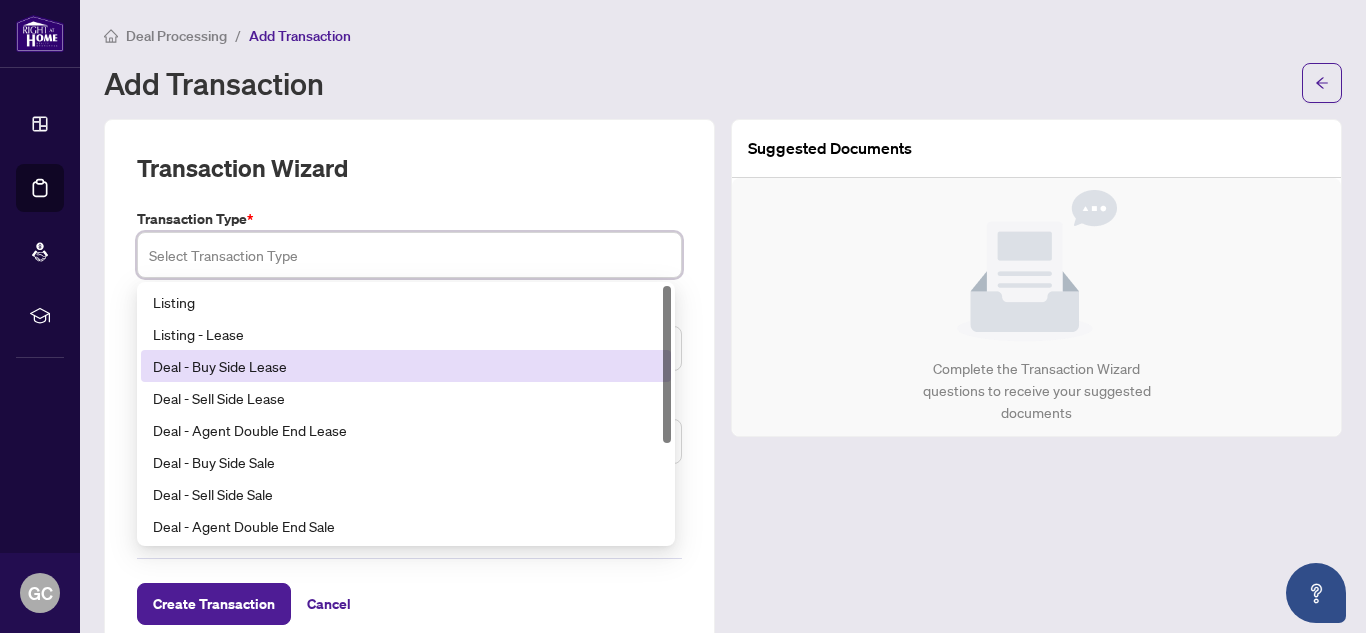 click on "Deal - Buy Side Lease" at bounding box center [406, 366] 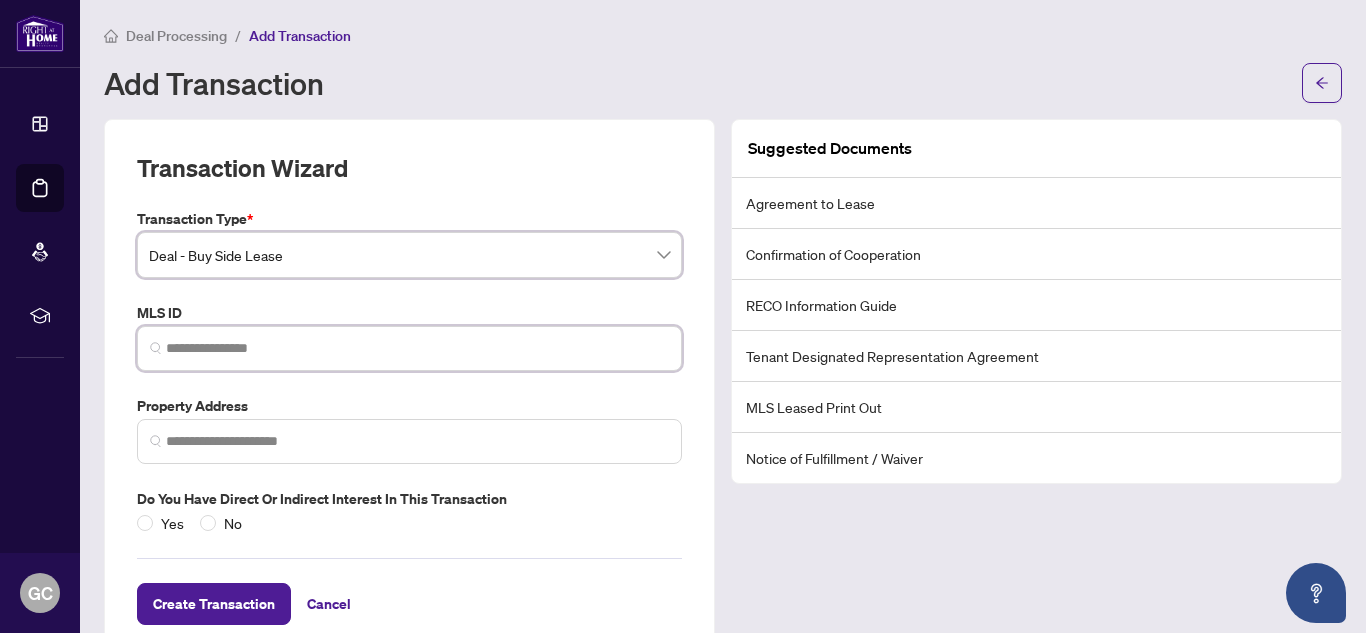click at bounding box center (417, 348) 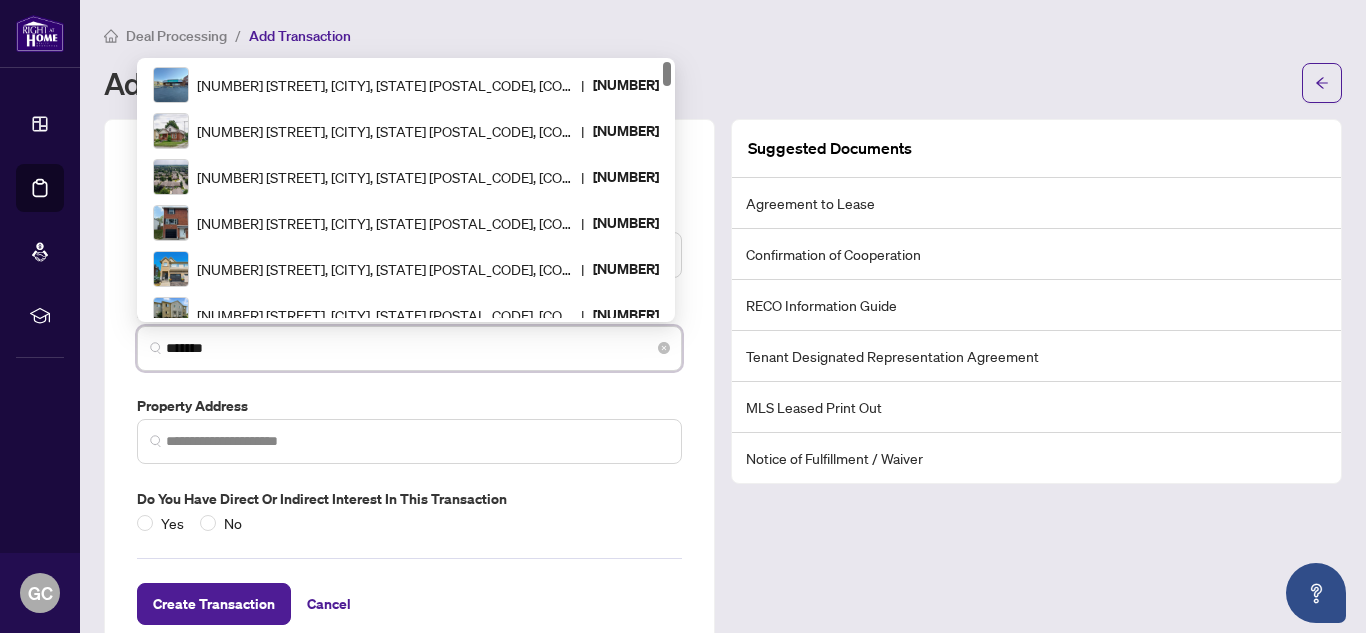 type on "********" 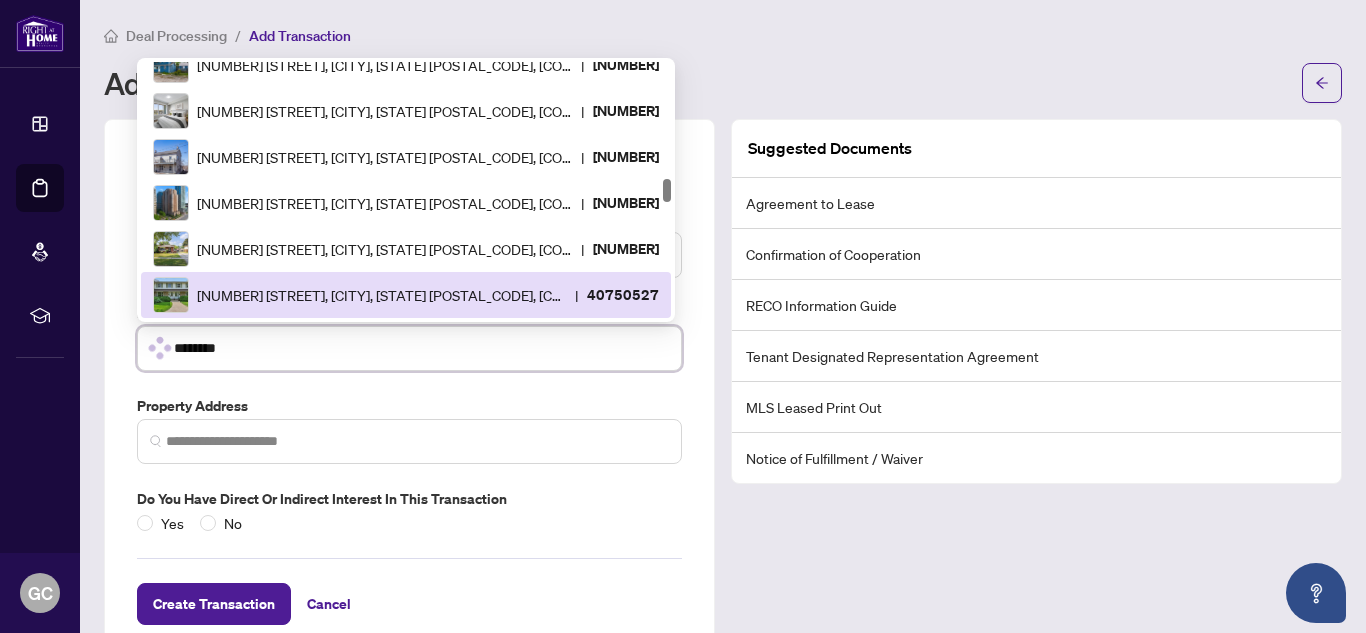scroll, scrollTop: 0, scrollLeft: 0, axis: both 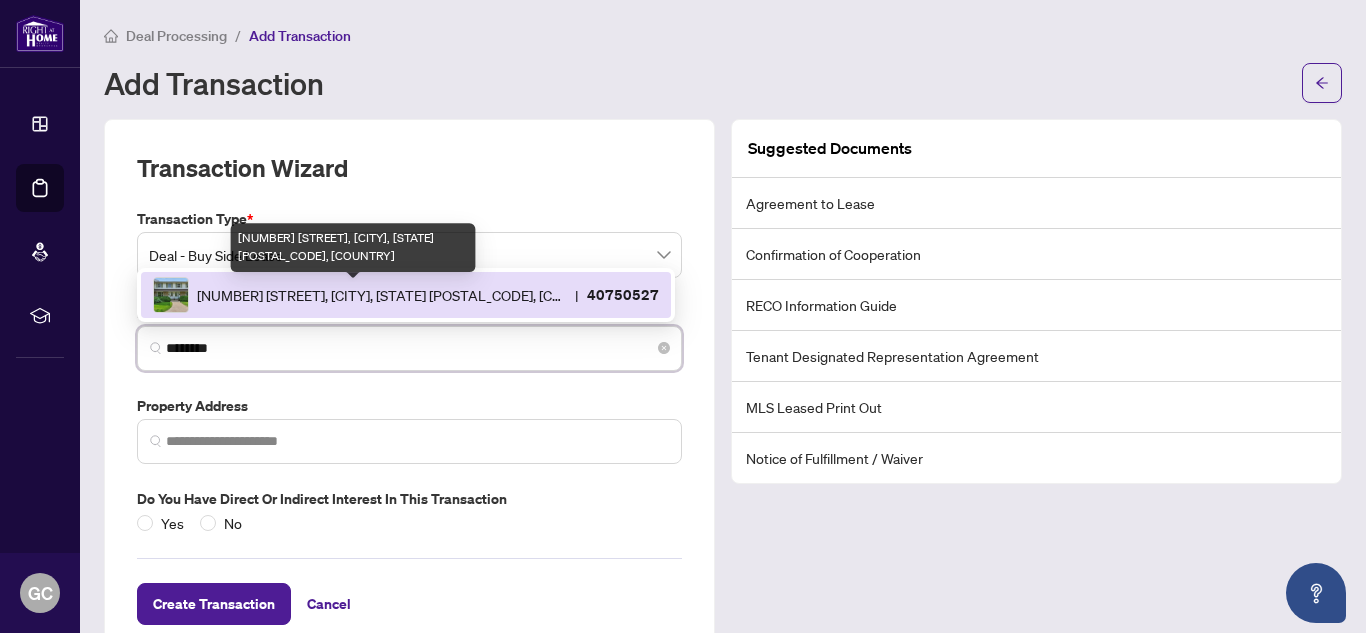 click on "[NUMBER] [STREET], [CITY], [STATE] [POSTAL_CODE], [COUNTRY]" at bounding box center [382, 295] 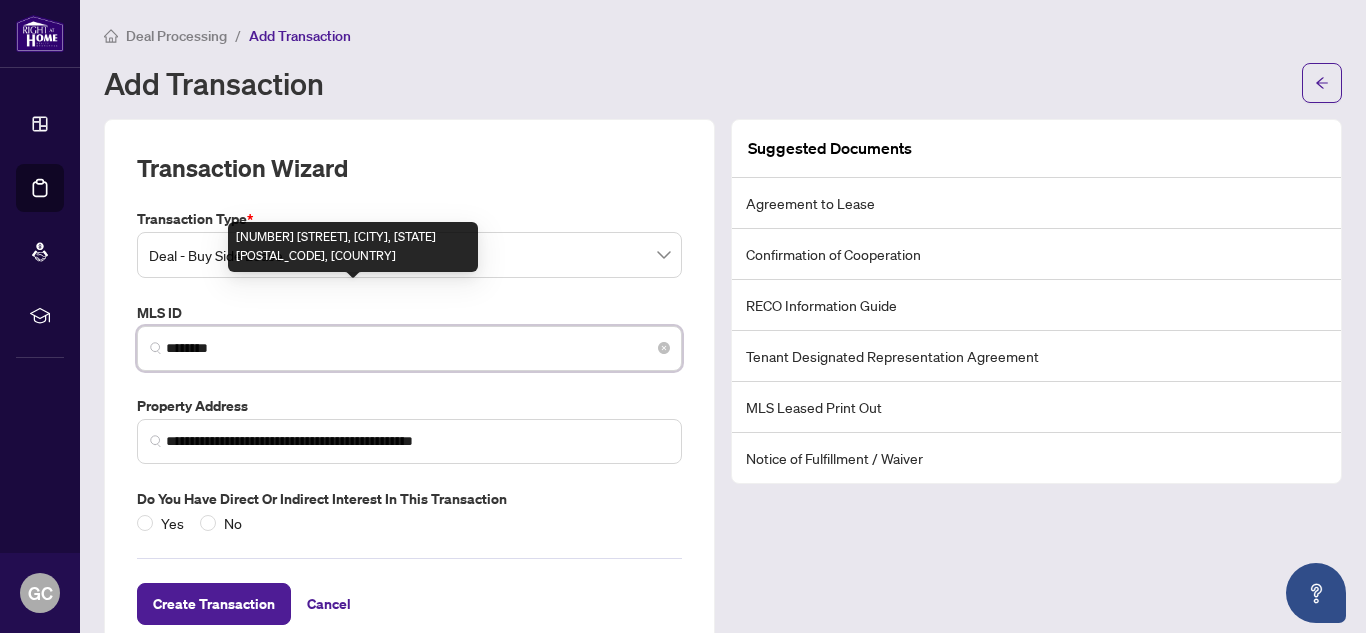 type on "**********" 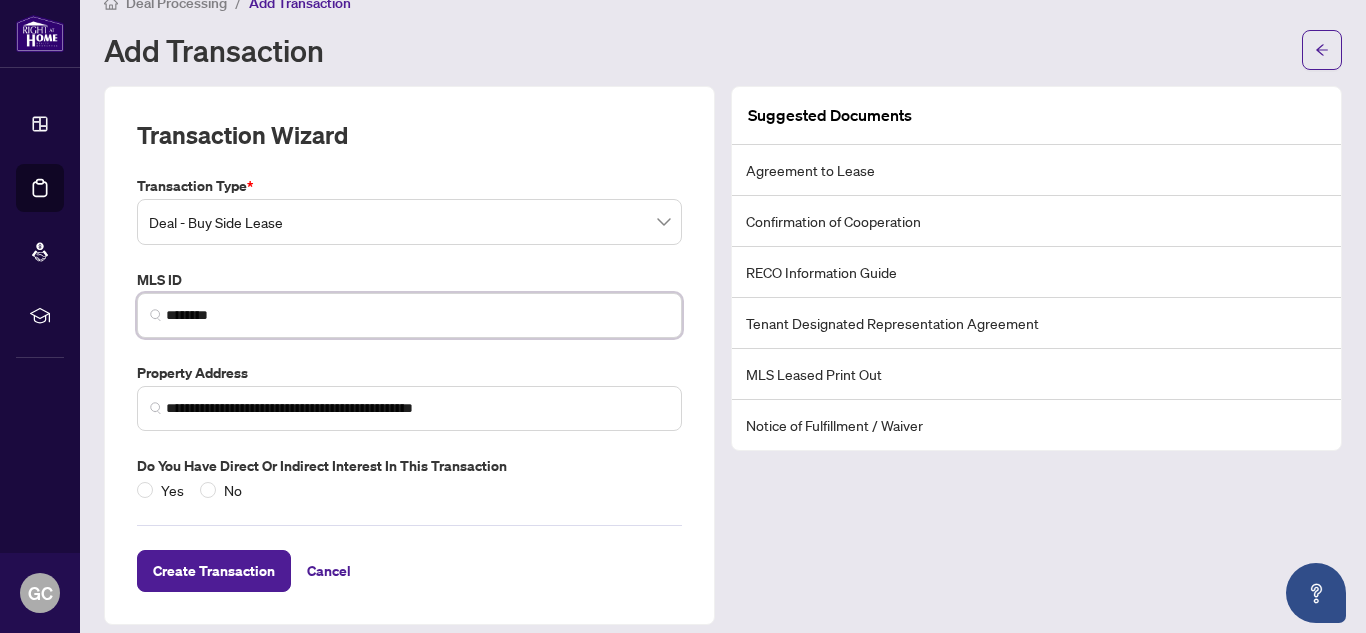 scroll, scrollTop: 49, scrollLeft: 0, axis: vertical 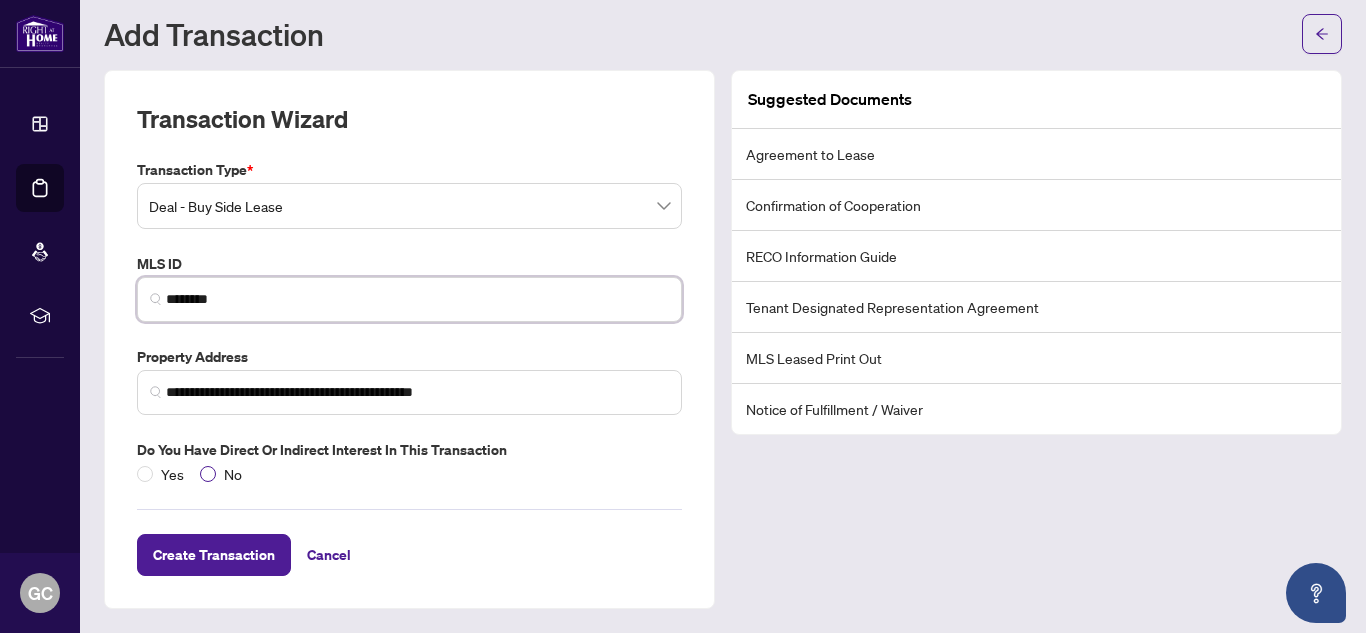 type on "********" 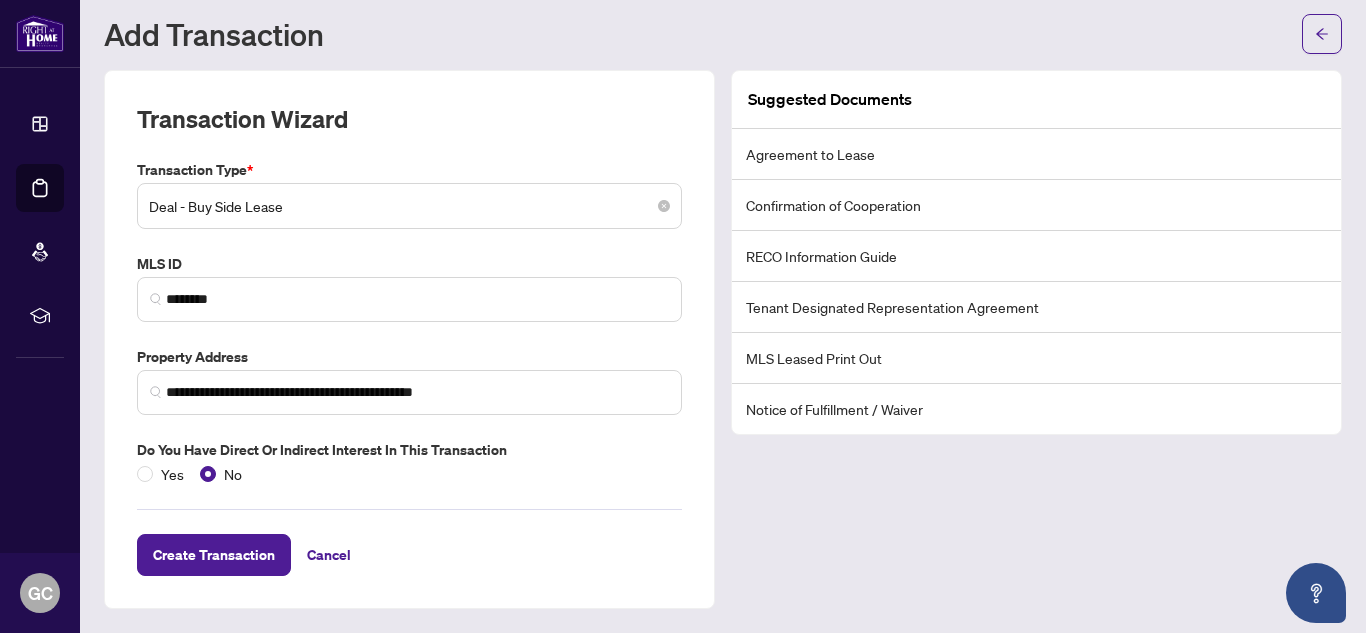 click on "Deal - Buy Side Lease" at bounding box center [409, 206] 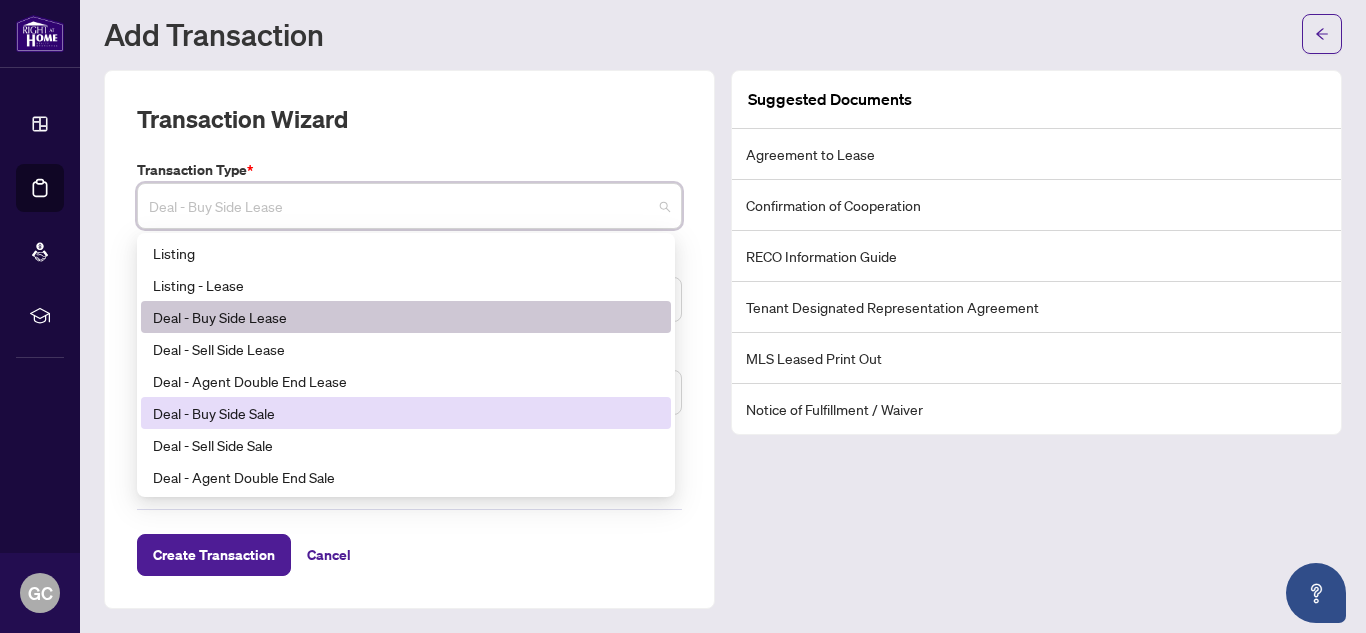 click on "Deal - Buy Side Sale" at bounding box center (406, 413) 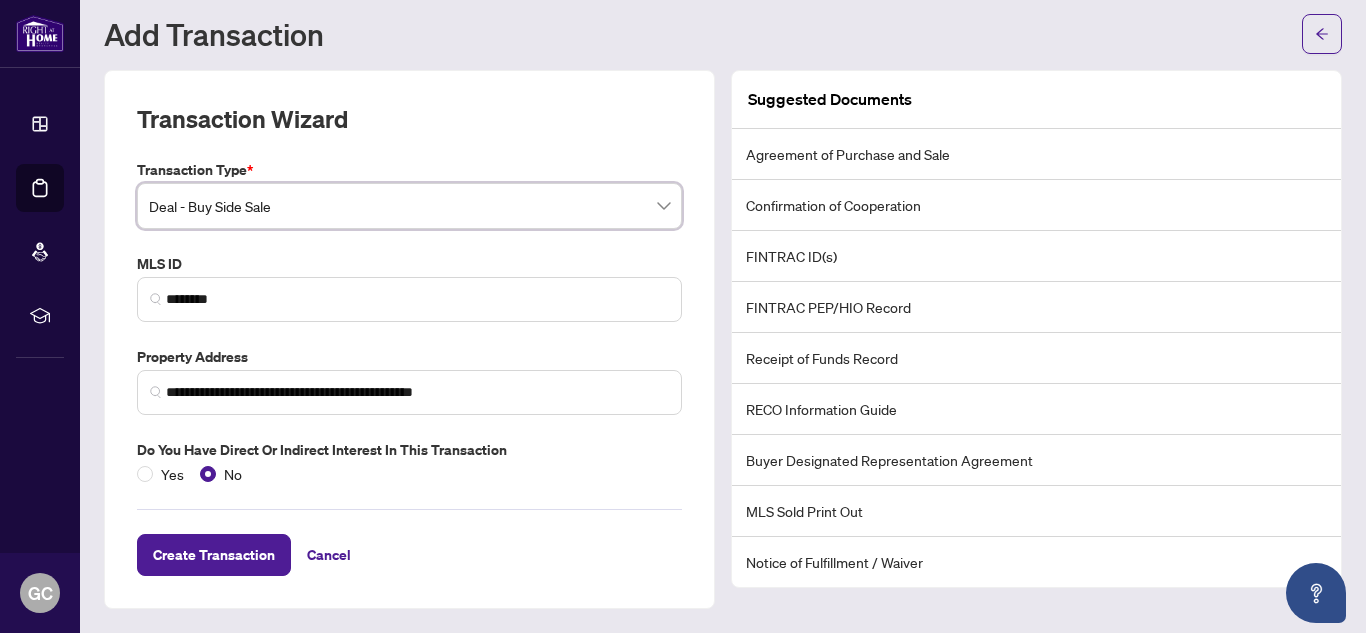click on "**********" at bounding box center (409, 322) 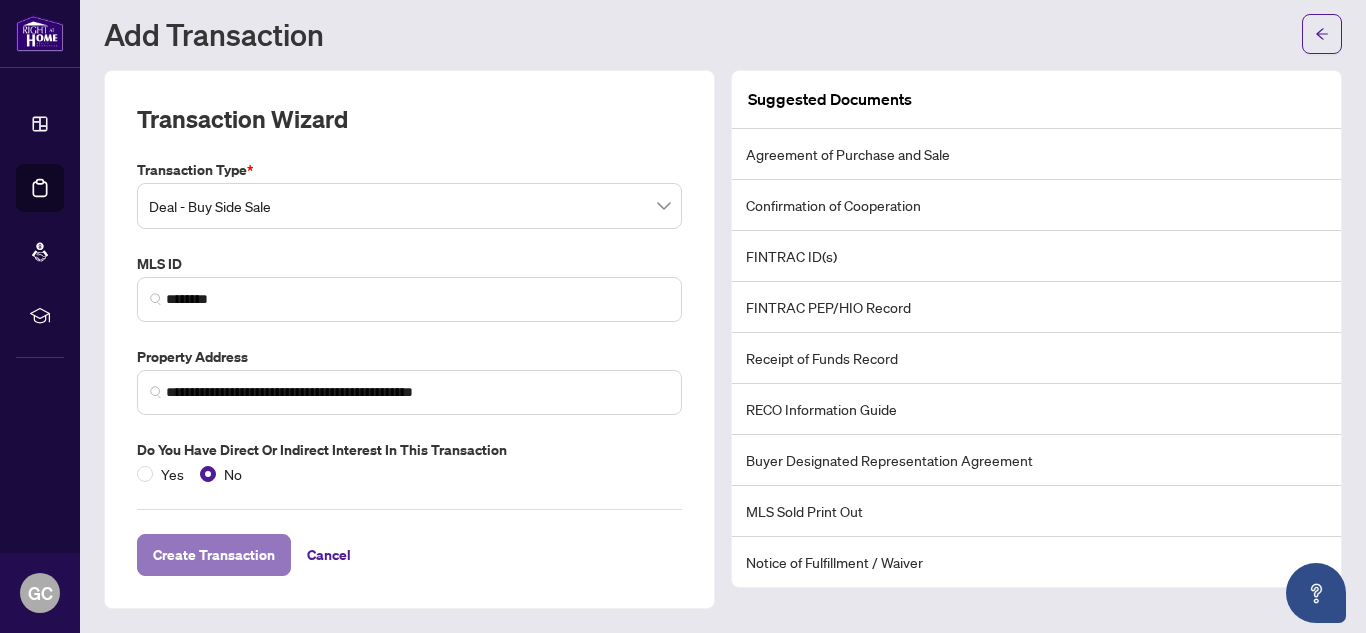 click on "Create Transaction" at bounding box center (214, 555) 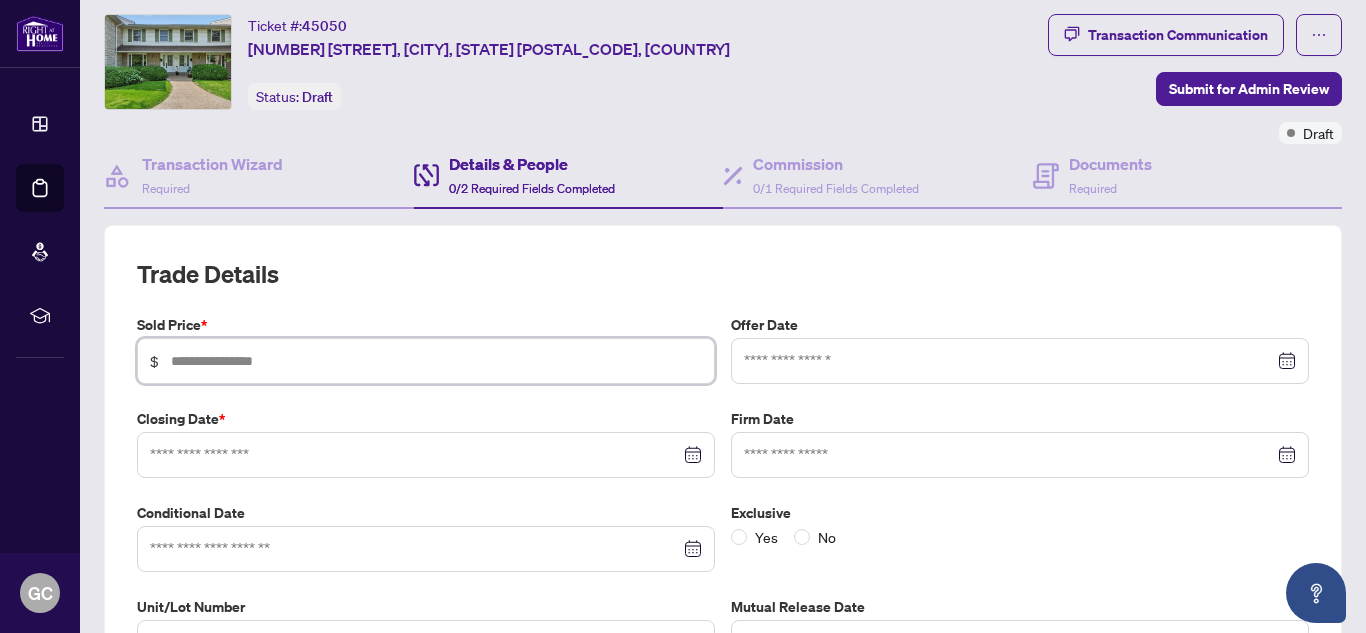 click at bounding box center (436, 361) 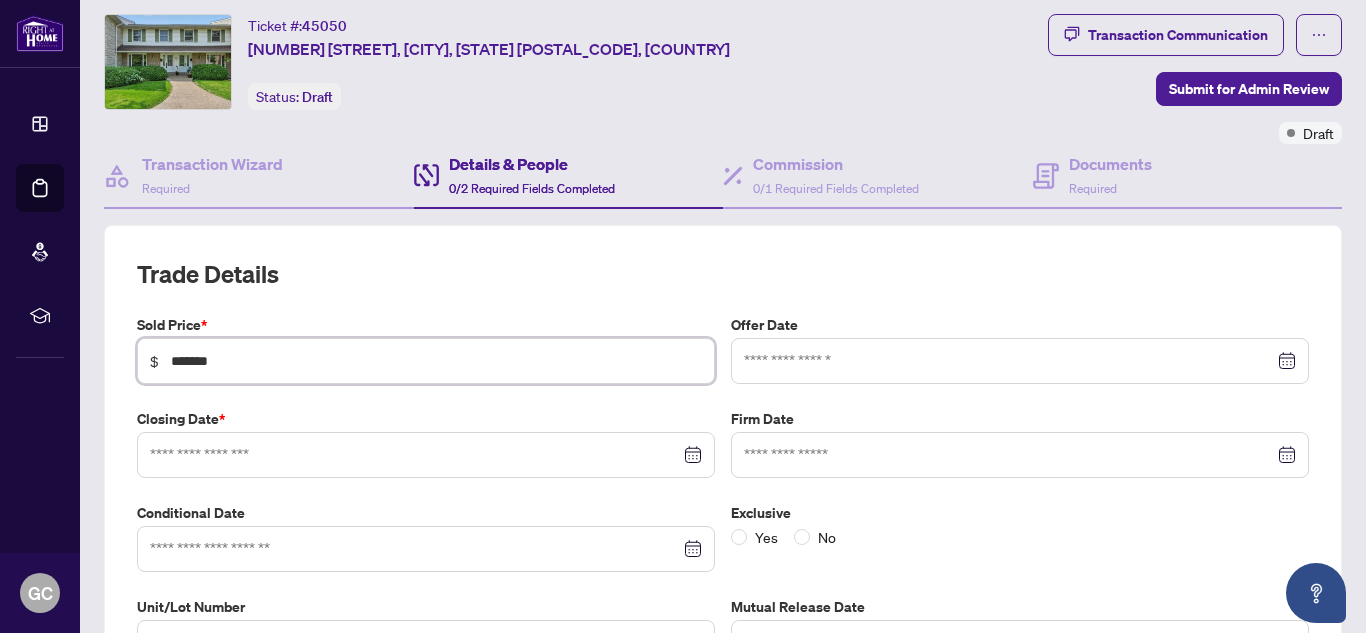 type on "*******" 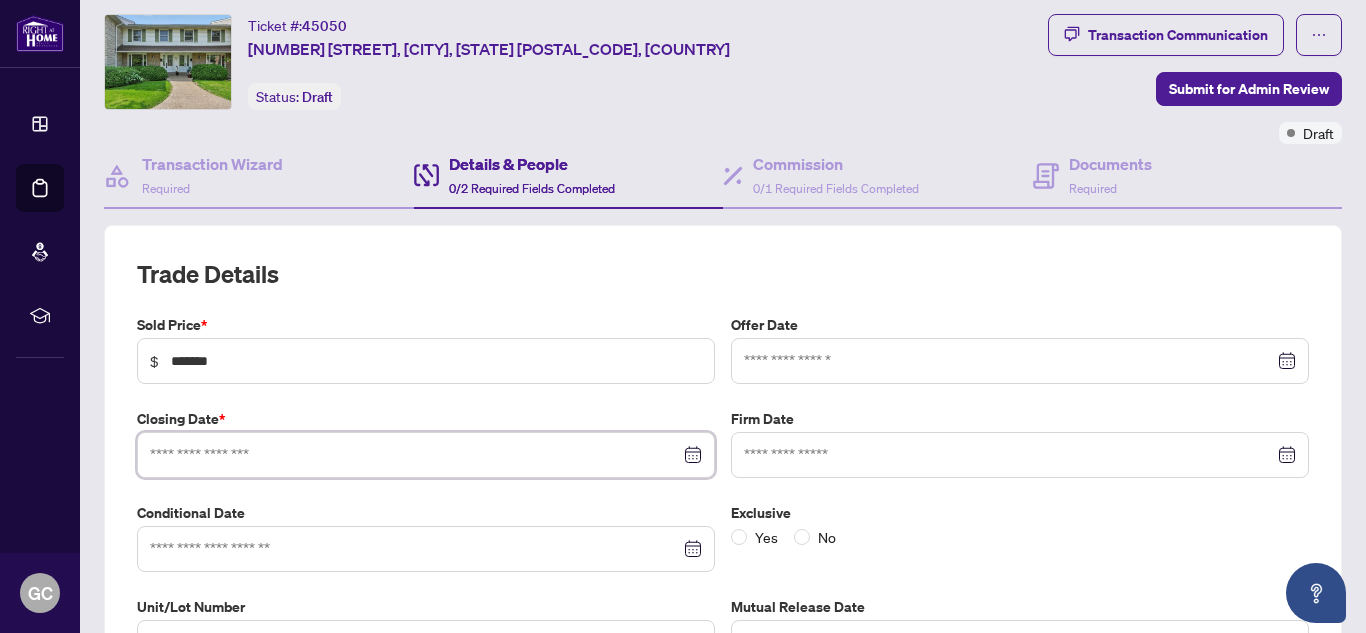 click at bounding box center [415, 455] 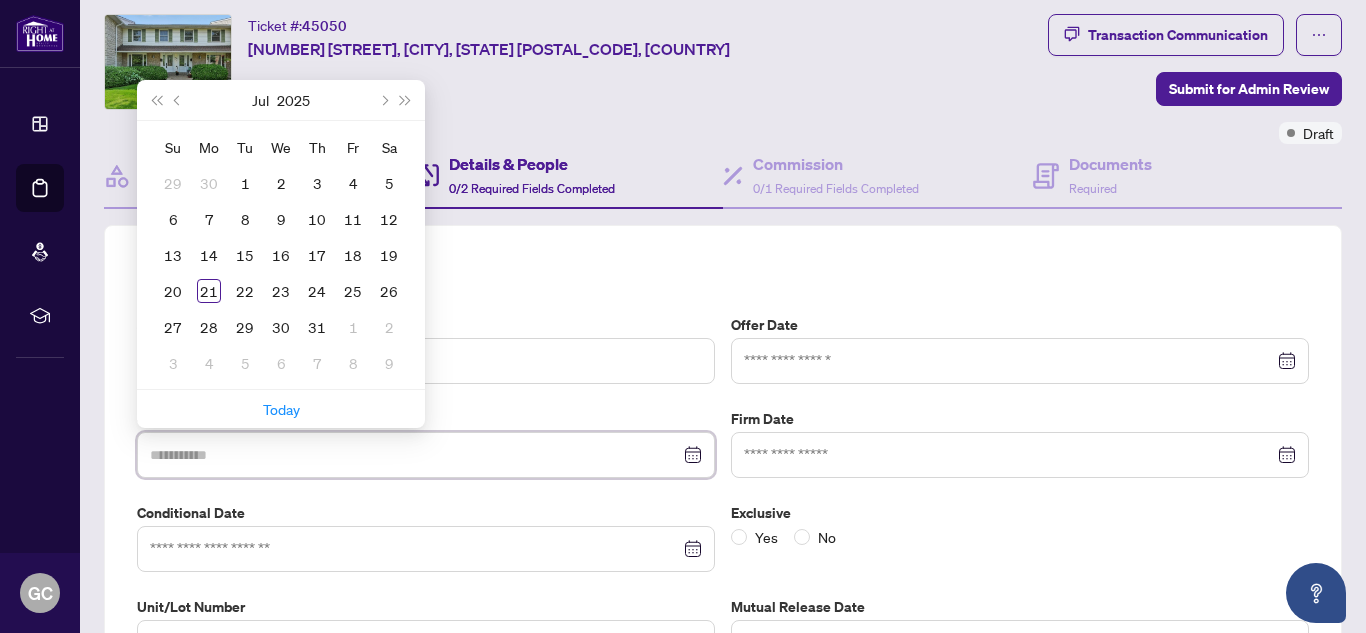 type on "**********" 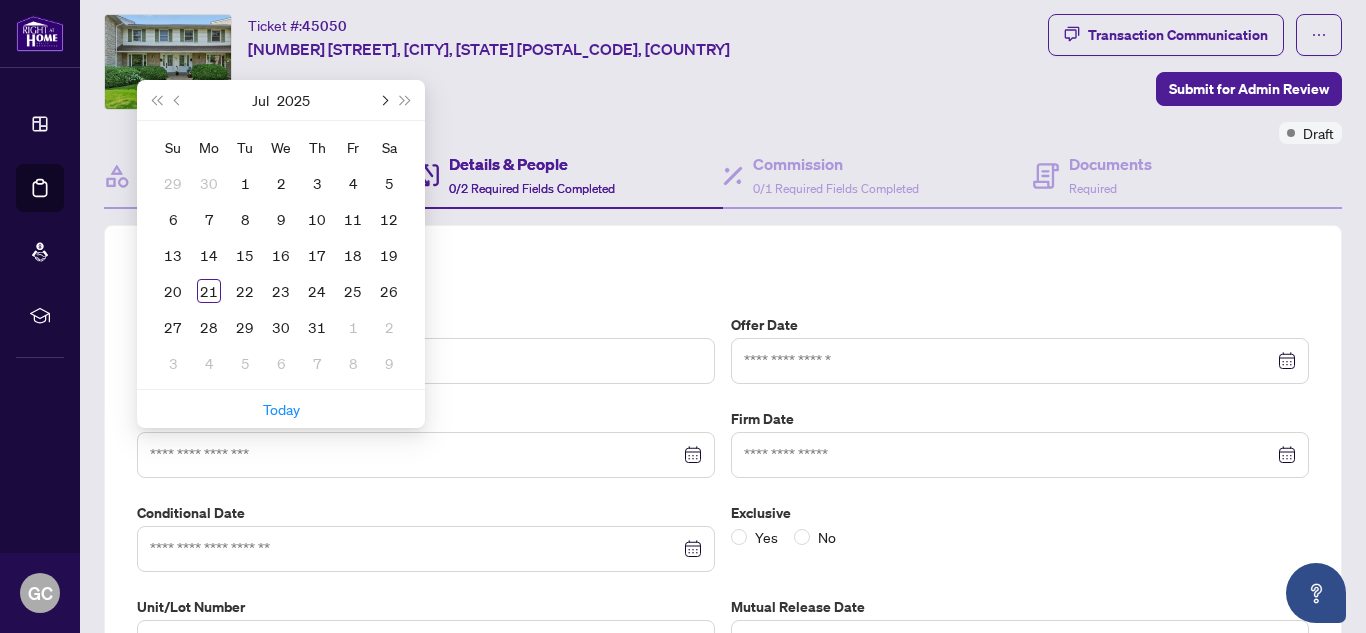 click at bounding box center (383, 100) 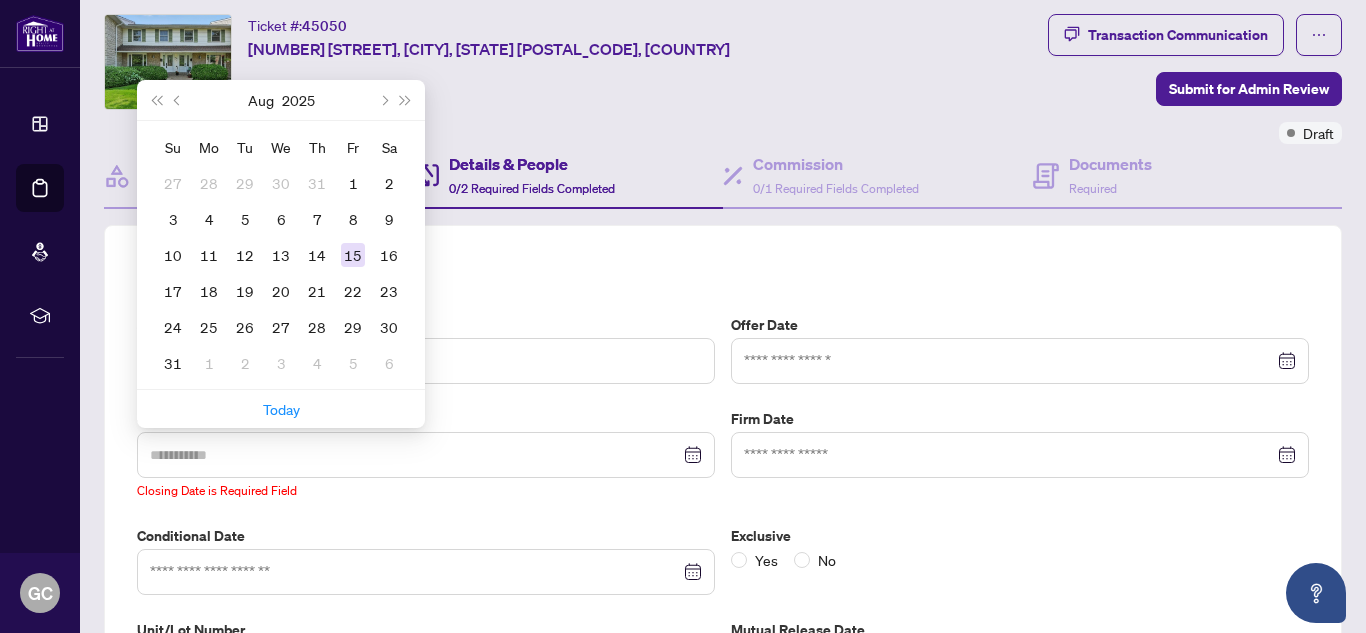 type on "**********" 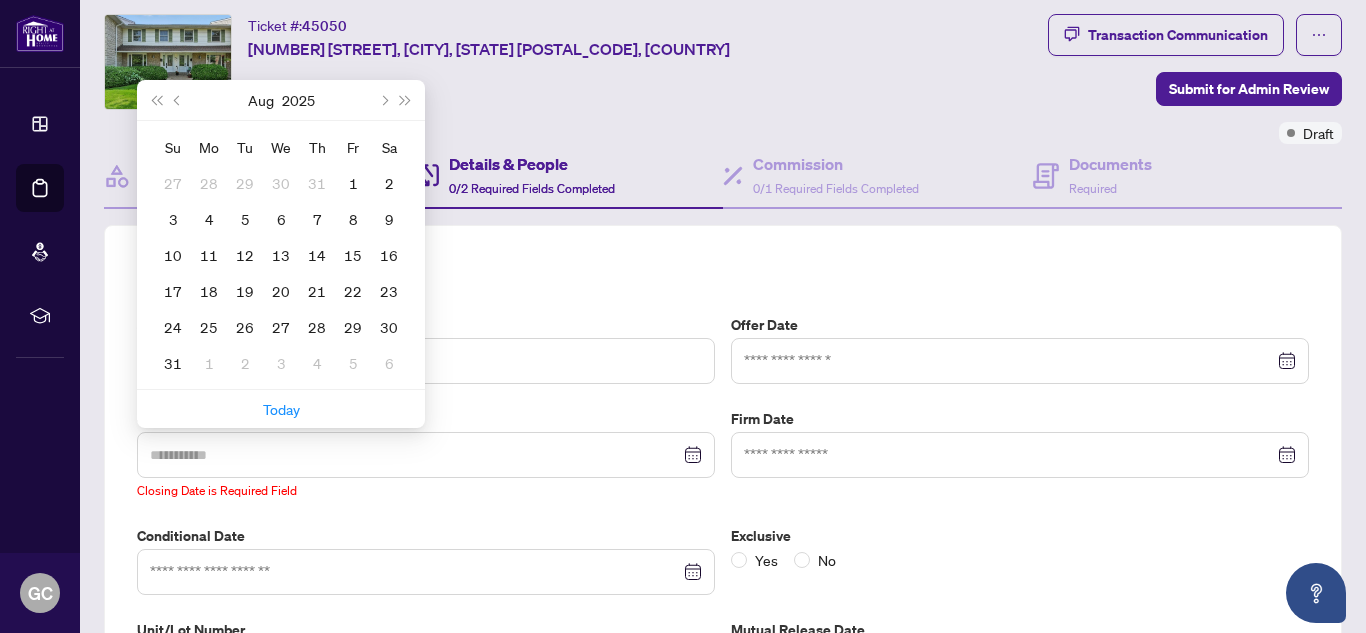 click on "15" at bounding box center [353, 255] 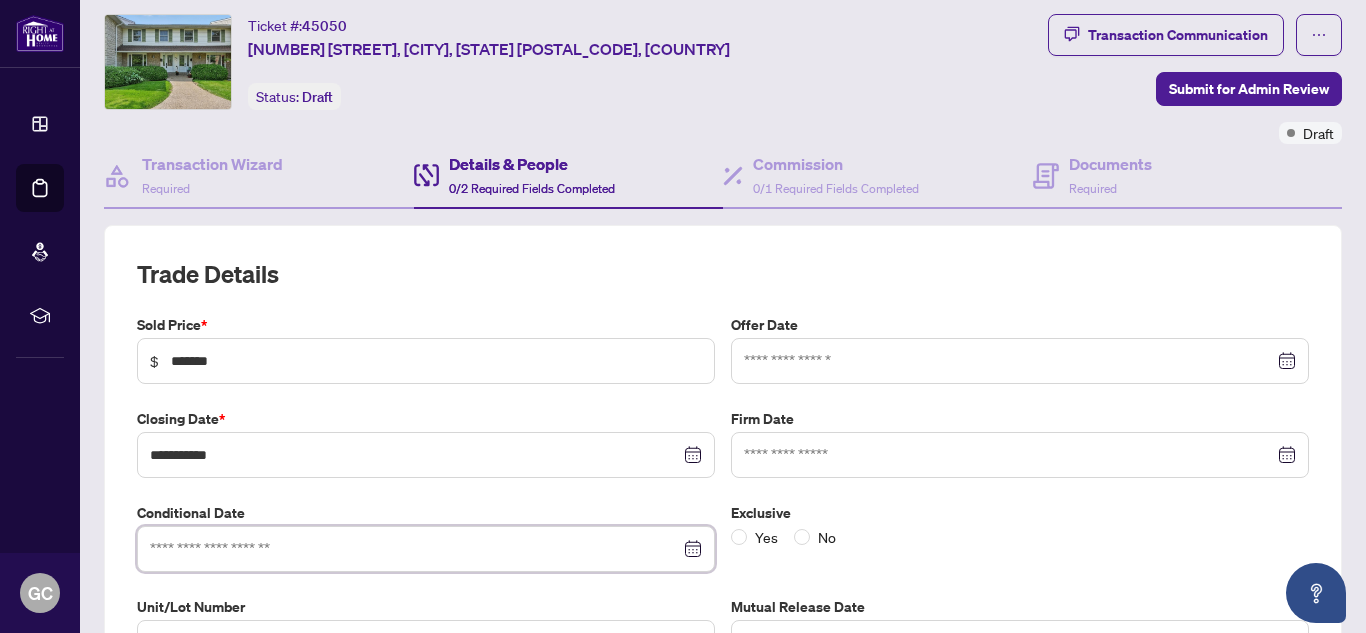 click at bounding box center [415, 549] 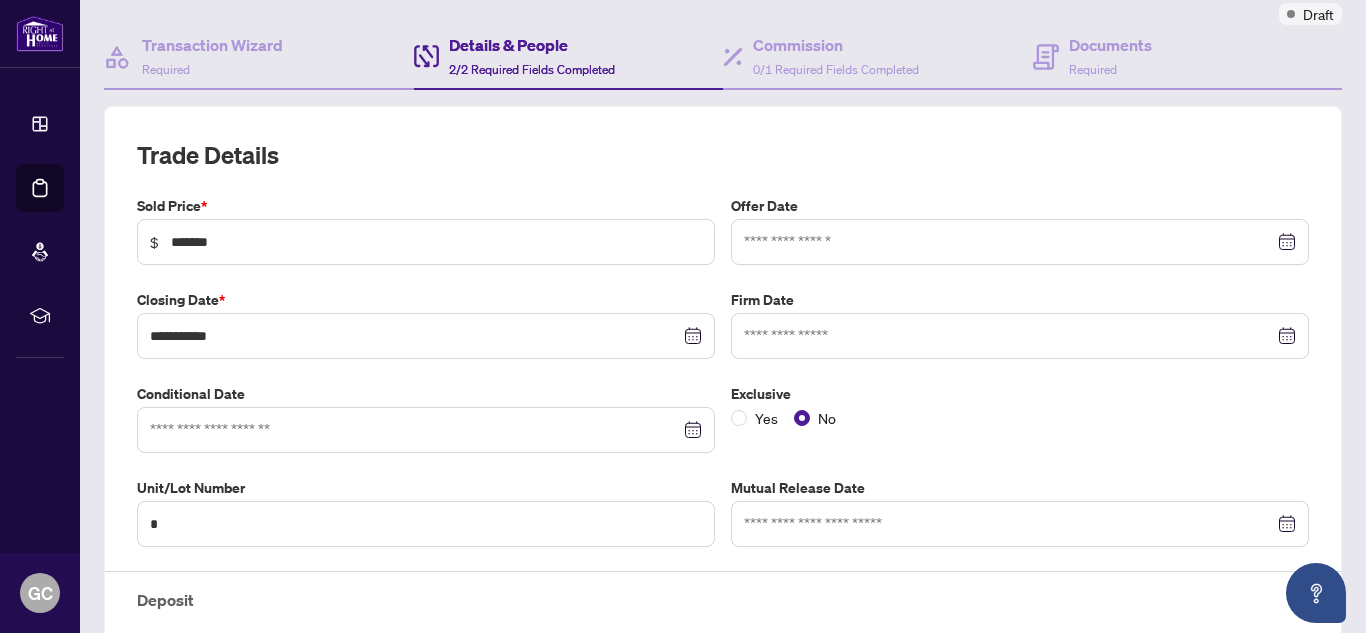 scroll, scrollTop: 216, scrollLeft: 0, axis: vertical 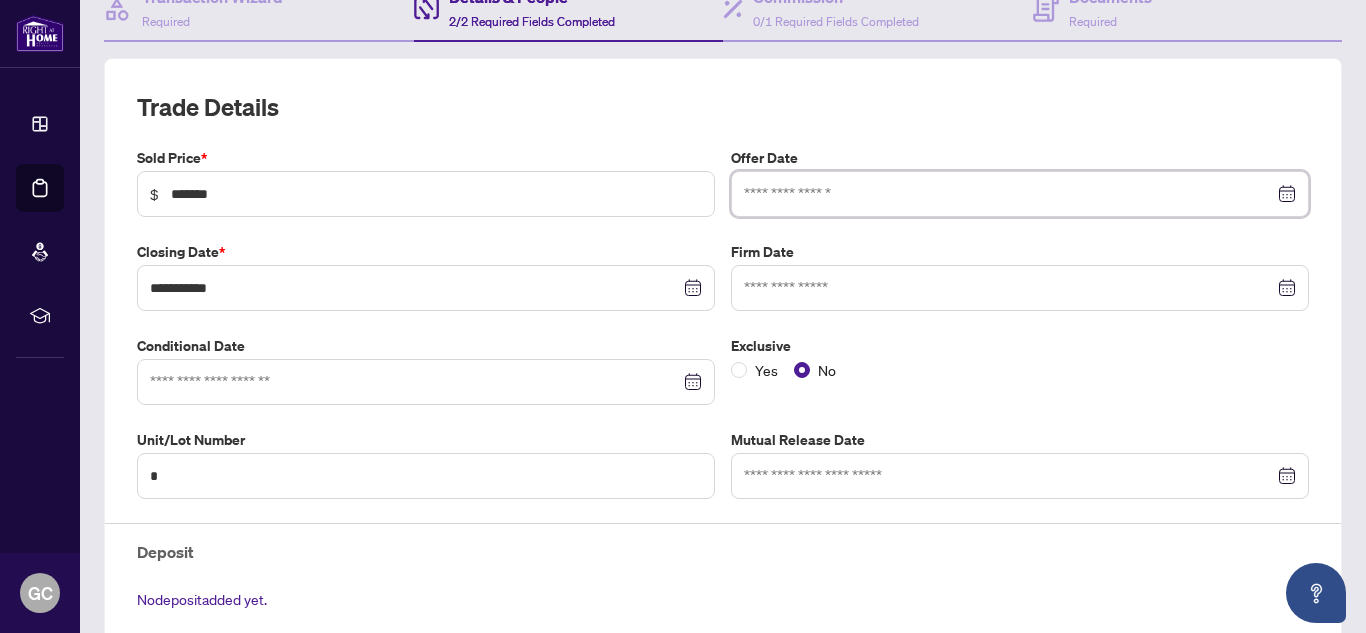 click at bounding box center [1009, 194] 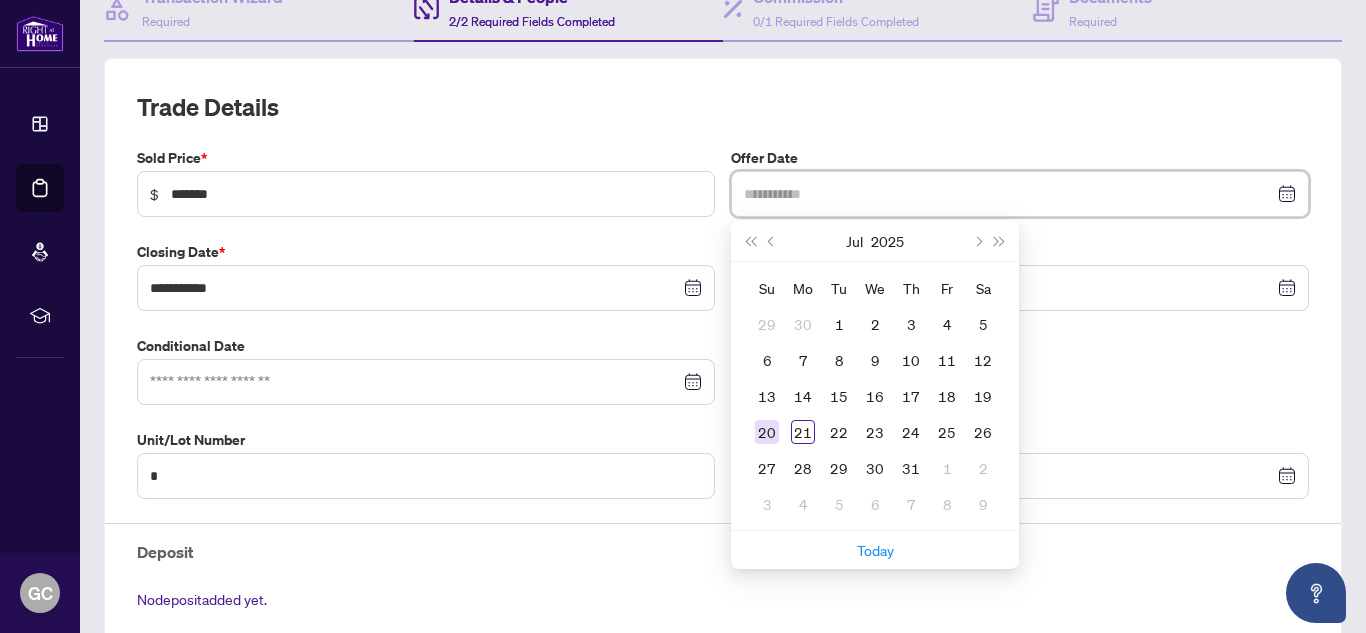 type on "**********" 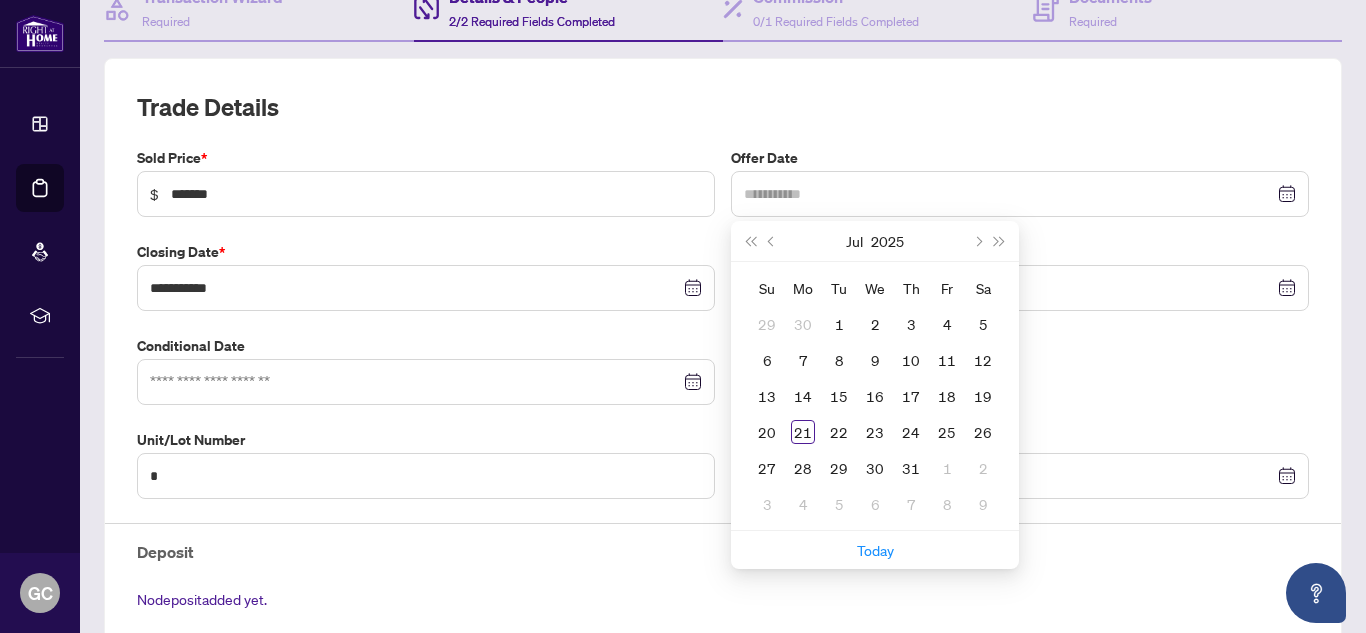 click on "20" at bounding box center [767, 432] 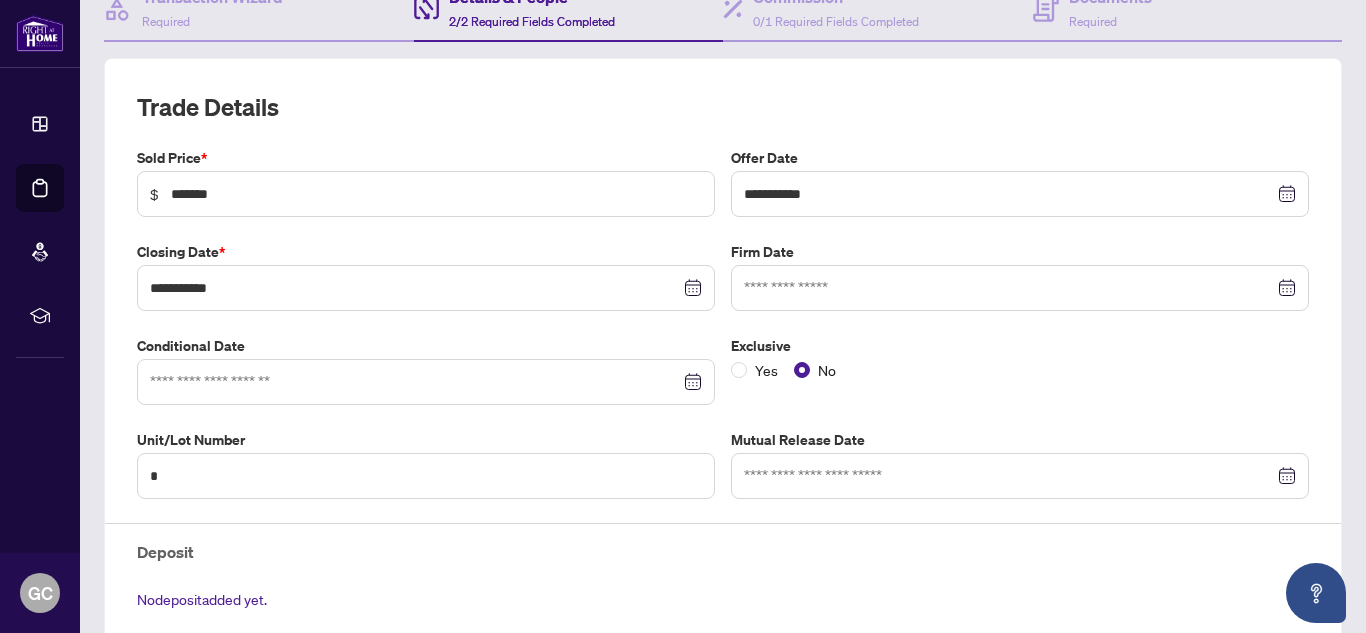click on "**********" at bounding box center (723, 424) 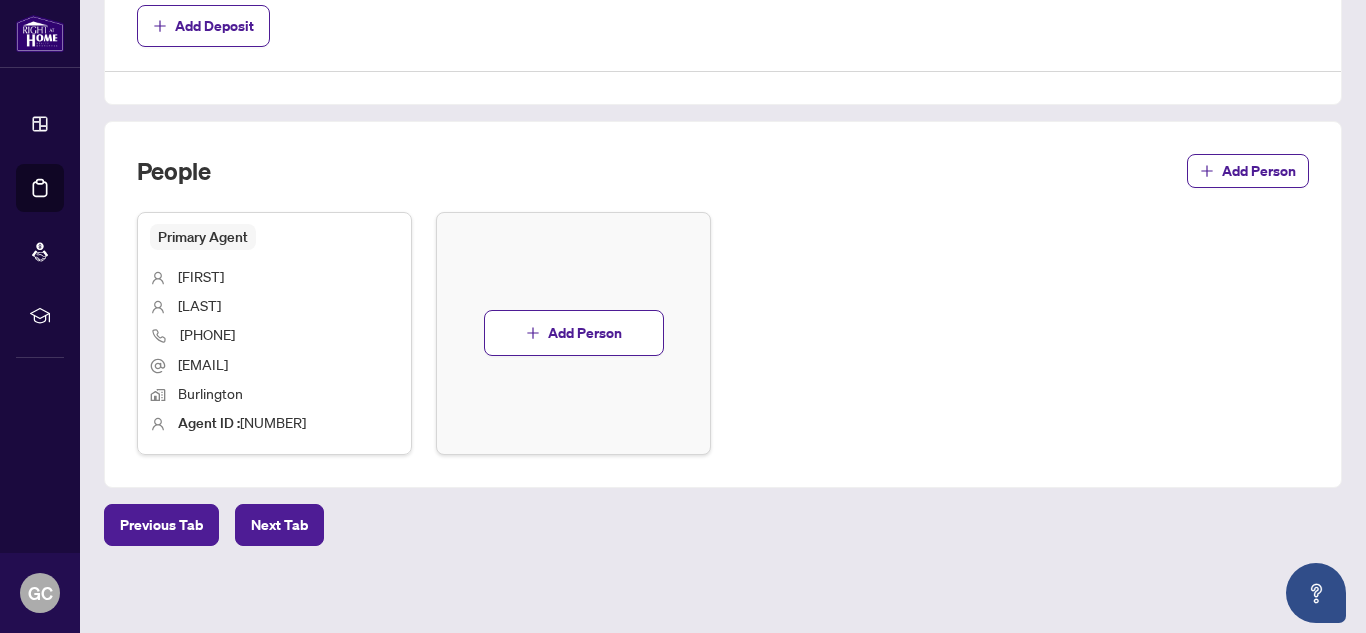 scroll, scrollTop: 851, scrollLeft: 0, axis: vertical 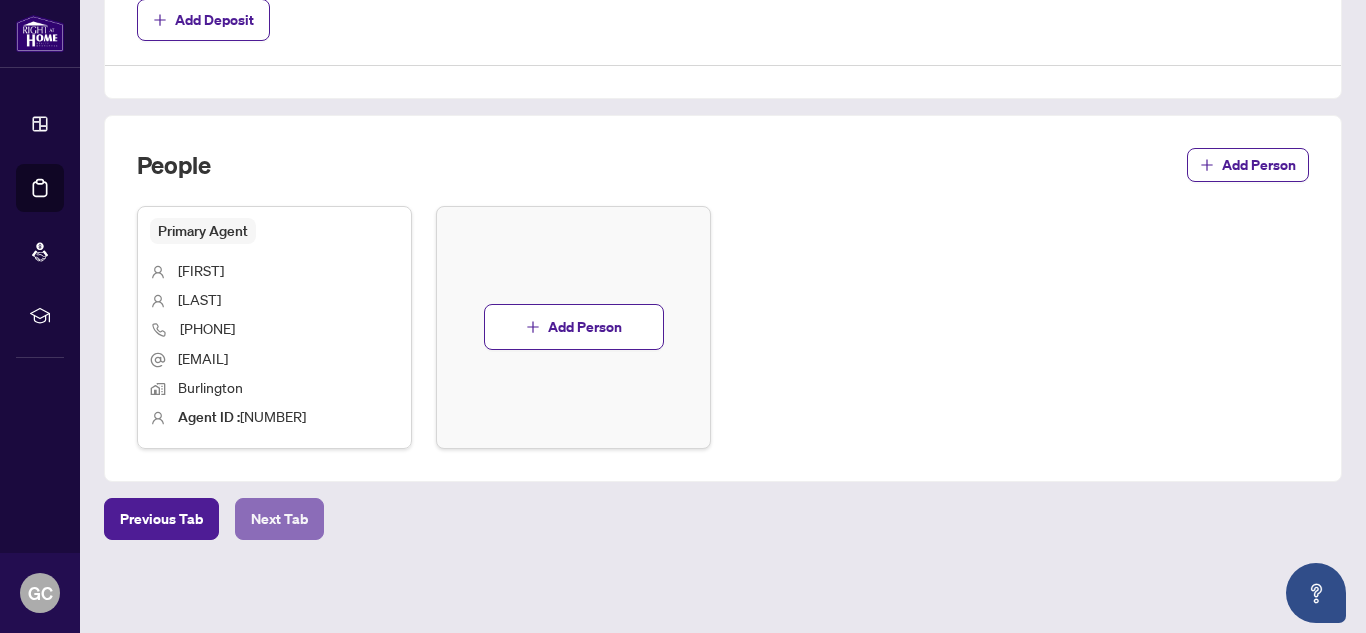 click on "Next Tab" at bounding box center (279, 519) 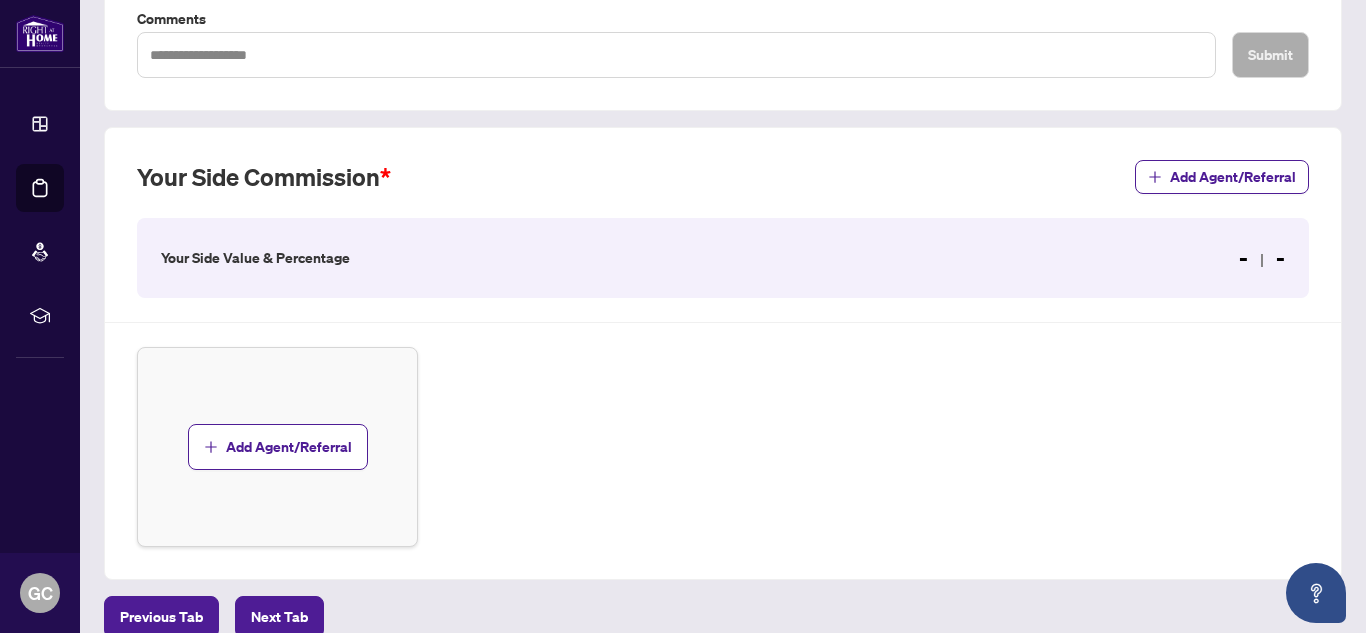 scroll, scrollTop: 500, scrollLeft: 0, axis: vertical 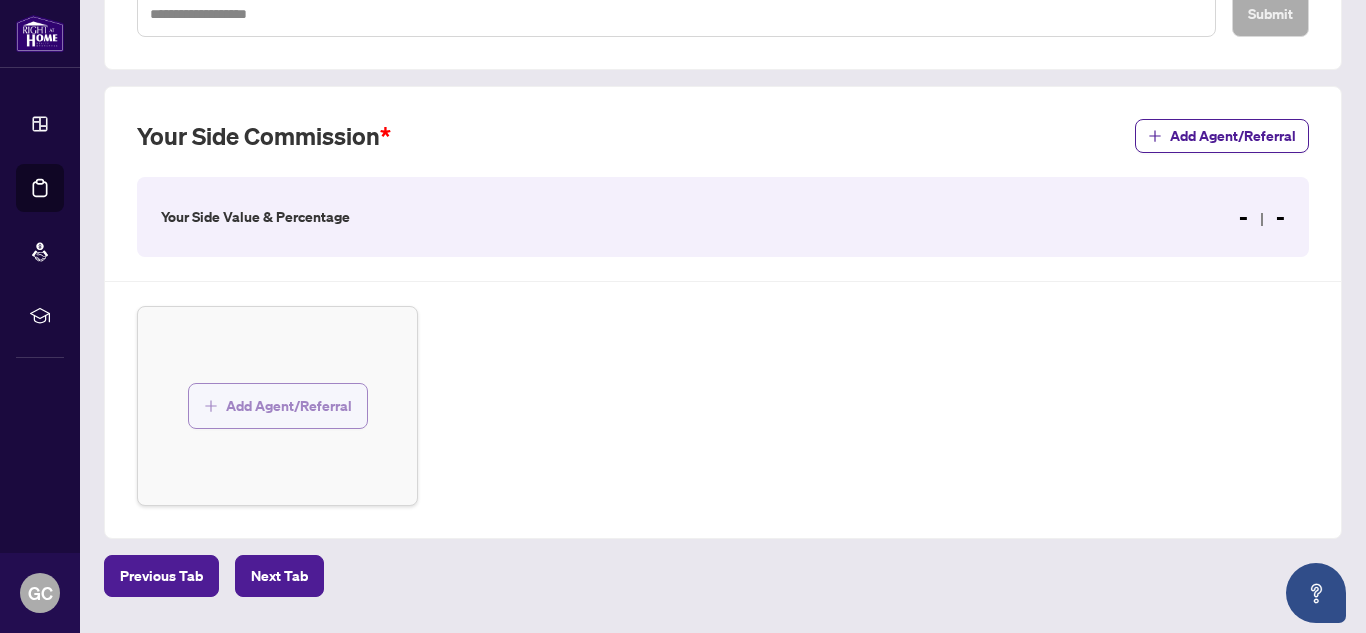 click on "Add Agent/Referral" at bounding box center [289, 406] 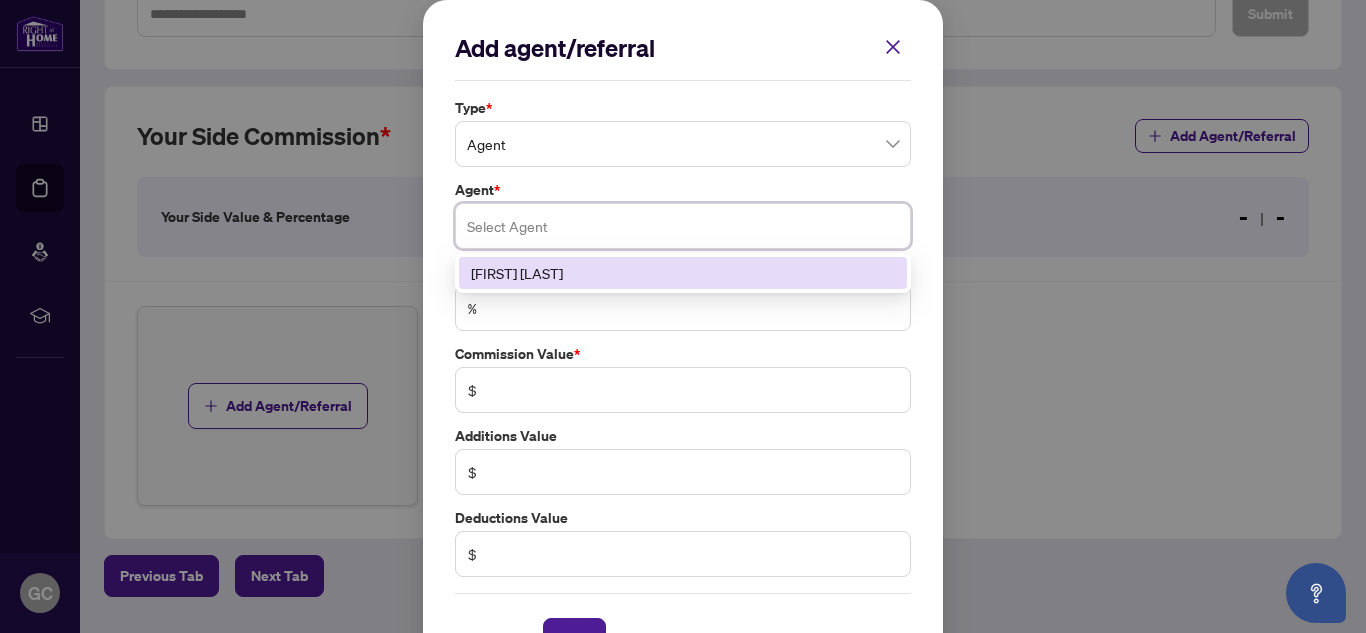 click at bounding box center [683, 226] 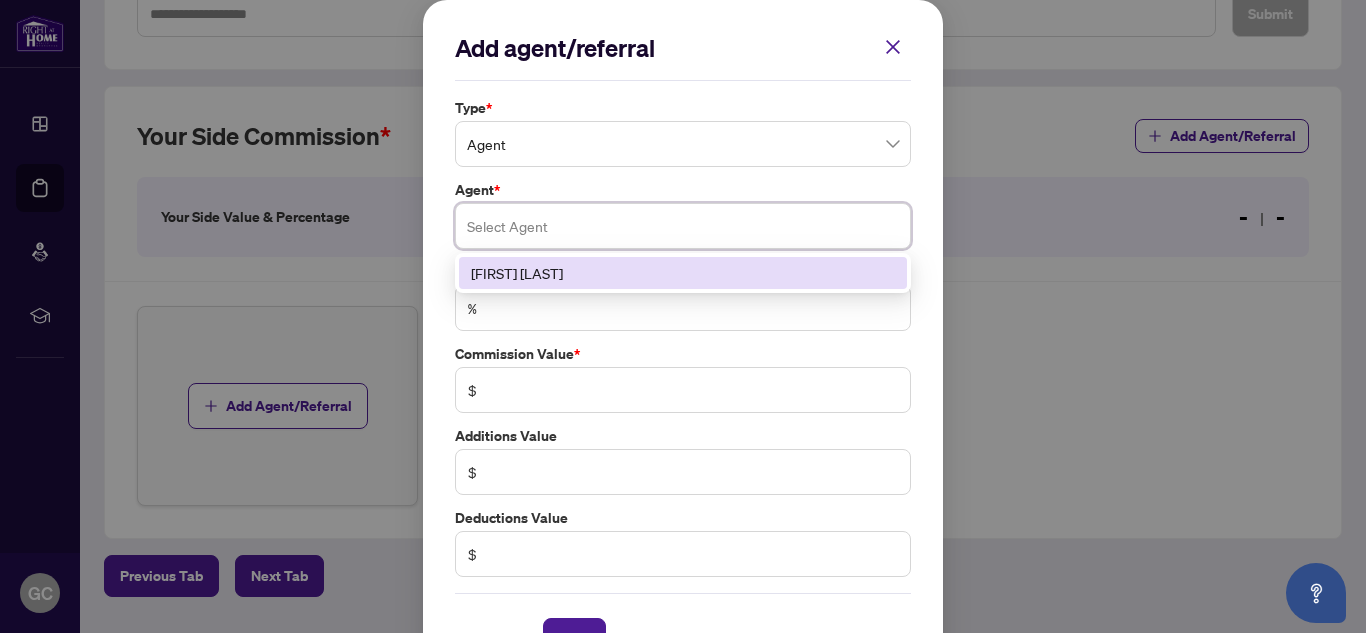 click on "[FIRST] [LAST]" at bounding box center [683, 273] 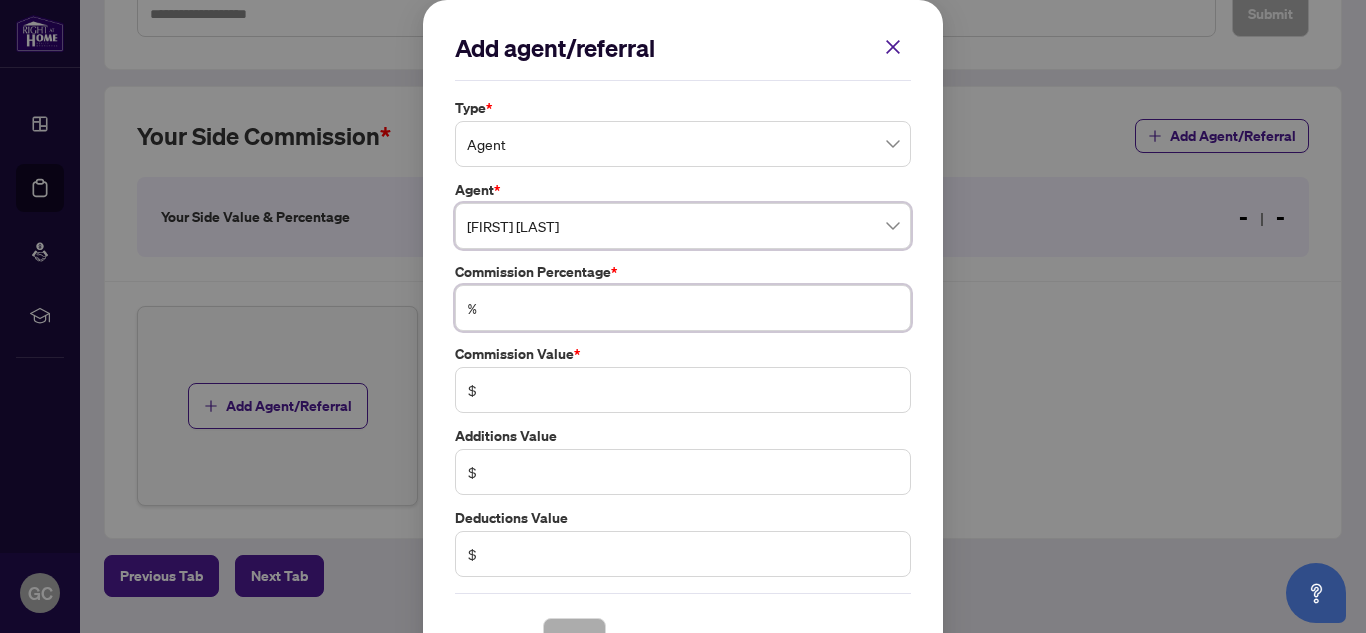 click at bounding box center (693, 308) 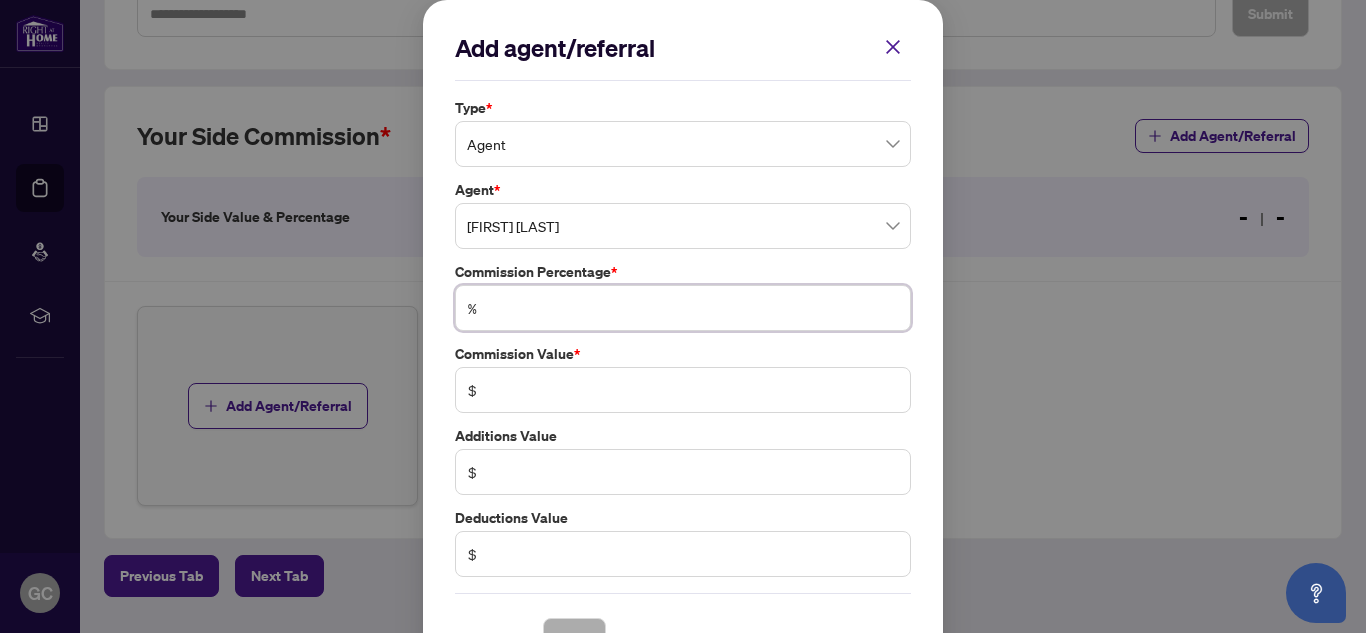 type on "*" 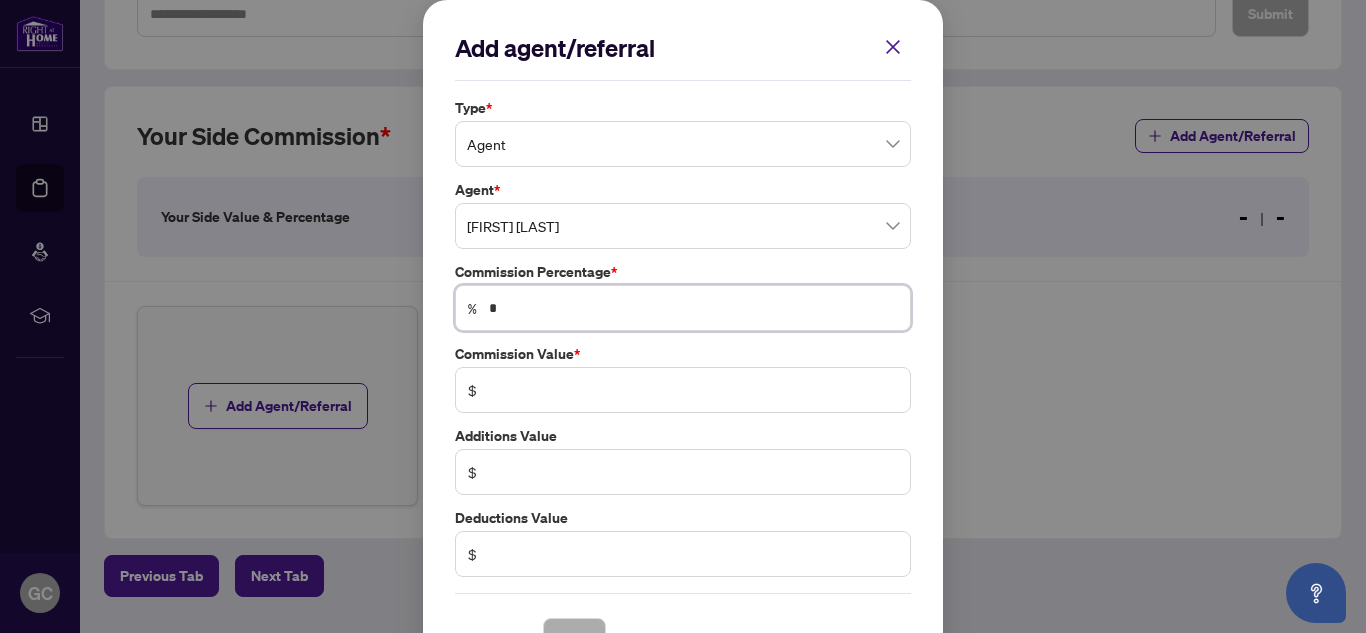 type on "******" 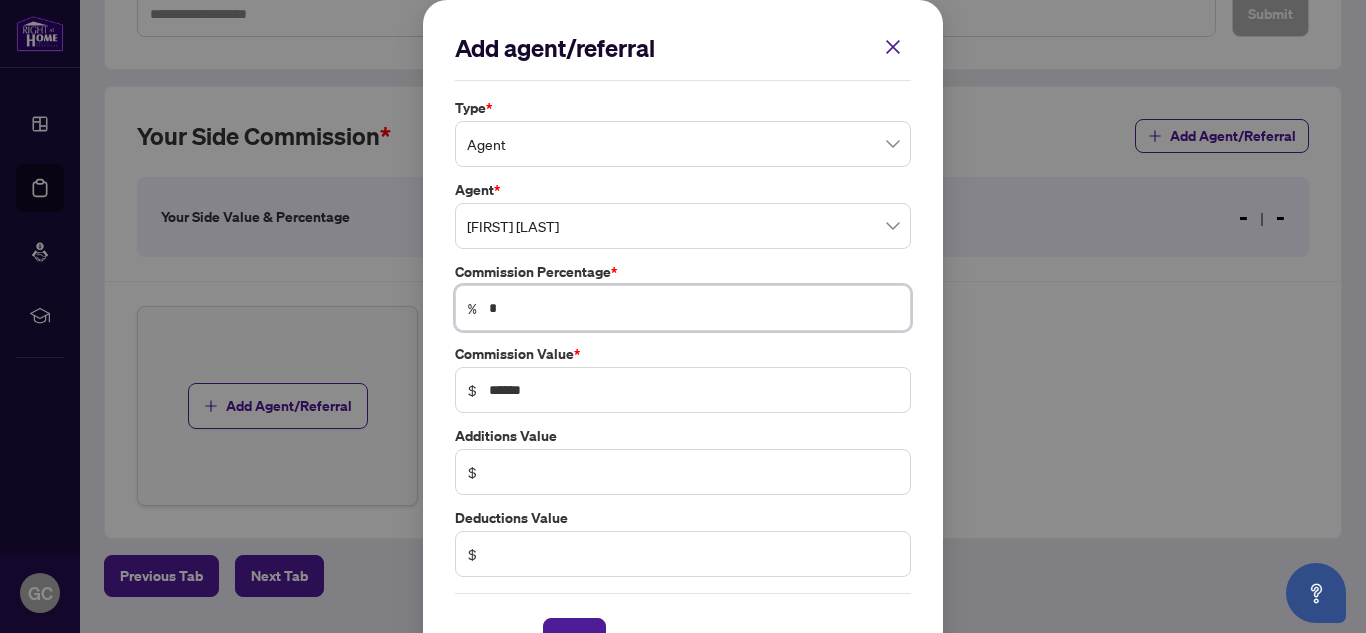type on "*" 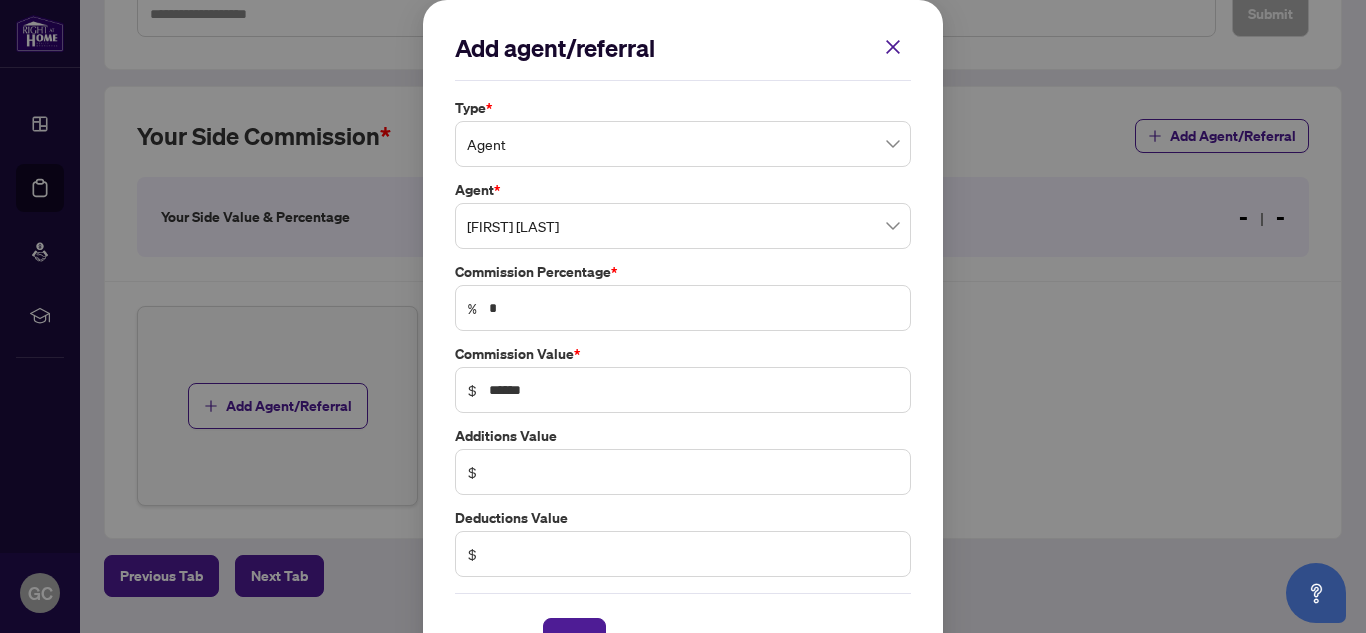 click on "Additions Value" at bounding box center [683, 436] 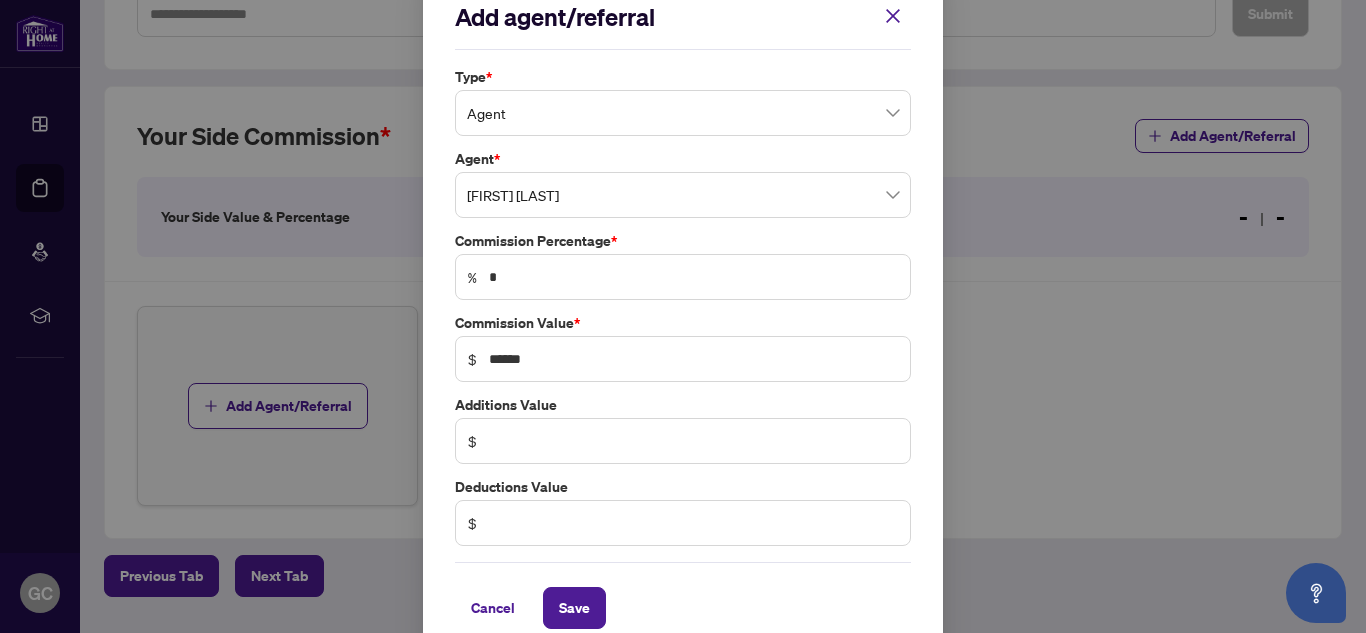 scroll, scrollTop: 59, scrollLeft: 0, axis: vertical 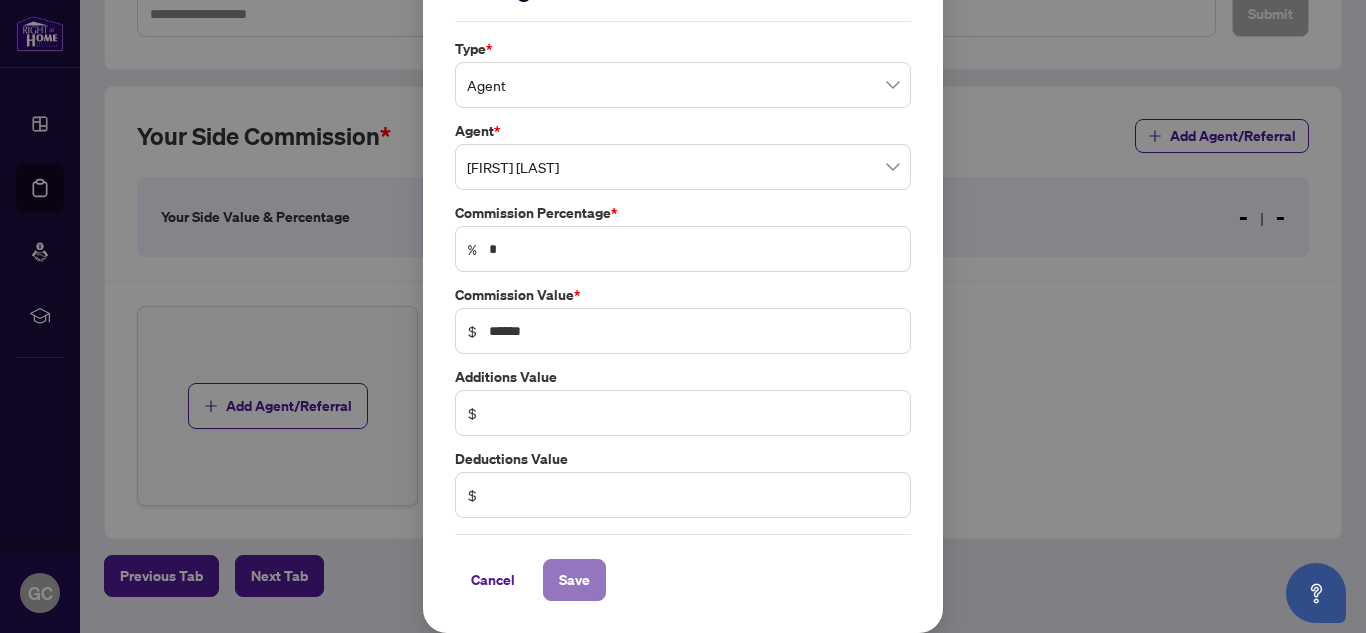 click on "Save" at bounding box center (574, 580) 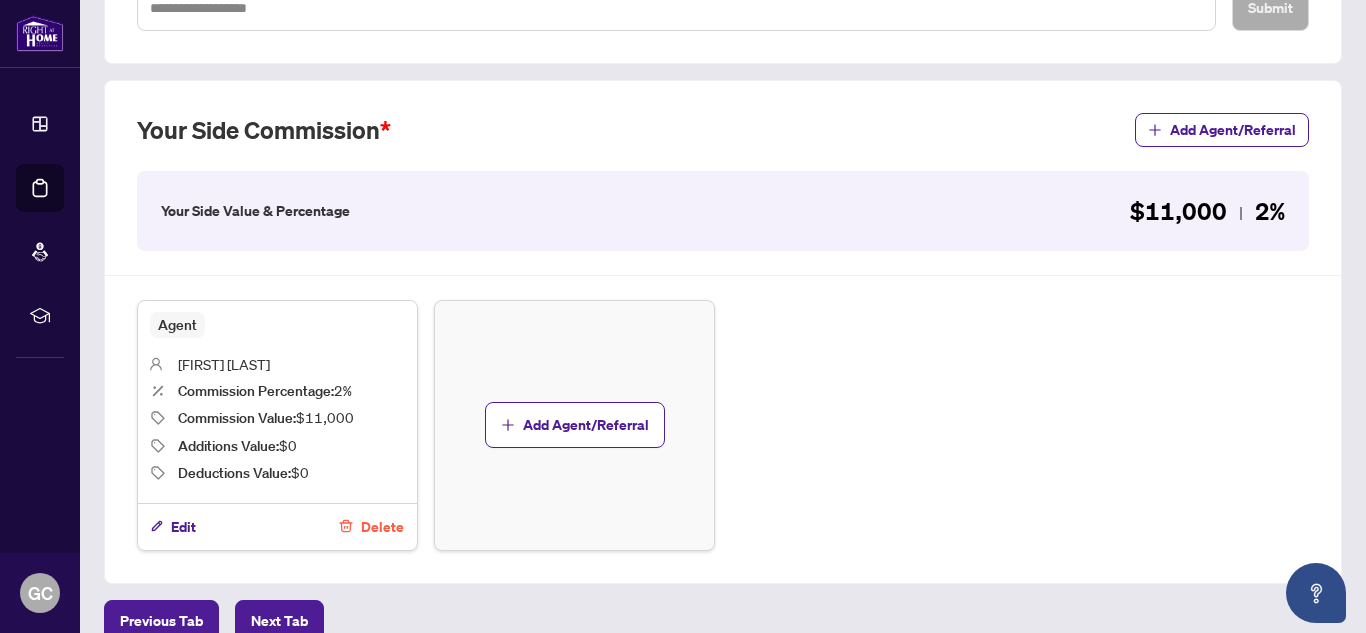 scroll, scrollTop: 603, scrollLeft: 0, axis: vertical 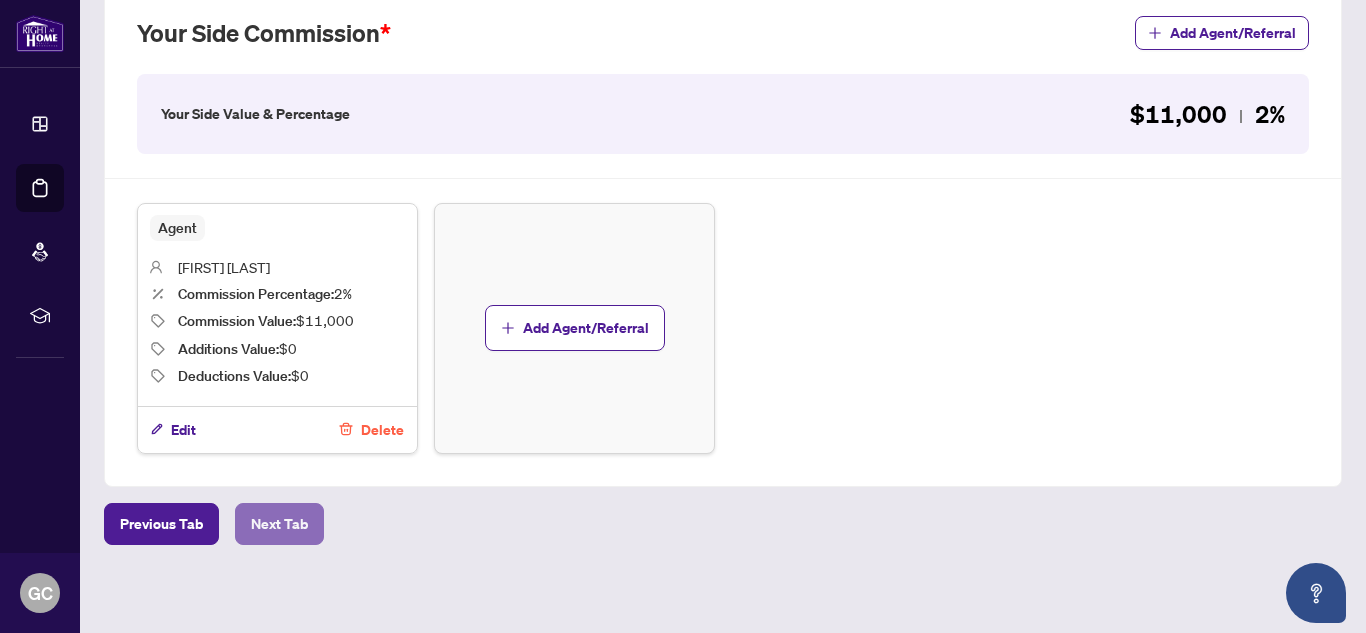 click on "Next Tab" at bounding box center (279, 524) 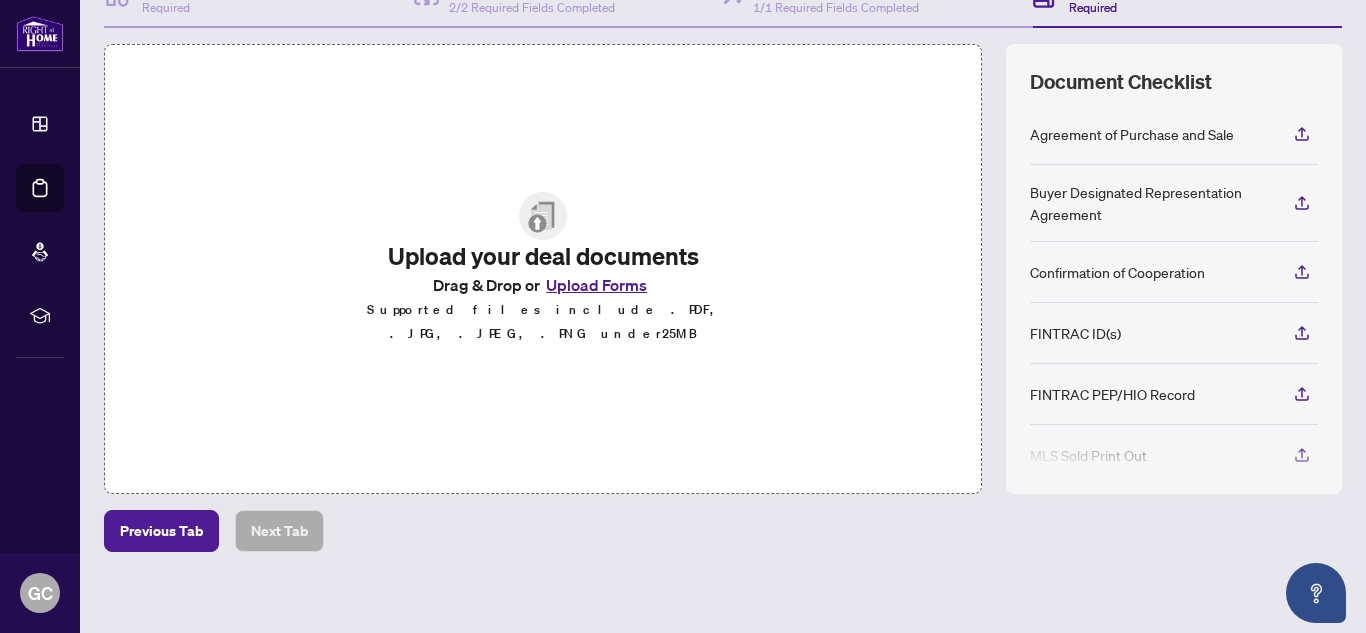 scroll, scrollTop: 243, scrollLeft: 0, axis: vertical 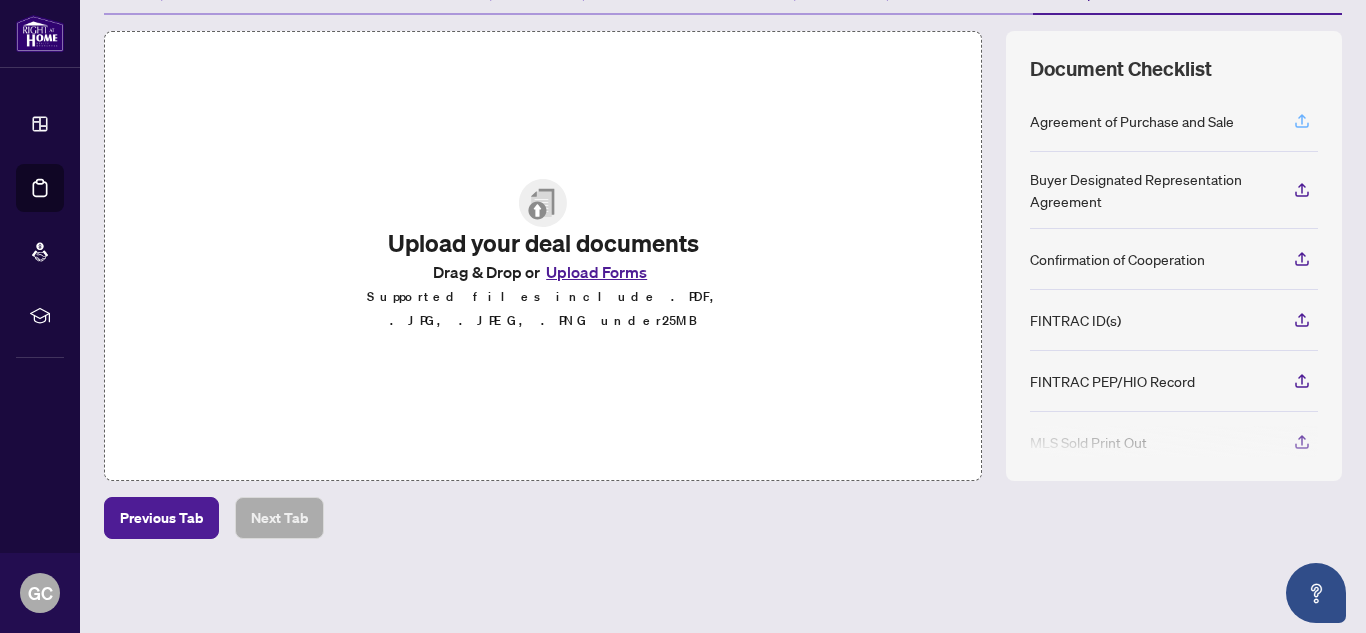 click 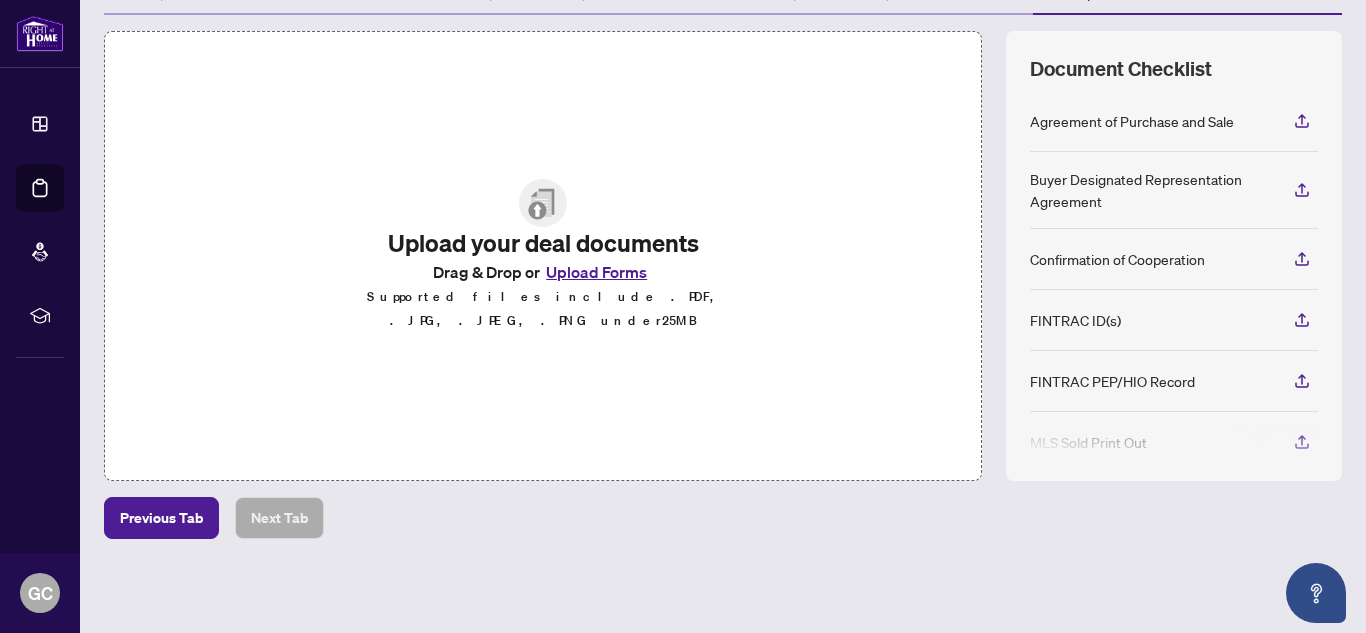 click on "Upload Forms" at bounding box center [596, 272] 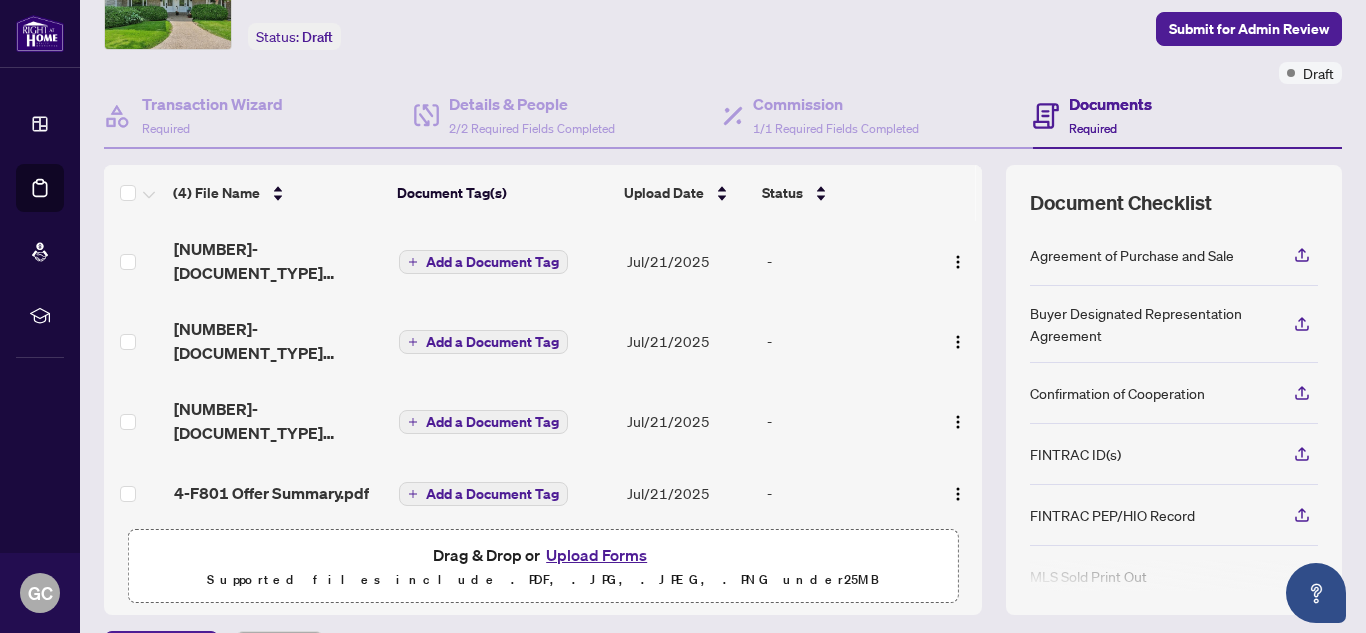 scroll, scrollTop: 76, scrollLeft: 0, axis: vertical 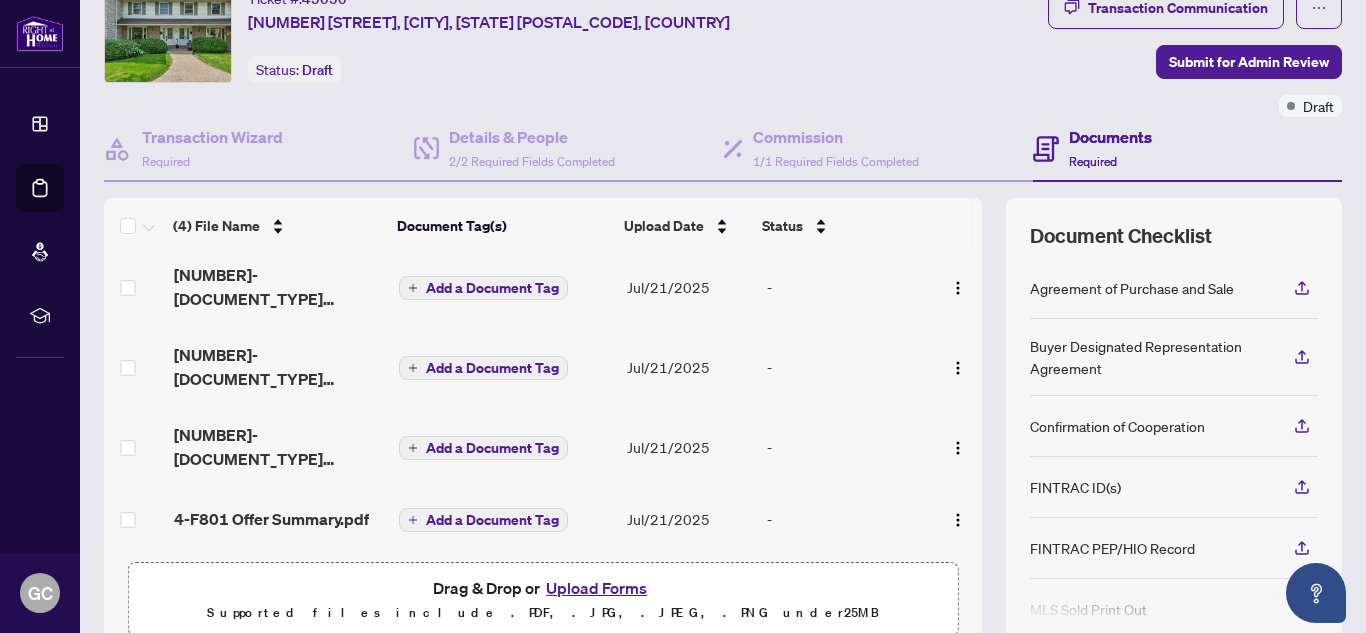 click on "Required" at bounding box center (1093, 161) 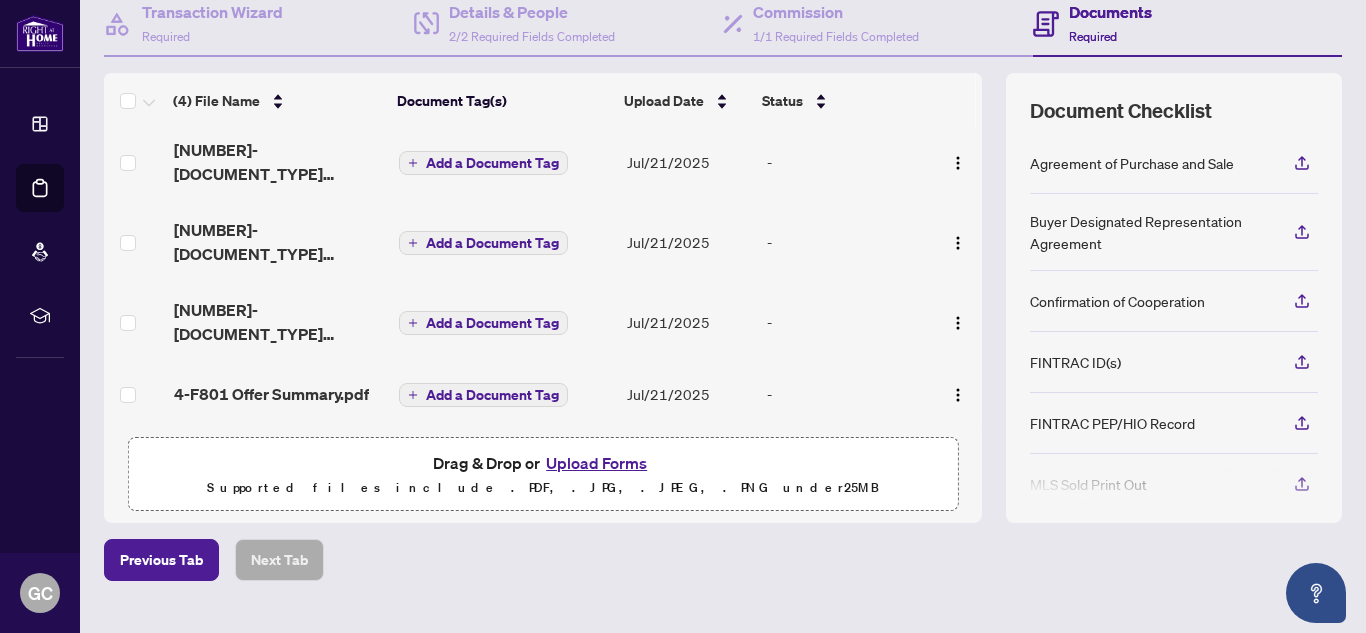 scroll, scrollTop: 243, scrollLeft: 0, axis: vertical 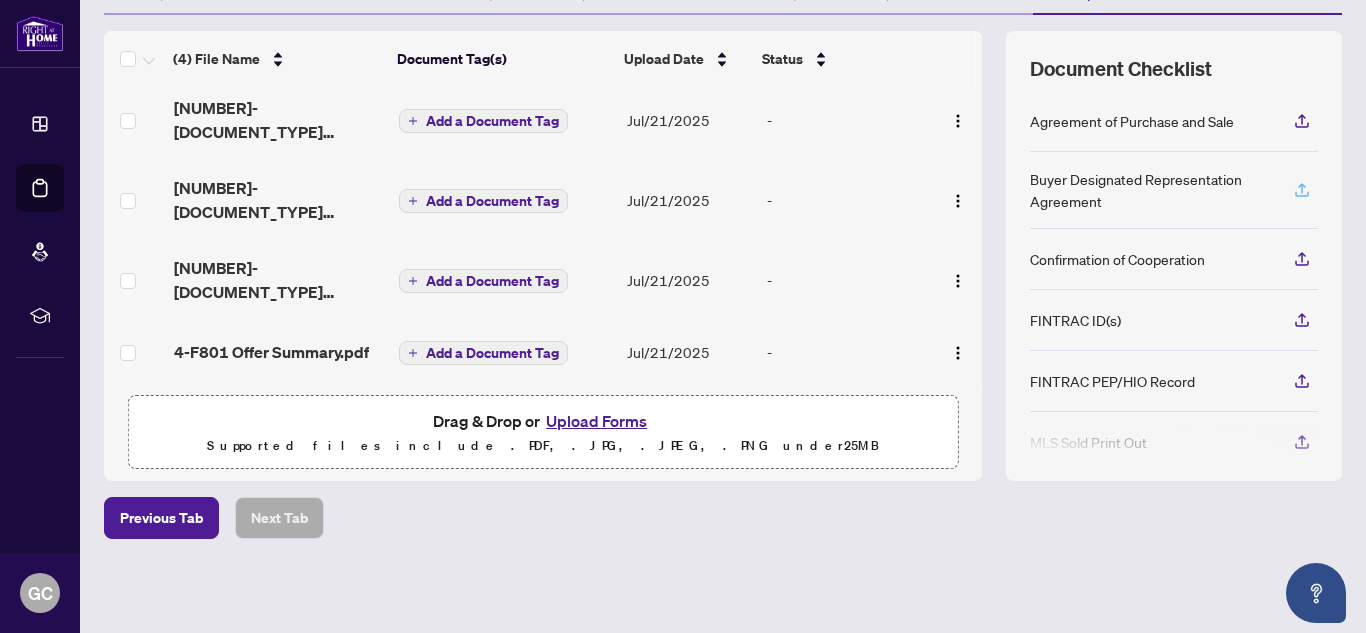 click 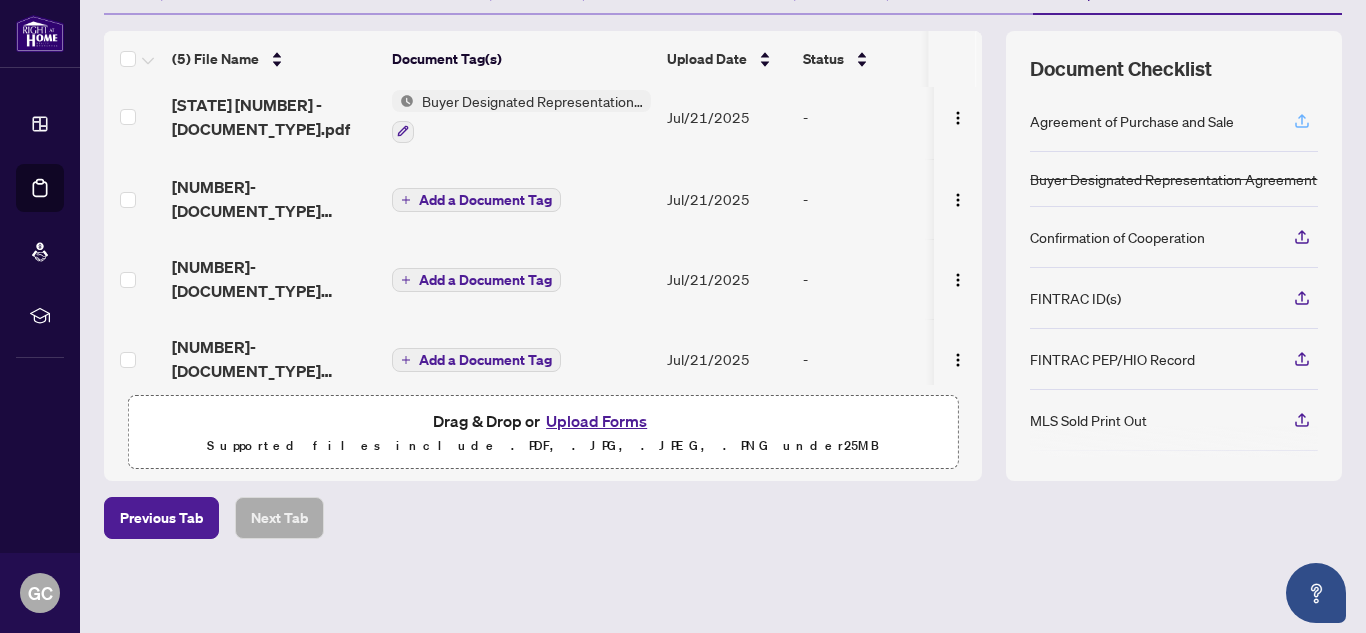 click 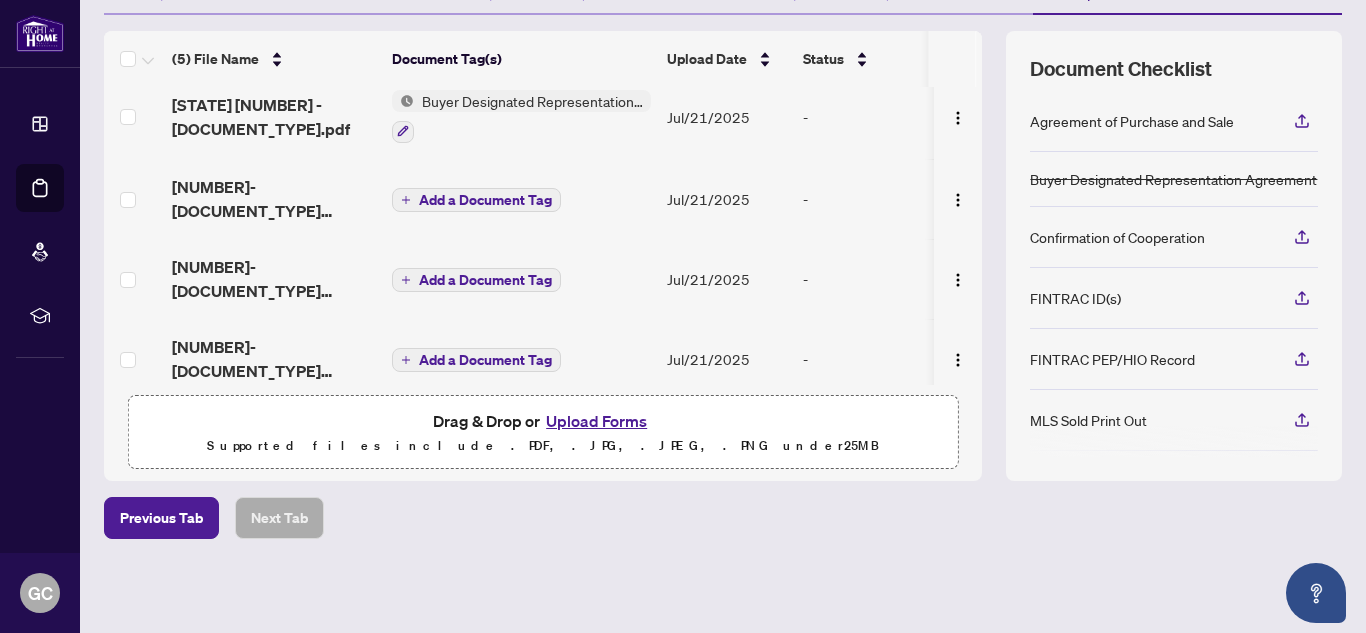 scroll, scrollTop: 167, scrollLeft: 0, axis: vertical 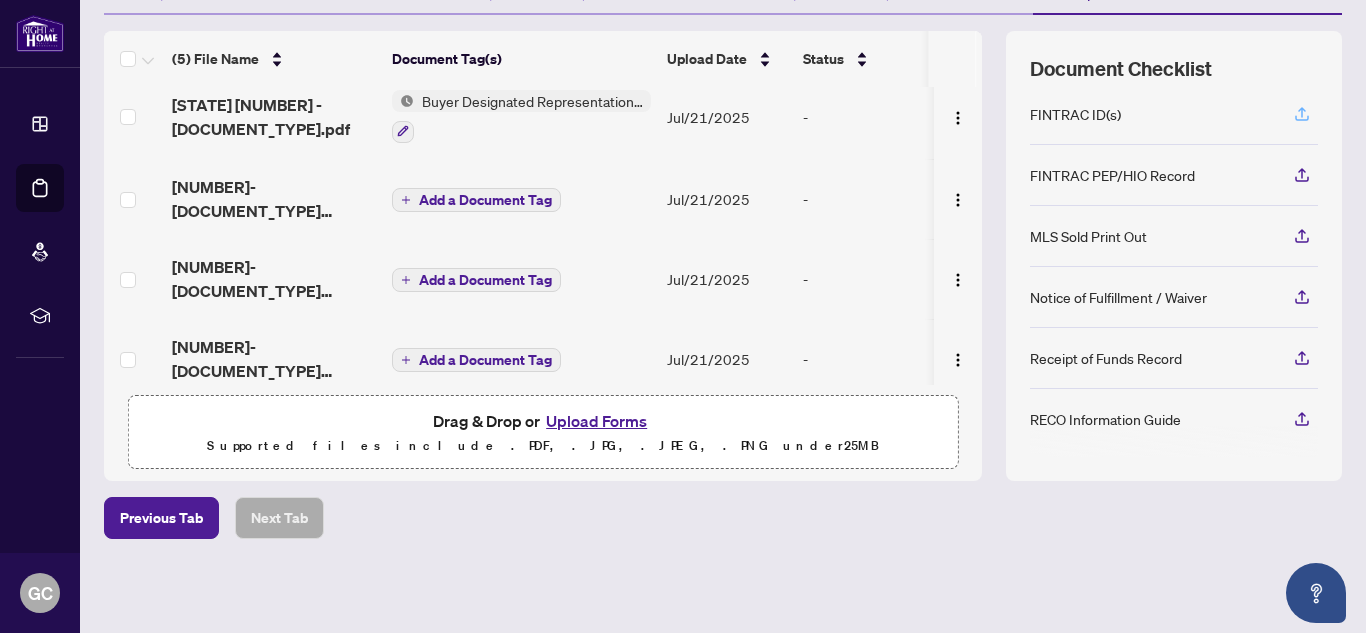 click 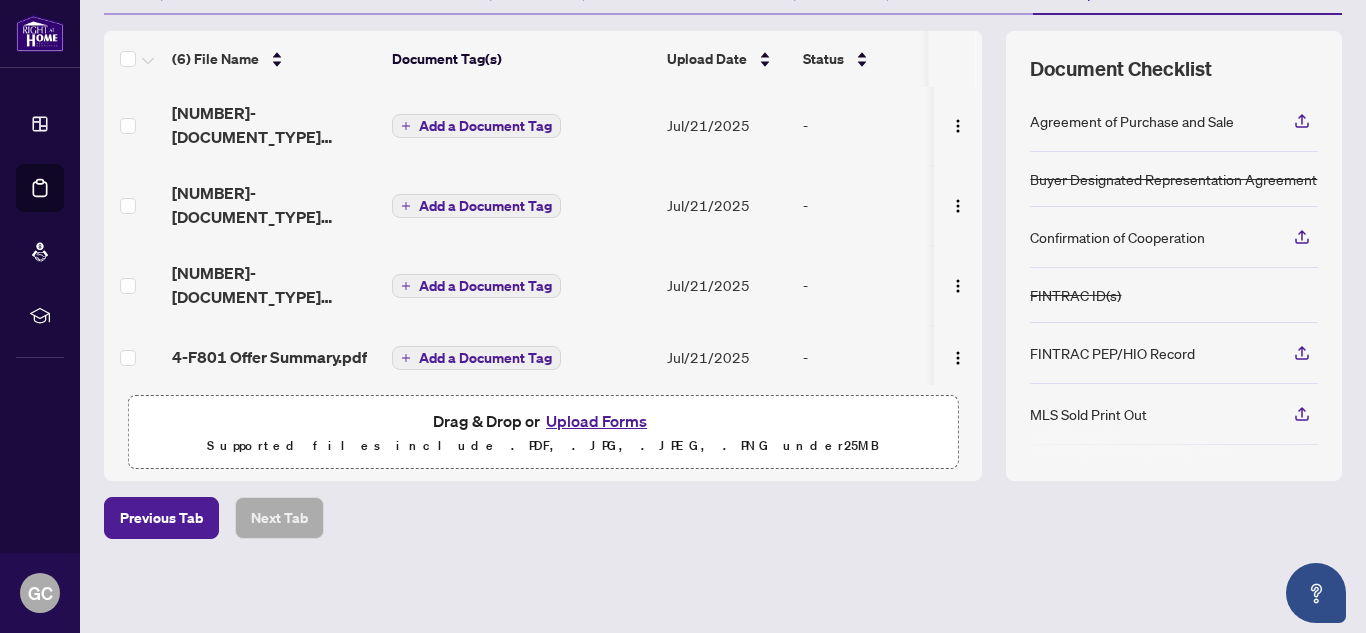 scroll, scrollTop: 182, scrollLeft: 0, axis: vertical 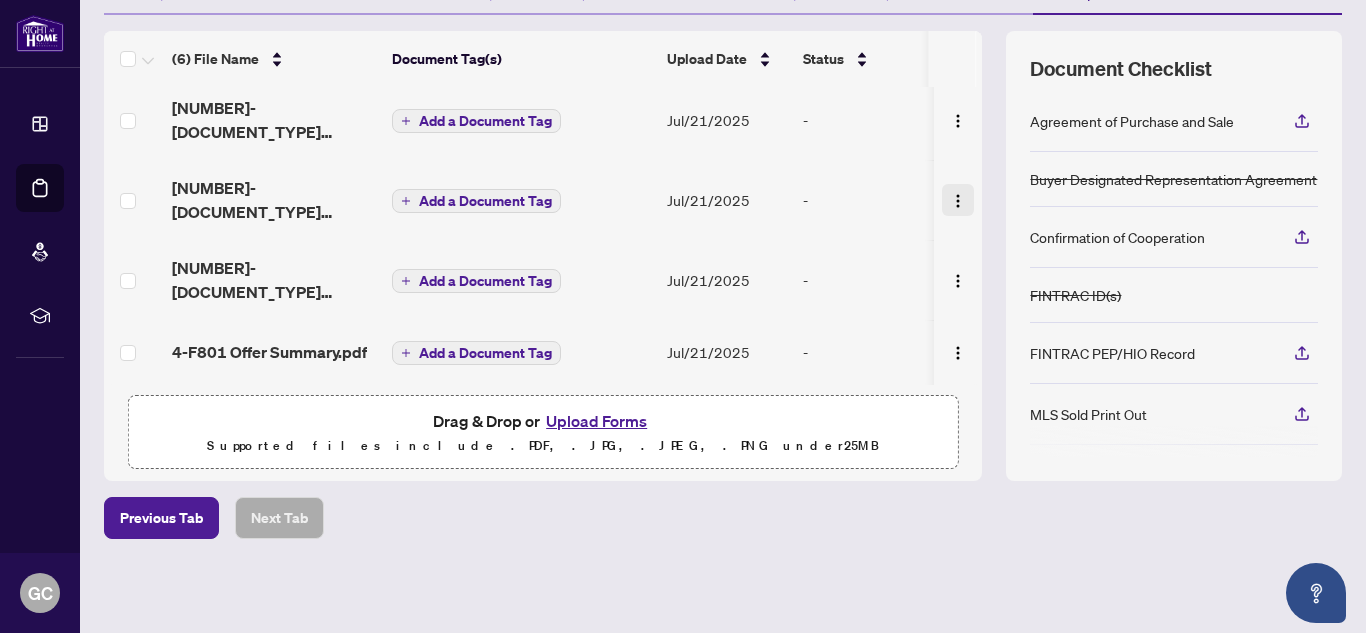 click at bounding box center (958, 201) 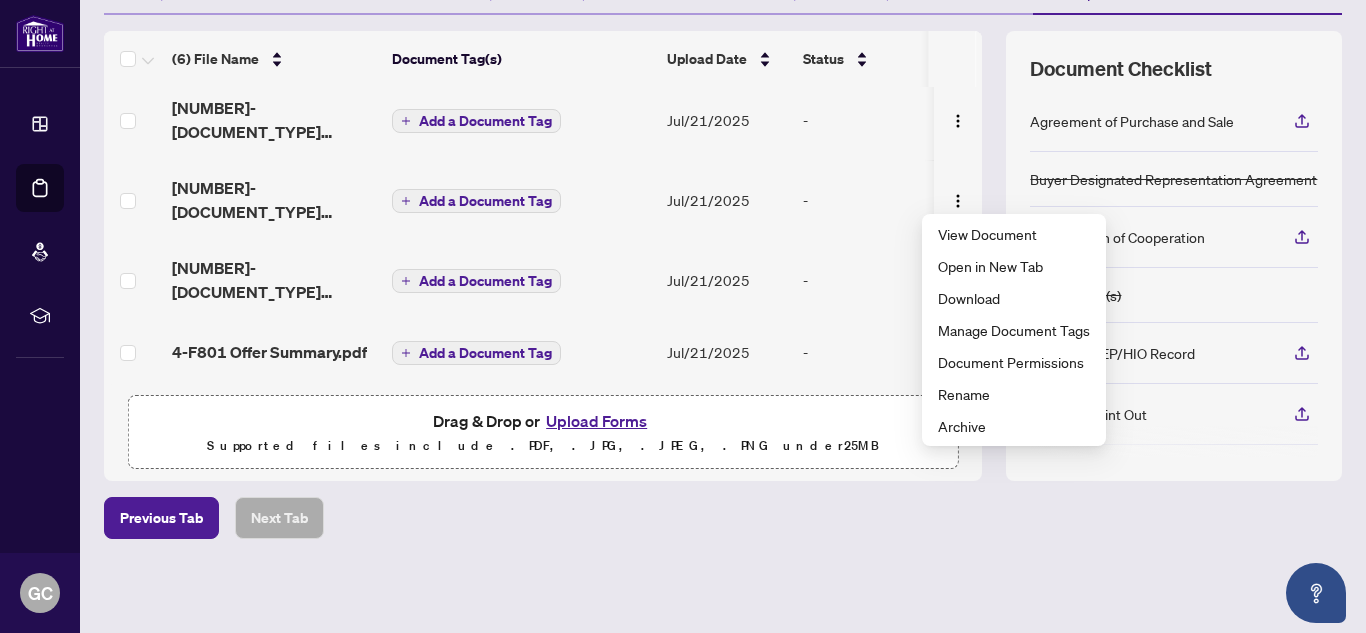 click on "Previous Tab Next Tab" at bounding box center (723, 518) 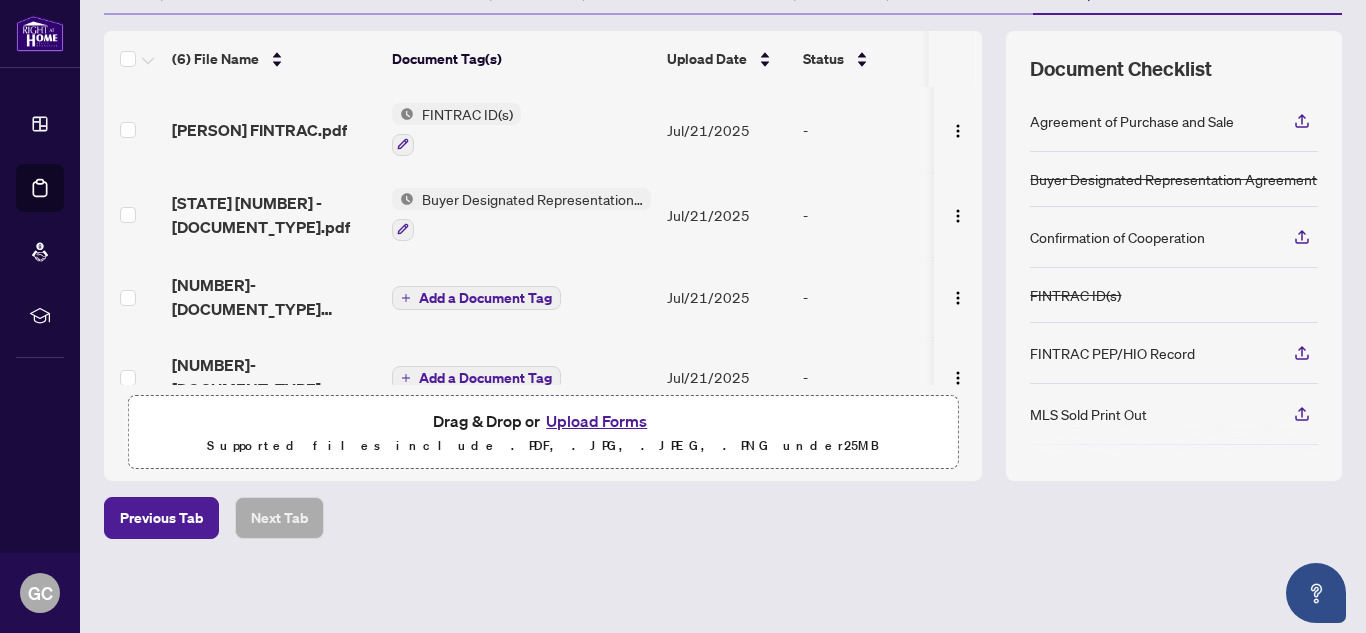 scroll, scrollTop: 167, scrollLeft: 0, axis: vertical 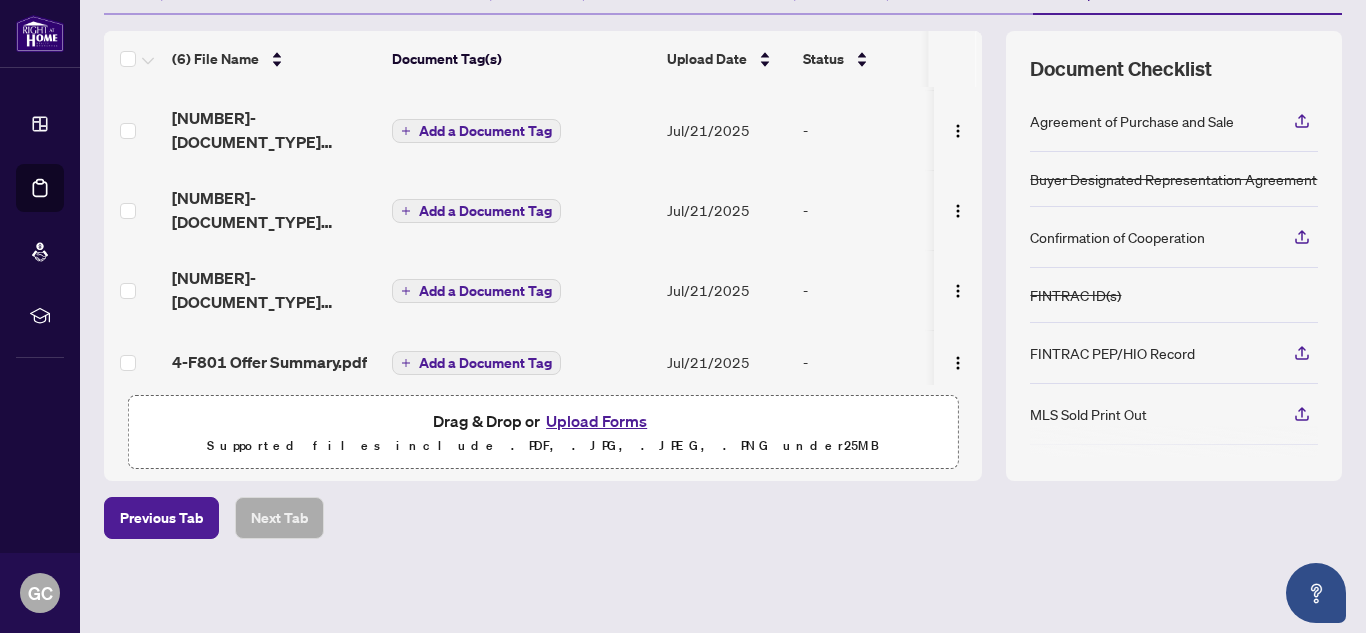 click on "Add a Document Tag" at bounding box center [485, 131] 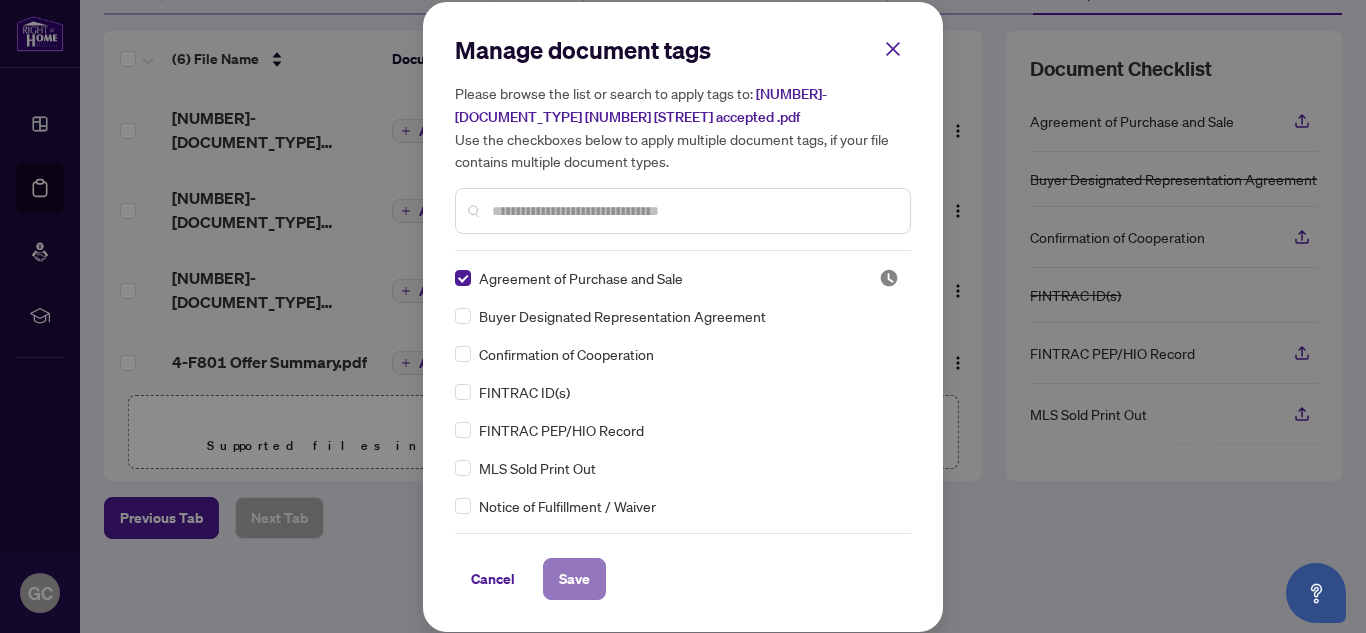 click on "Save" at bounding box center (574, 579) 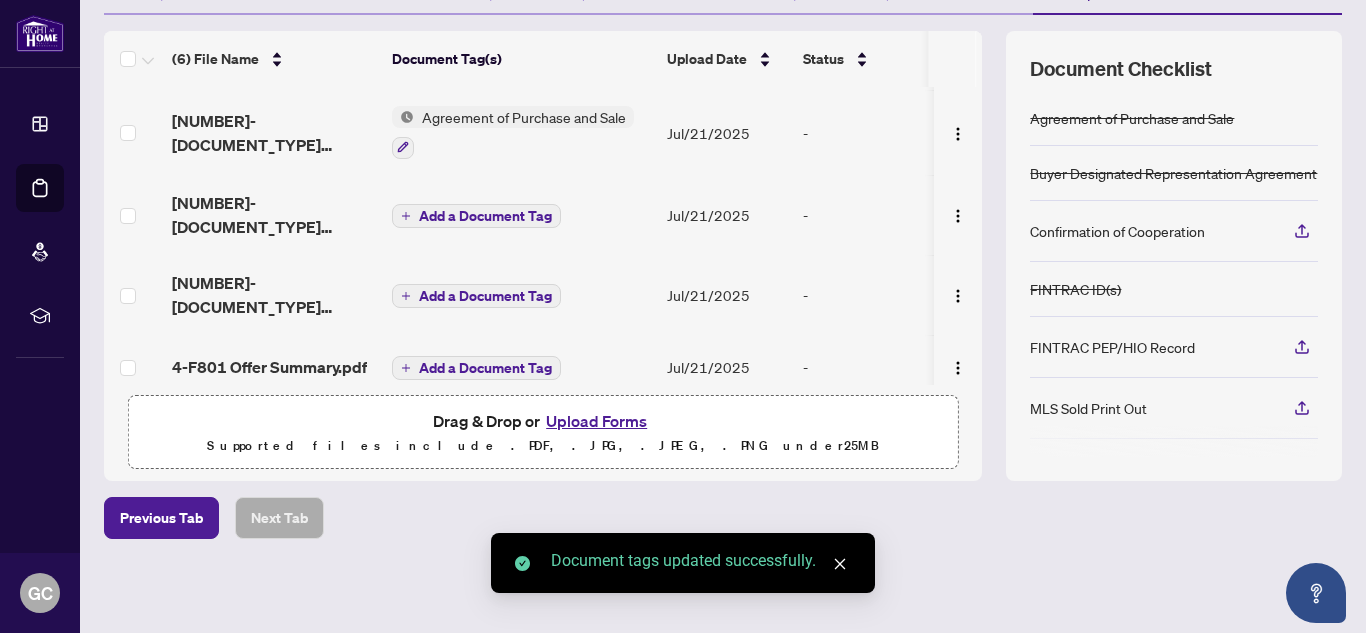 click on "Add a Document Tag" at bounding box center [476, 216] 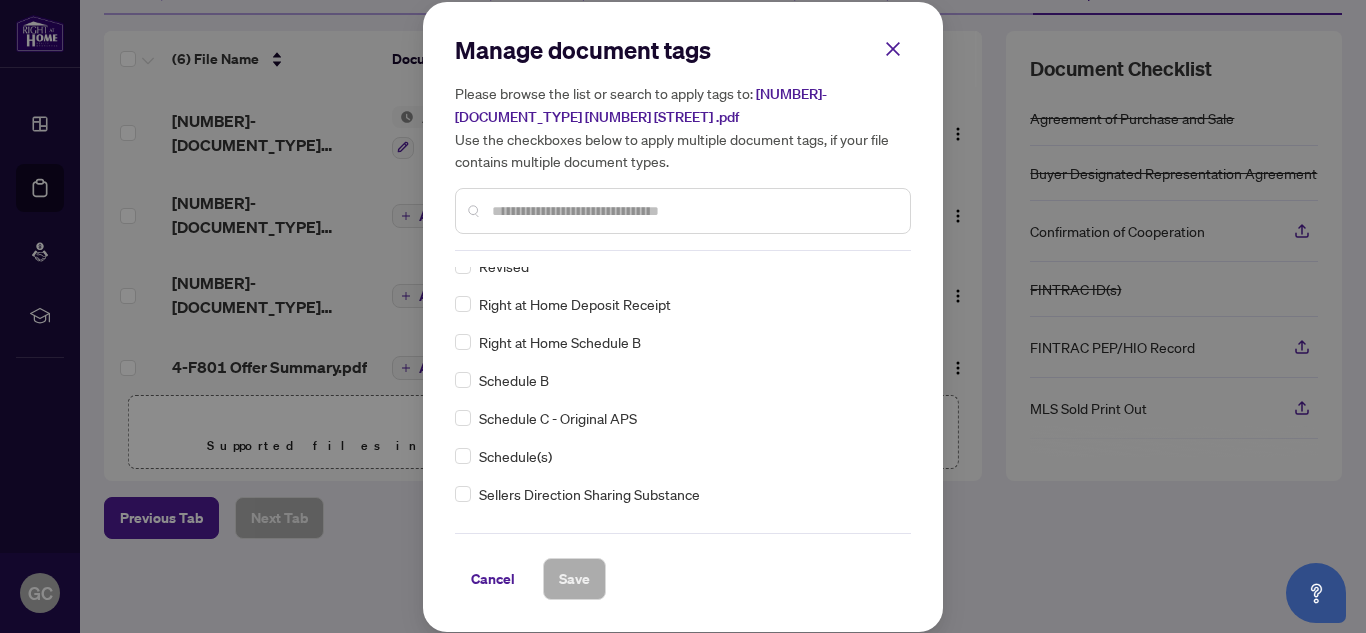 scroll, scrollTop: 4000, scrollLeft: 0, axis: vertical 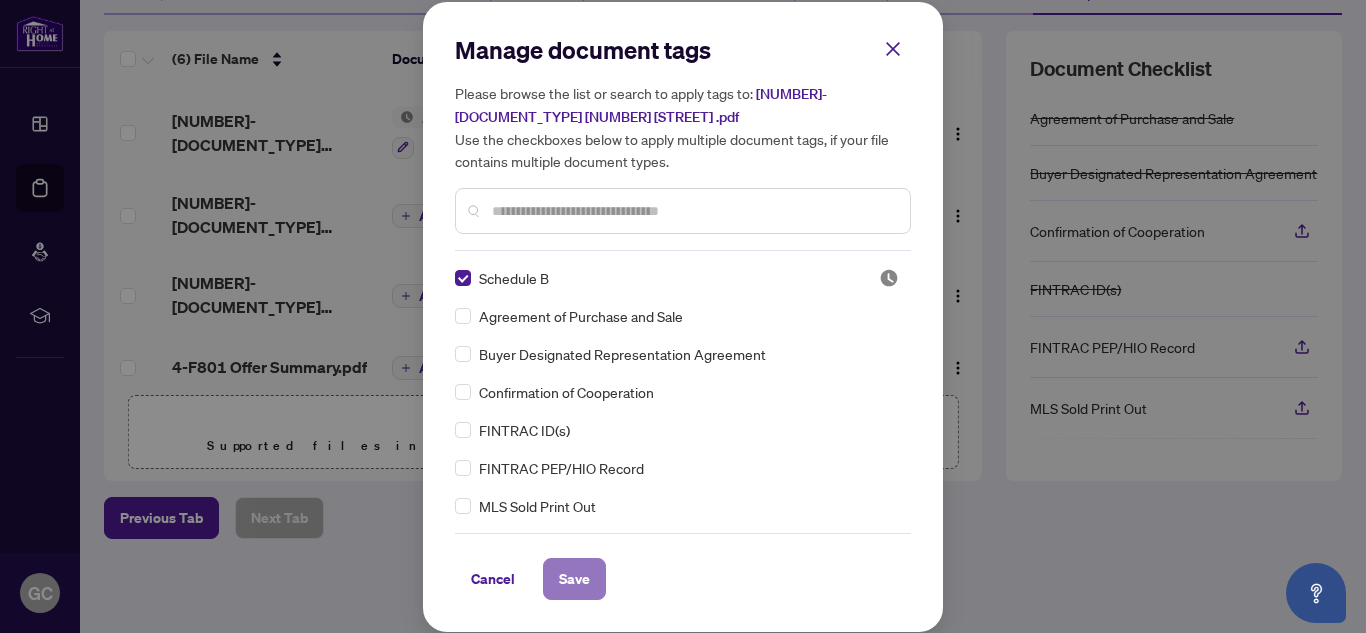 click on "Save" at bounding box center [574, 579] 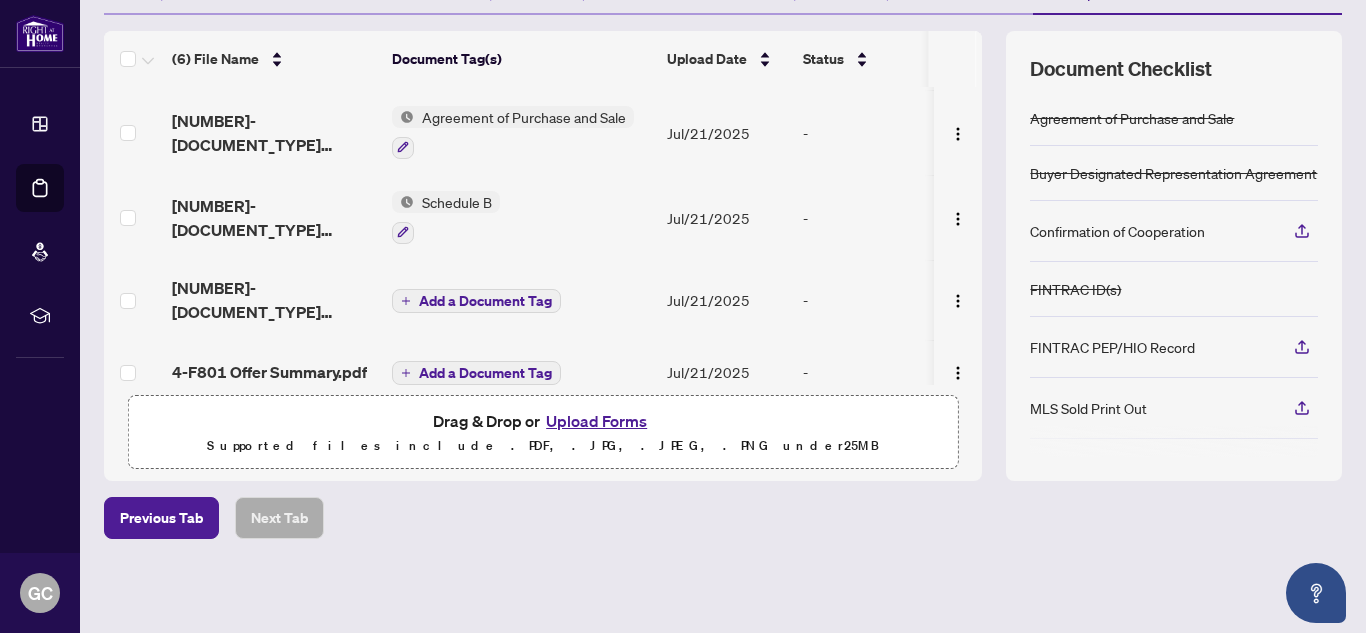 click on "Add a Document Tag" at bounding box center [485, 301] 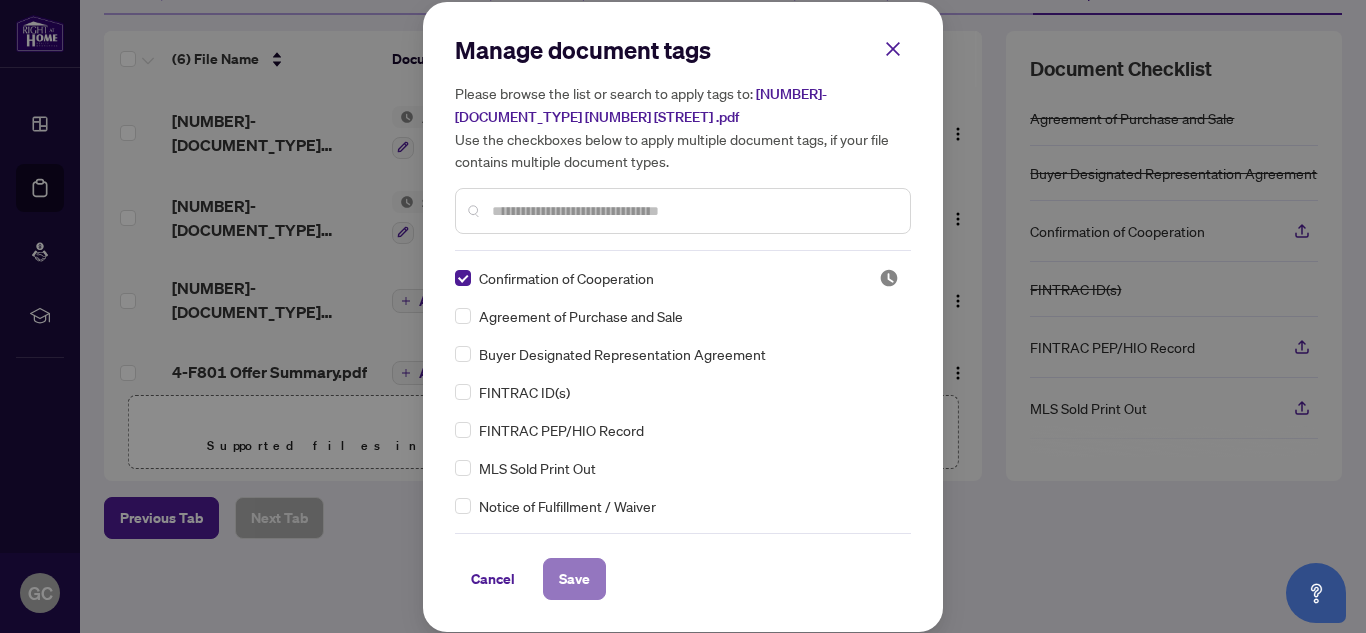 click on "Save" at bounding box center (574, 579) 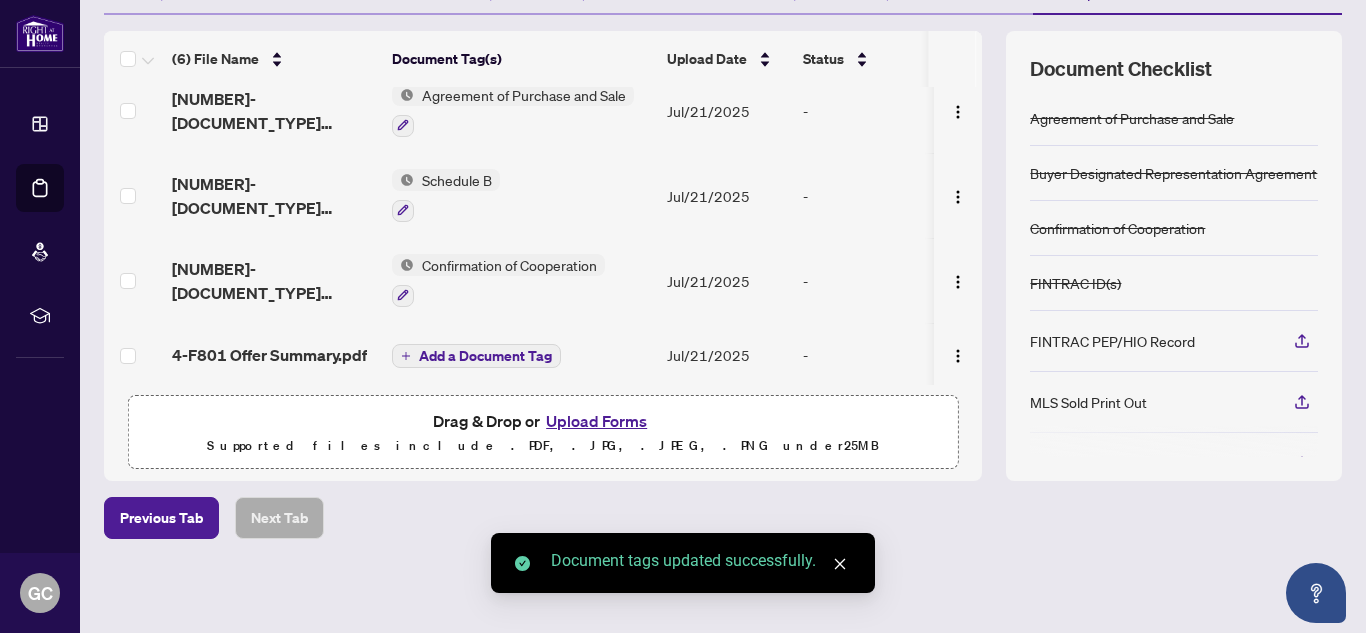 scroll, scrollTop: 195, scrollLeft: 0, axis: vertical 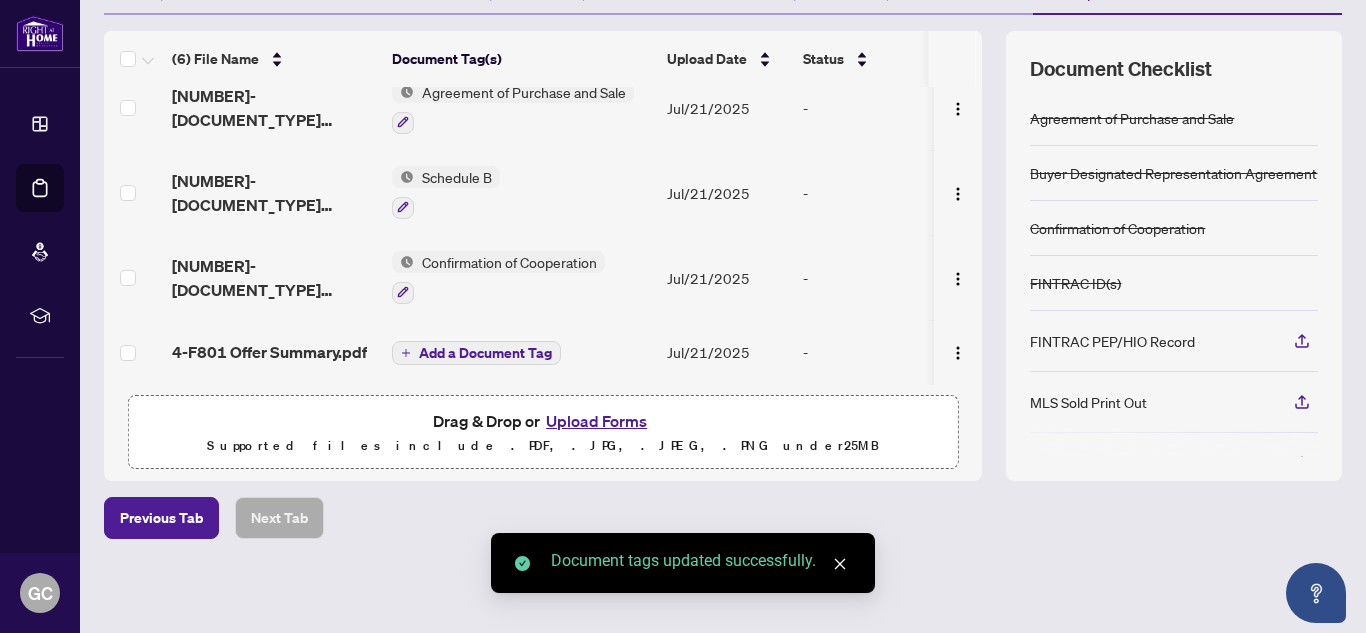 click on "Add a Document Tag" at bounding box center [485, 353] 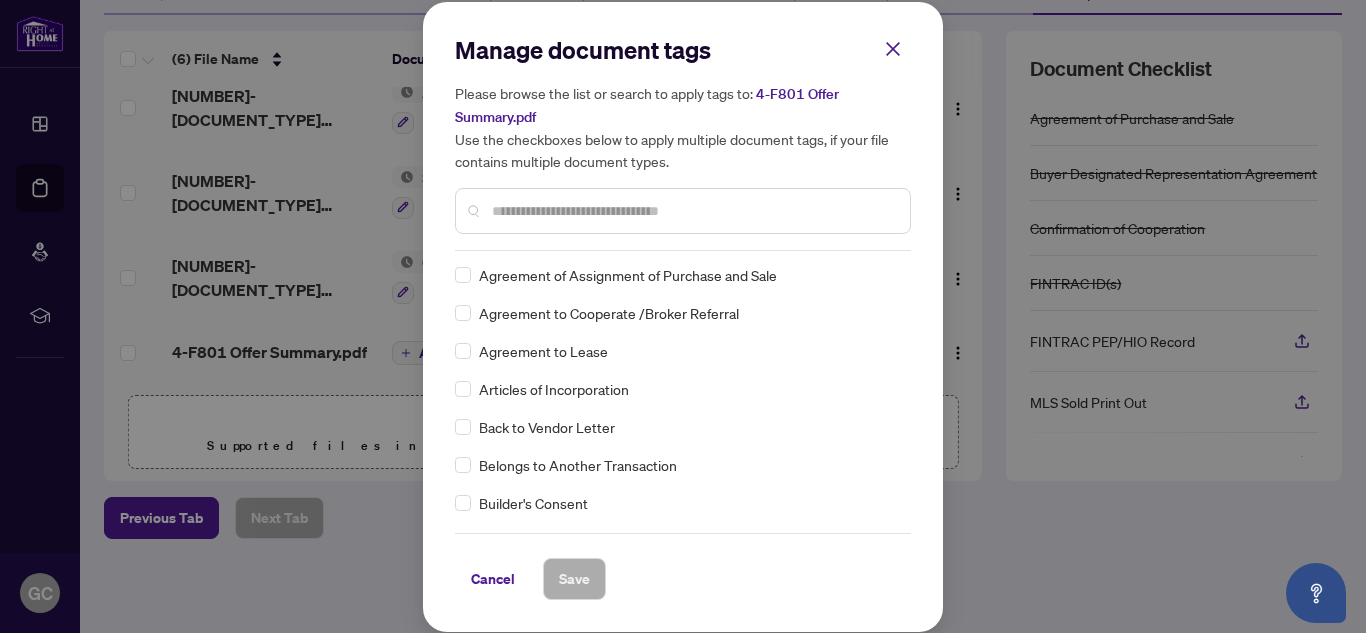 scroll, scrollTop: 500, scrollLeft: 0, axis: vertical 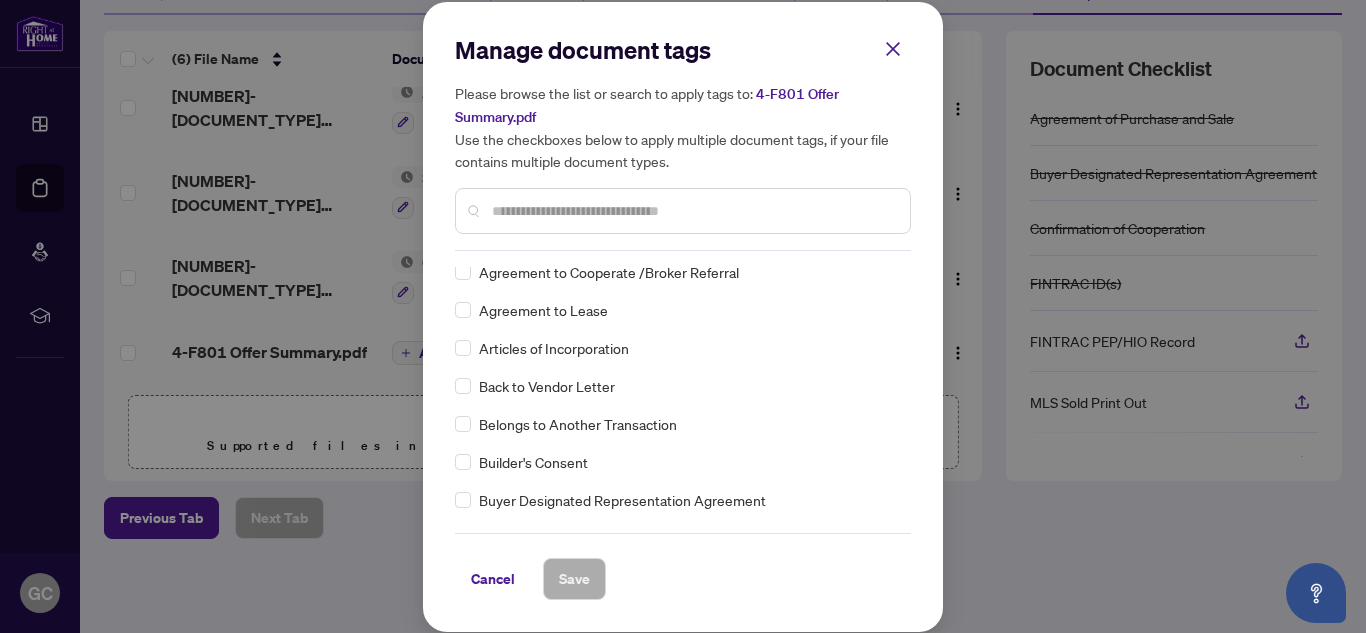 drag, startPoint x: 550, startPoint y: 215, endPoint x: 527, endPoint y: 214, distance: 23.021729 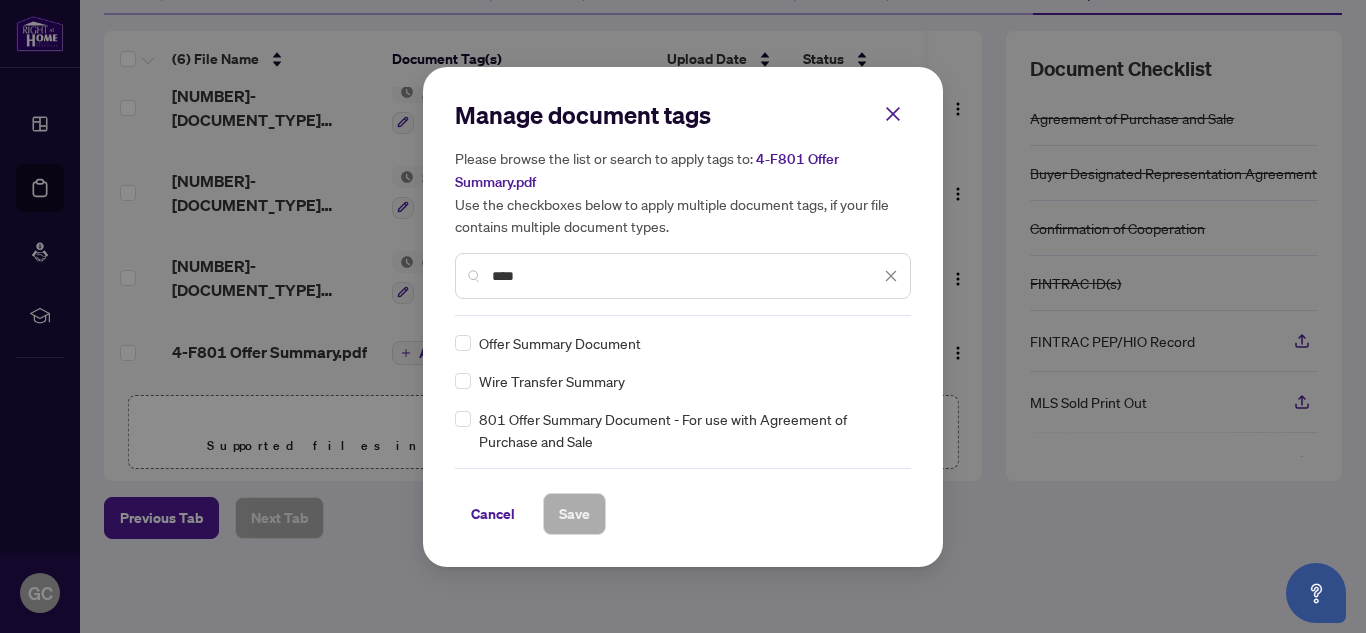 scroll, scrollTop: 0, scrollLeft: 0, axis: both 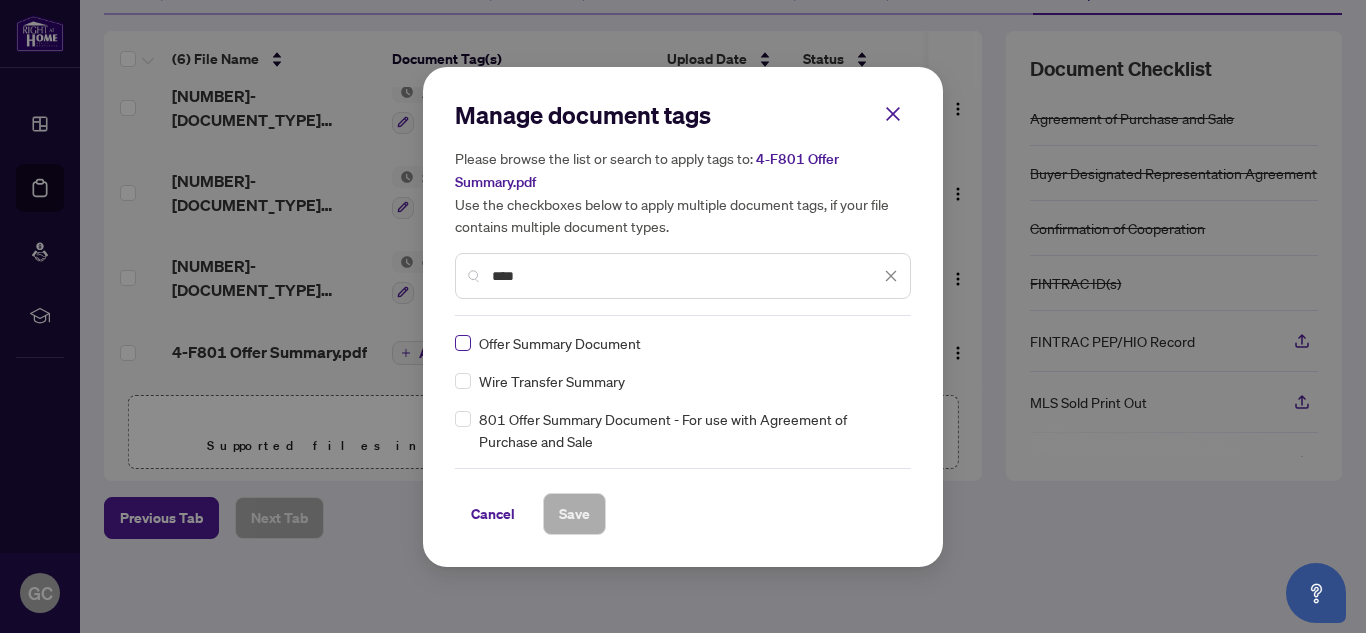 type on "****" 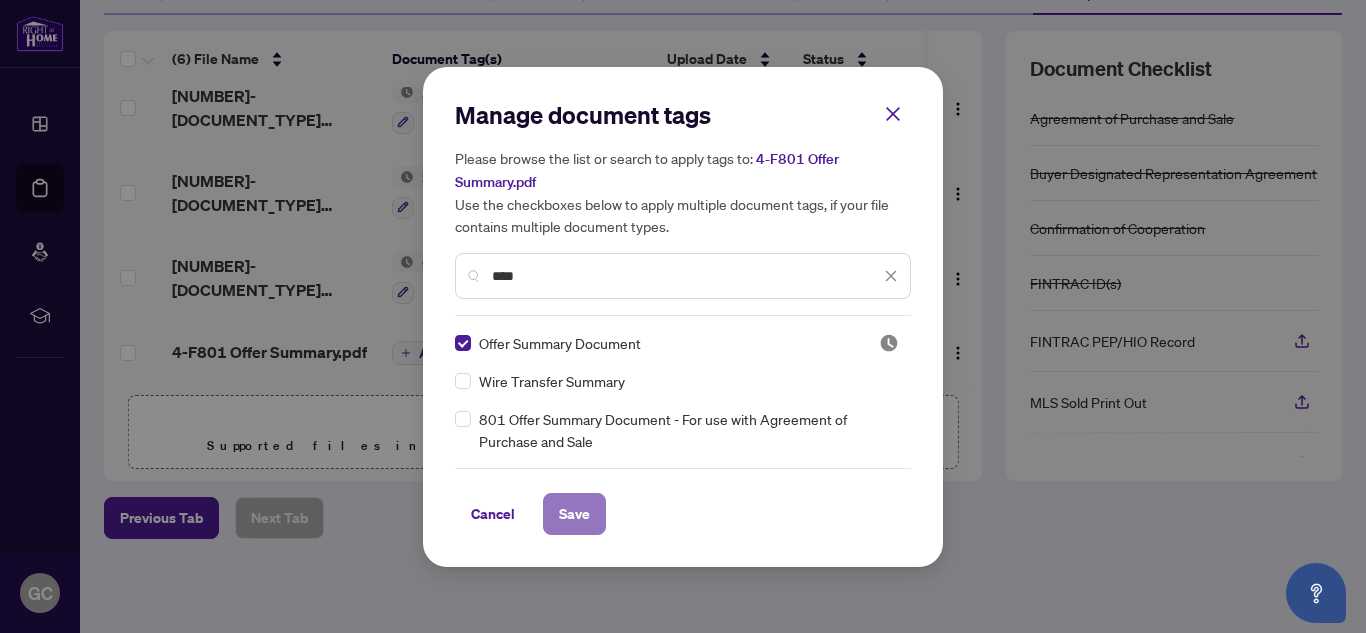 click on "Save" at bounding box center [574, 514] 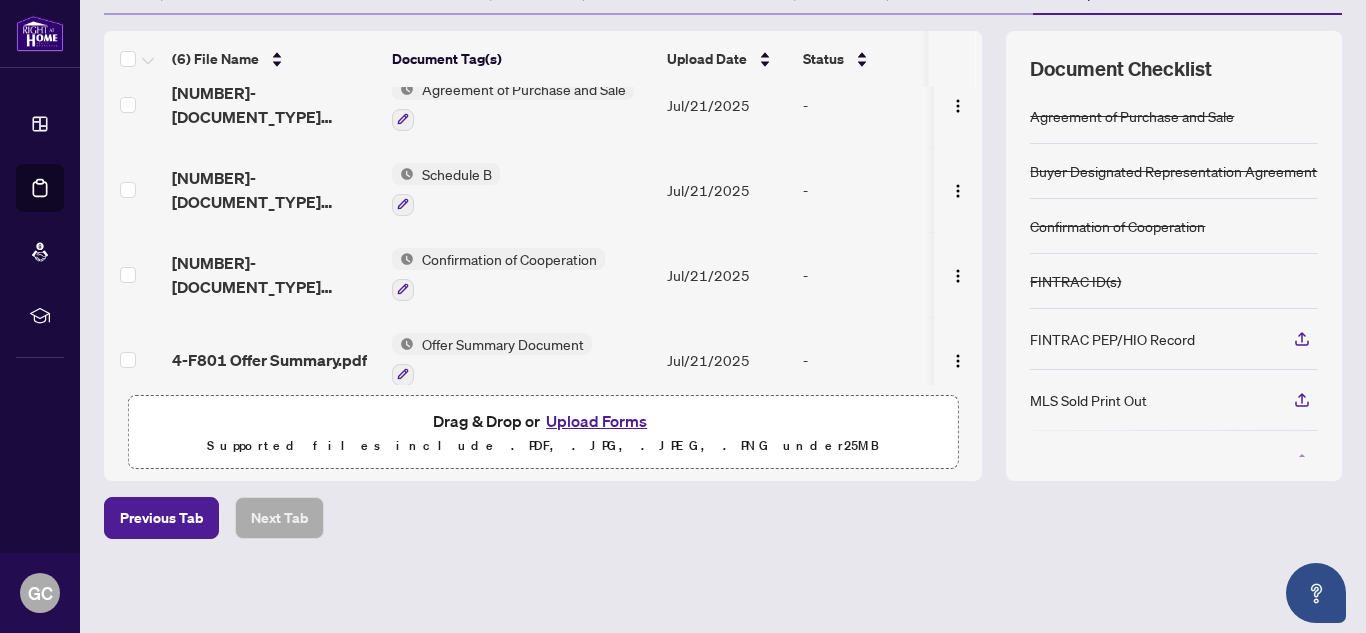 scroll, scrollTop: 0, scrollLeft: 0, axis: both 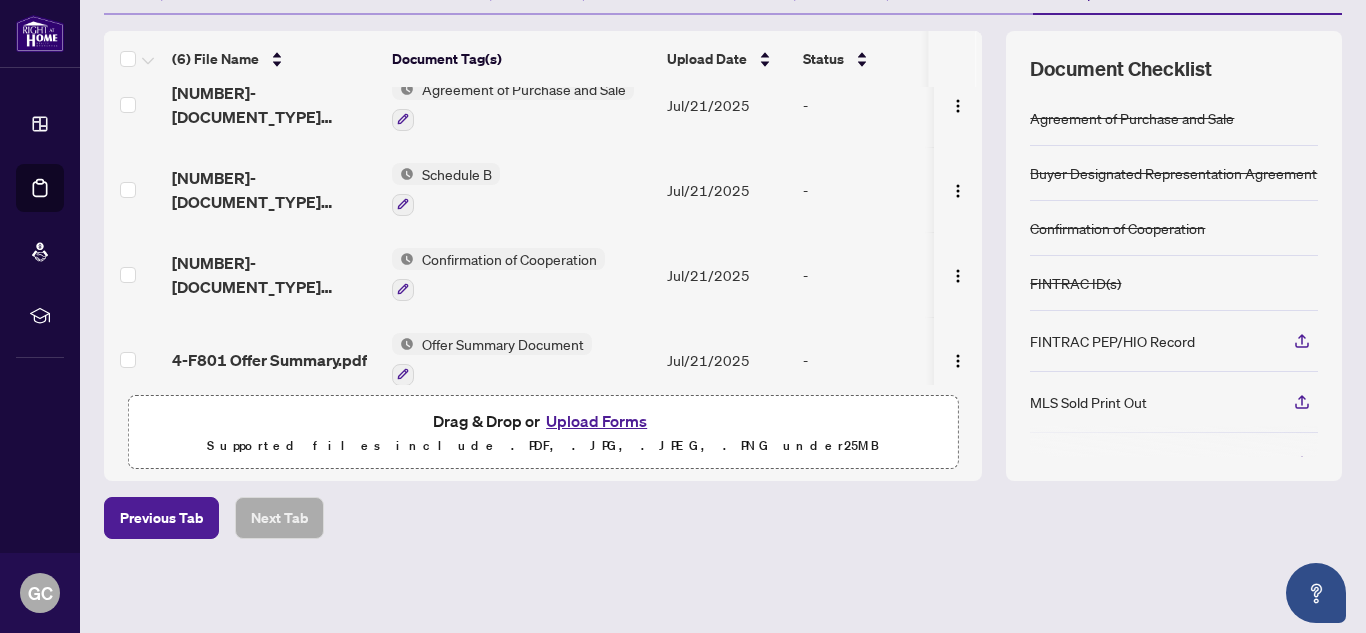 click on "Deal Processing / View Transaction Transaction saved   a few seconds ago Ticket #:  [NUMBER] [NUMBER] [STREET], [CITY], [STATE] [POSTAL_CODE], [COUNTRY] Status:   Draft Transaction Communication Submit for Admin Review Draft Transaction Wizard Required Details & People 2/2 Required Fields Completed Commission 1/1 Required Fields Completed Documents Required (6) File Name Document Tag(s) Upload Date Status             [PERSON] FINTRAC.pdf FINTRAC ID(s) [DATE] - [STATE] [NUMBER] - [DOCUMENT_TYPE] [DOCUMENT_TYPE] [DATE] - [NUMBER]-[DOCUMENT_TYPE] [DOCUMENT_TYPE] [DATE] - [DOCUMENT_TYPE] [DOCUMENT_TYPE] [DATE] - [DOCUMENT_TYPE] [DOCUMENT_TYPE] [DATE] - [DOCUMENT_TYPE] [DOCUMENT_TYPE] Drag & Drop or Upload Forms Supported files include   .PDF, .JPG, .JPEG, .PNG   under  25 MB Document Checklist [DOCUMENT_TYPE] [DOCUMENT_TYPE] FINTRAC ID(s) FINTRAC ID(s) FINTRAC ID(s) [DOCUMENT_TYPE] [DOCUMENT_TYPE] [DOCUMENT_TYPE]" at bounding box center [723, 195] 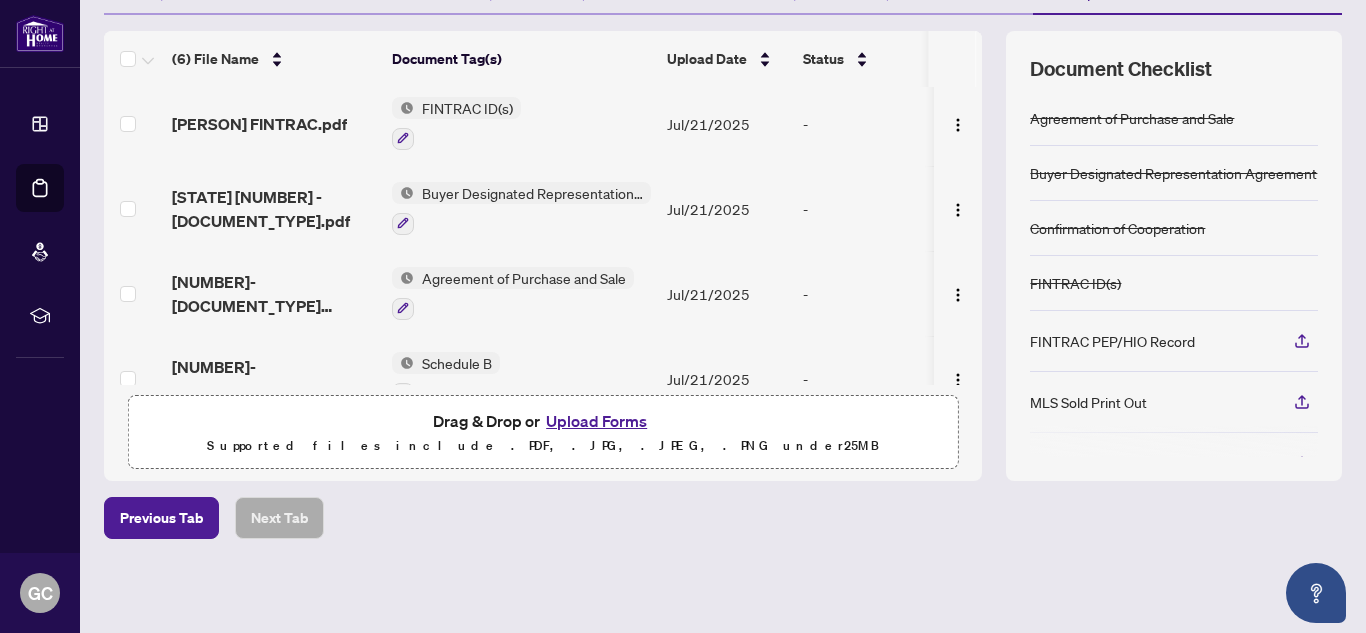 scroll, scrollTop: 0, scrollLeft: 0, axis: both 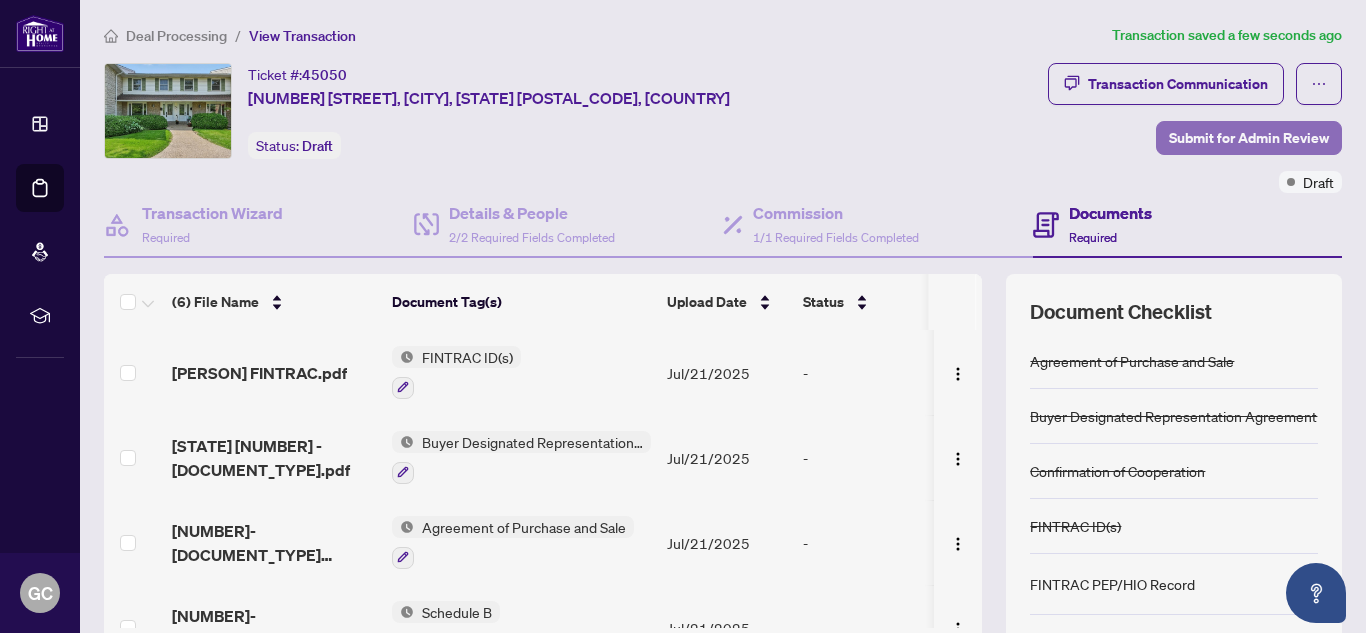 click on "Submit for Admin Review" at bounding box center (1249, 138) 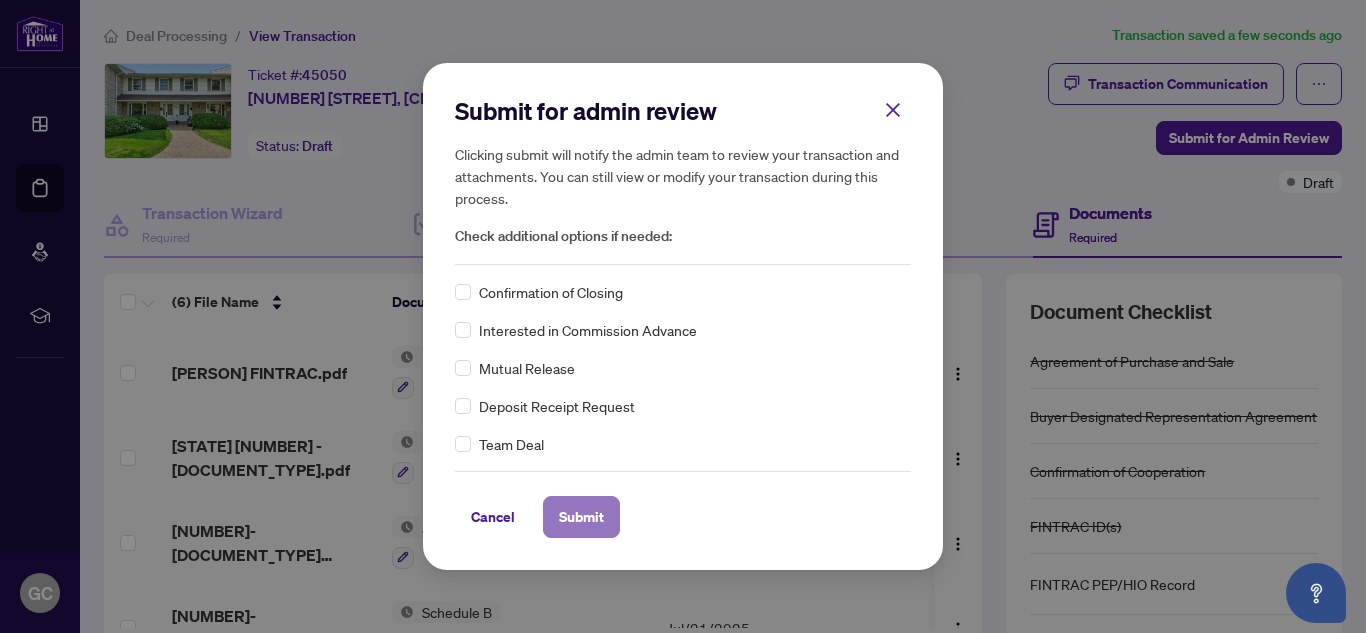 click on "Submit" at bounding box center [581, 517] 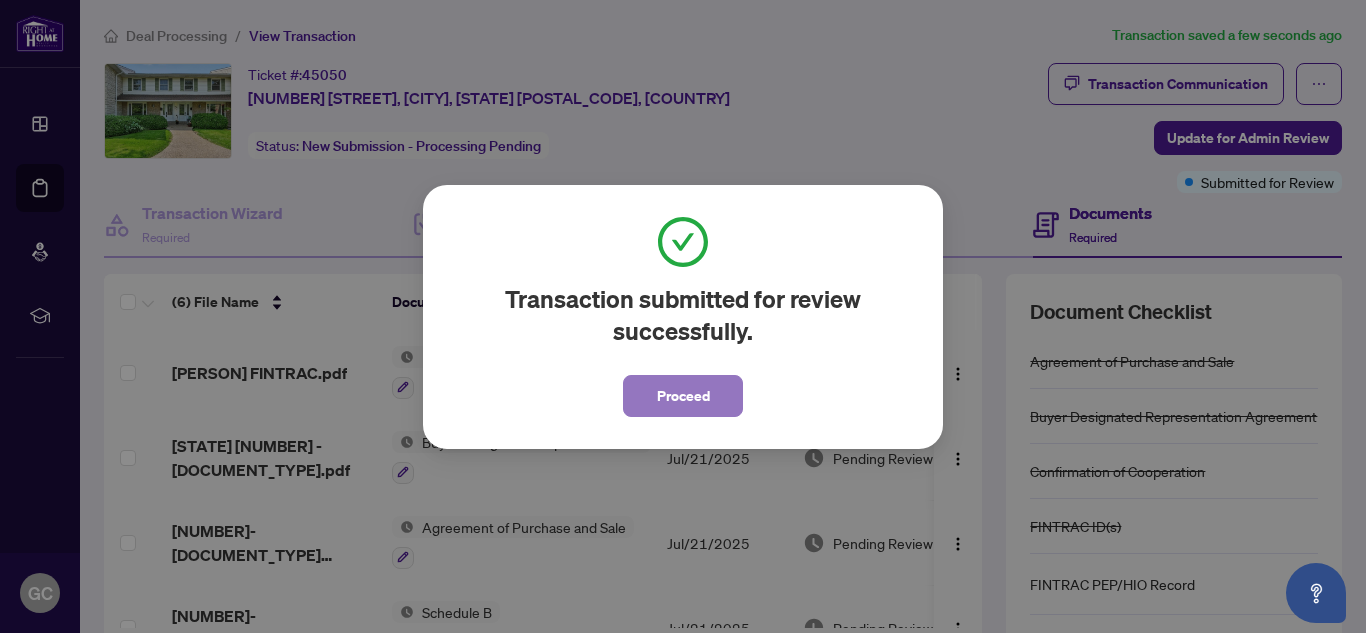 click on "Proceed" at bounding box center (683, 396) 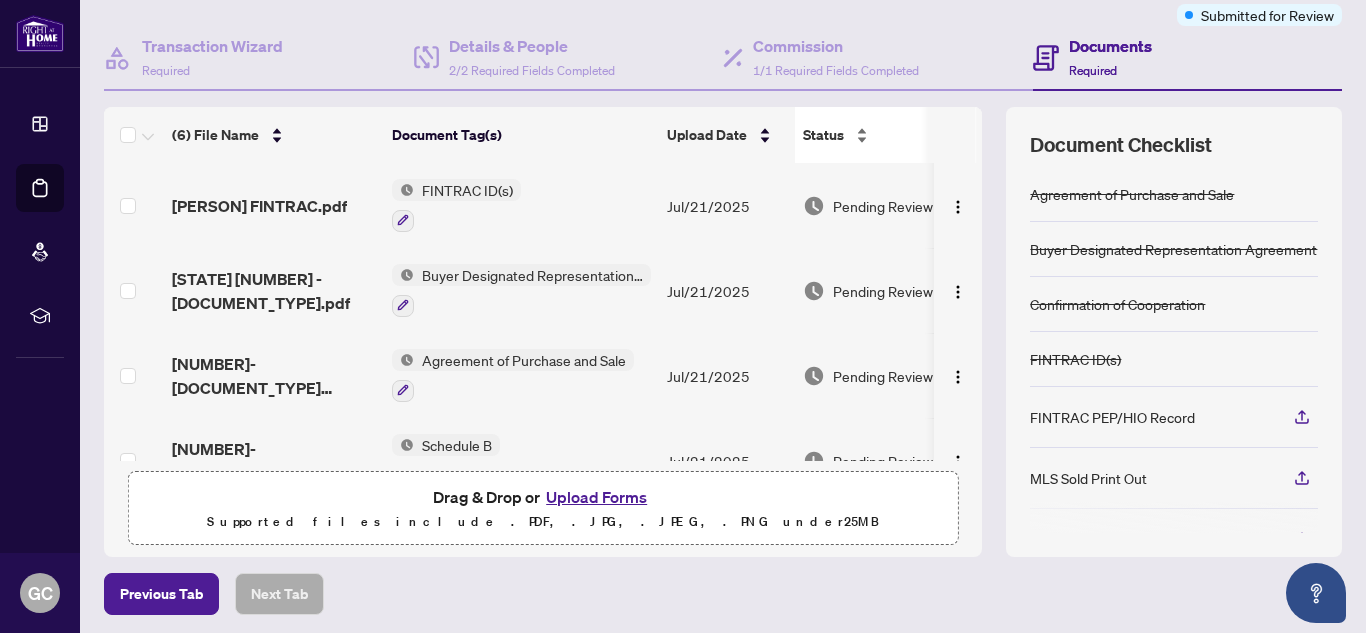scroll, scrollTop: 243, scrollLeft: 0, axis: vertical 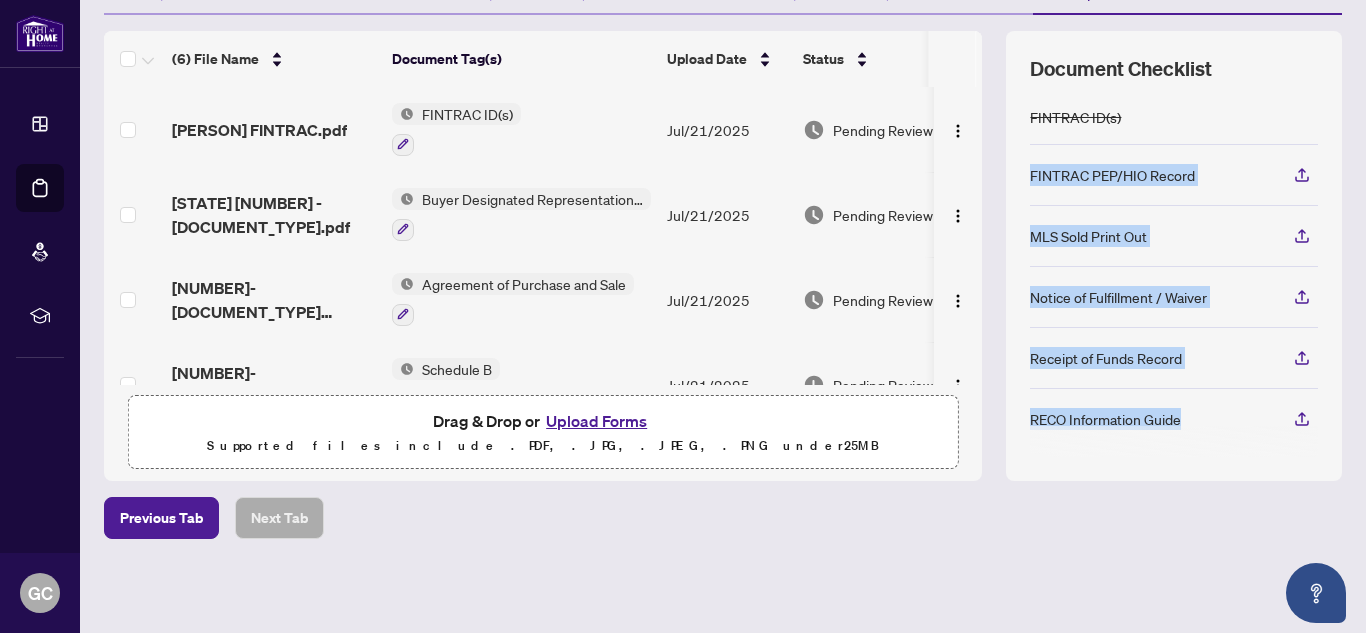drag, startPoint x: 1027, startPoint y: 453, endPoint x: 998, endPoint y: 156, distance: 298.41248 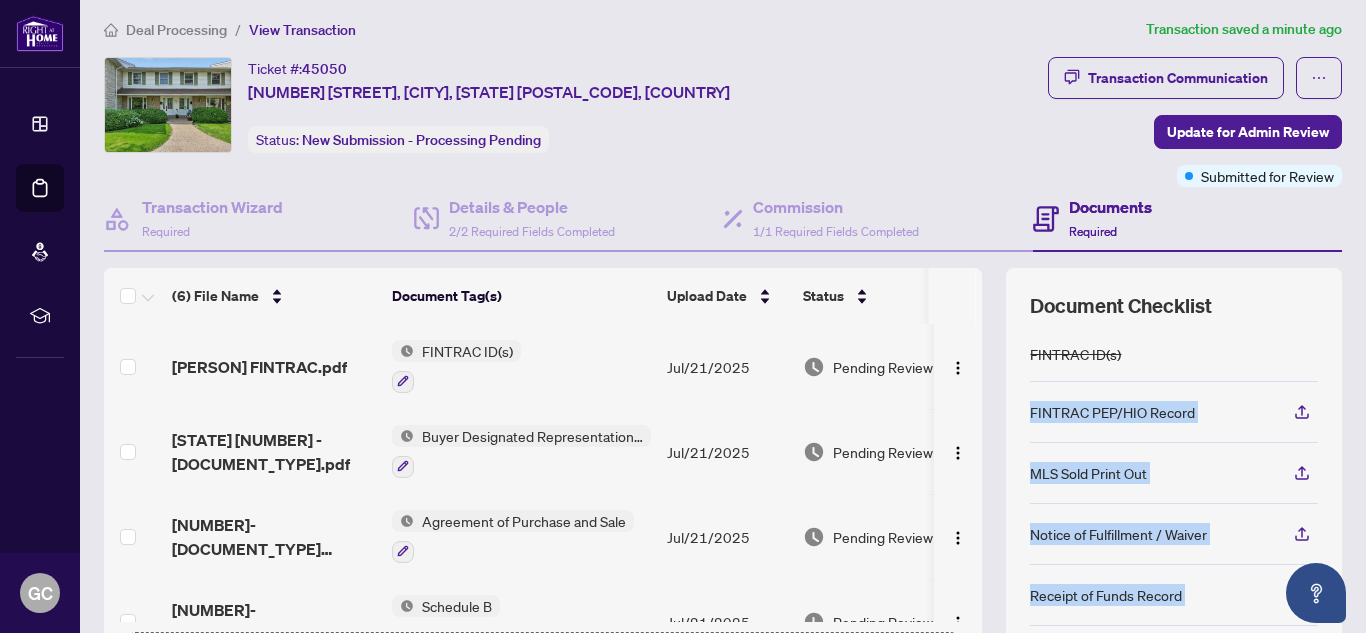 scroll, scrollTop: 0, scrollLeft: 0, axis: both 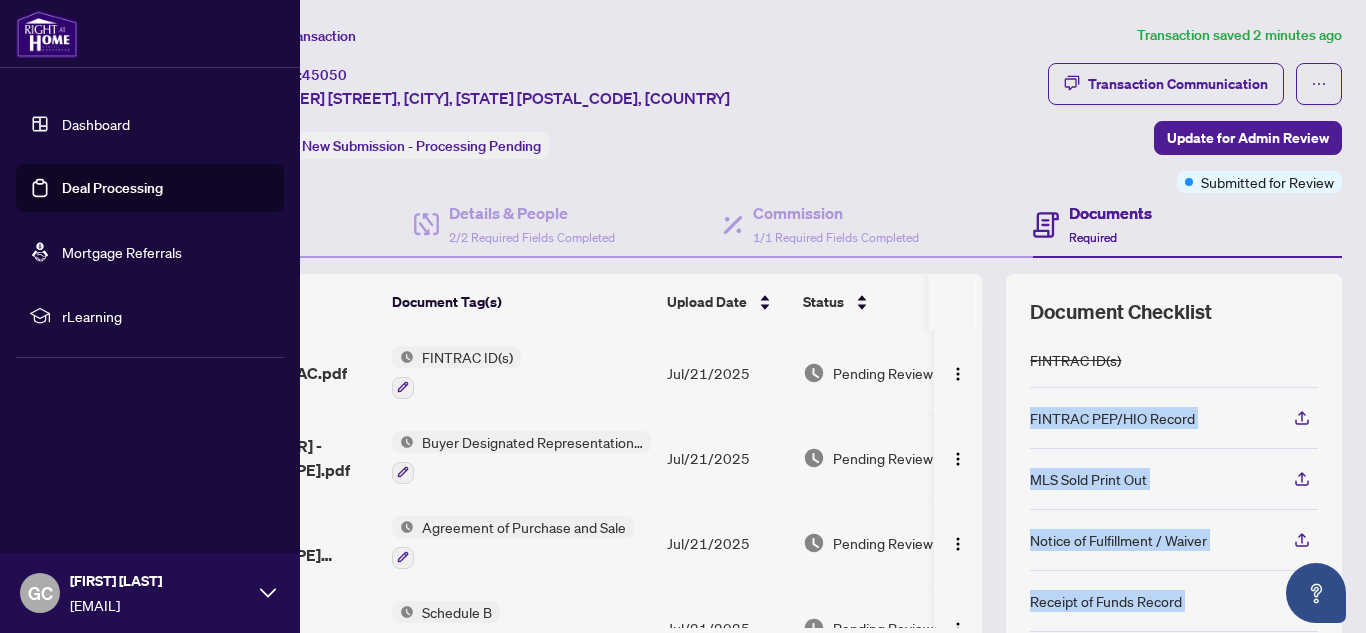 click on "Deal Processing" at bounding box center [112, 188] 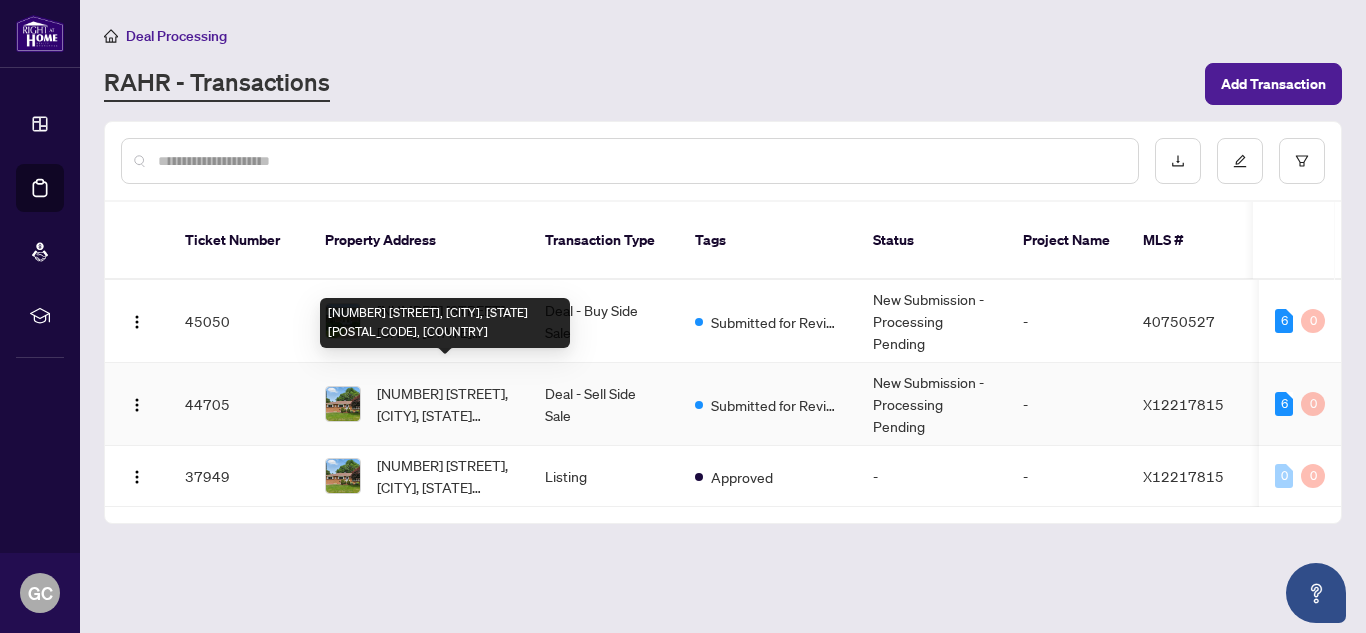 click on "[NUMBER] [STREET], [CITY], [STATE] [POSTAL_CODE], [COUNTRY]" at bounding box center (445, 404) 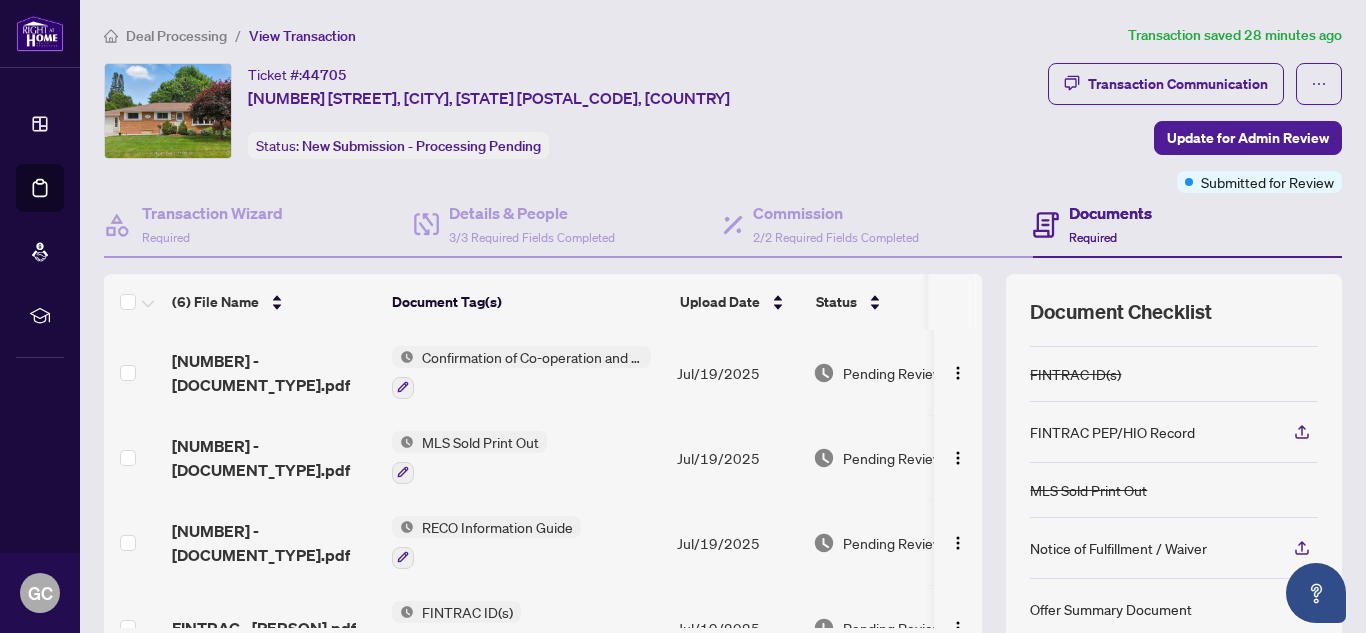 scroll, scrollTop: 178, scrollLeft: 0, axis: vertical 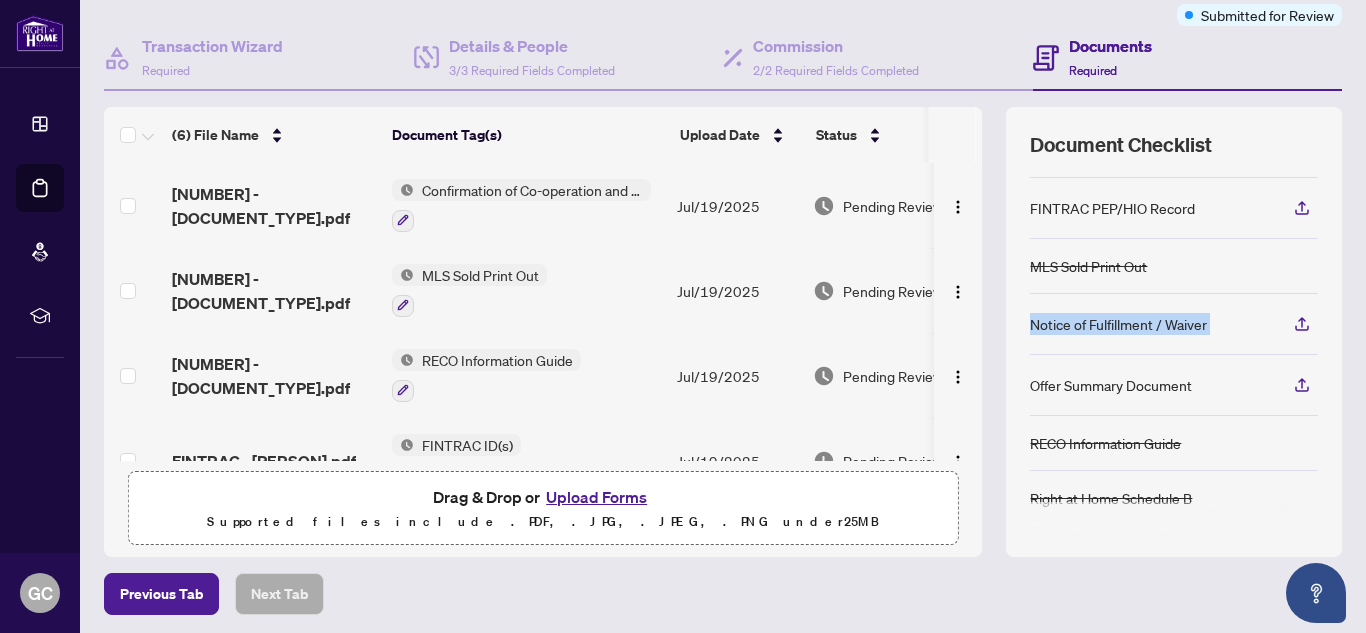 drag, startPoint x: 1018, startPoint y: 406, endPoint x: 1117, endPoint y: 290, distance: 152.50246 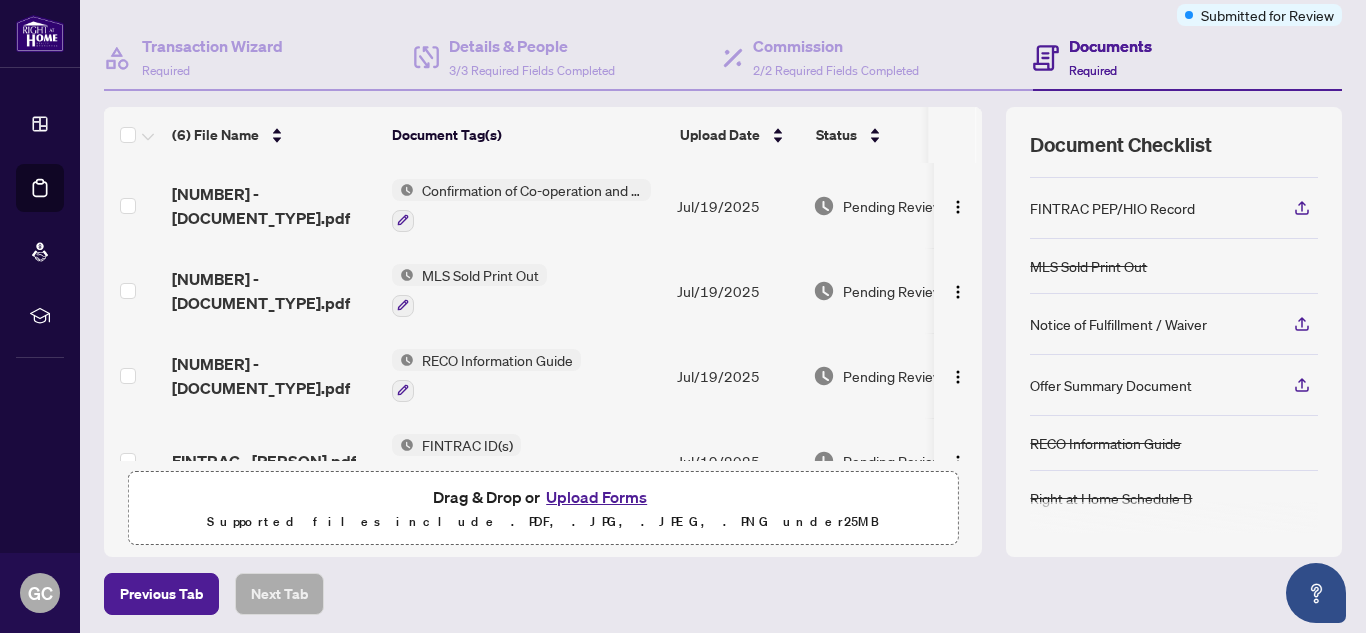 click on "RECO Information Guide" at bounding box center [1105, 443] 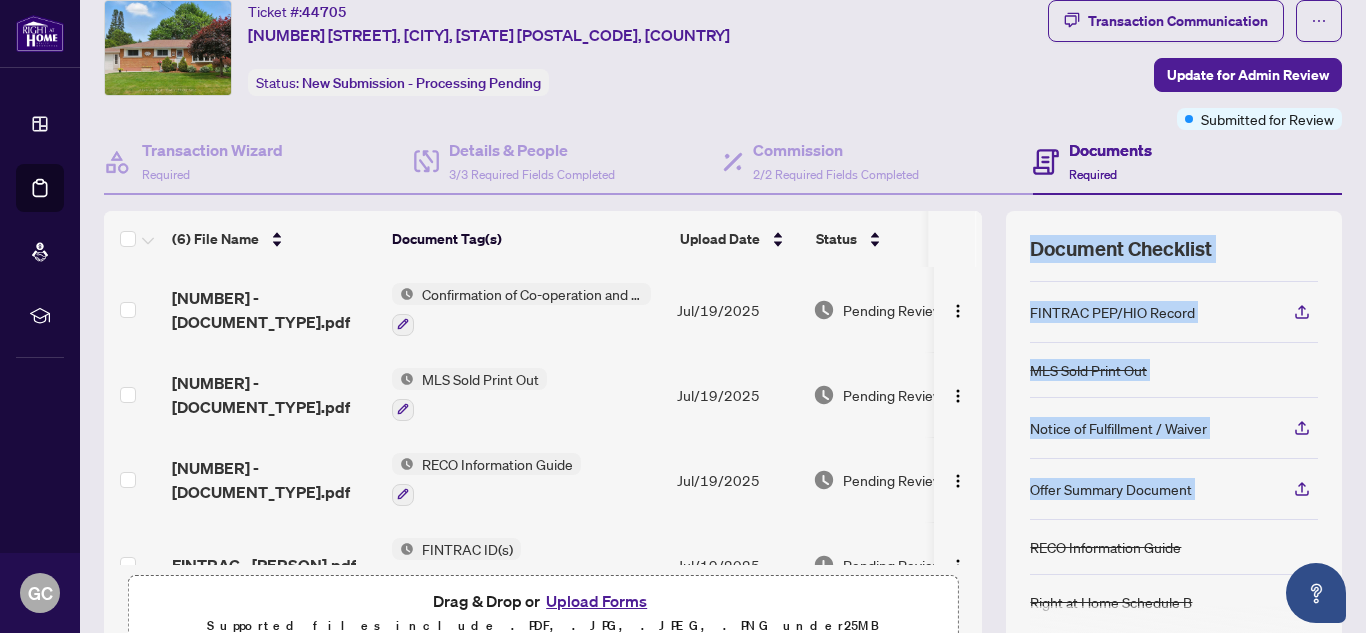scroll, scrollTop: 0, scrollLeft: 0, axis: both 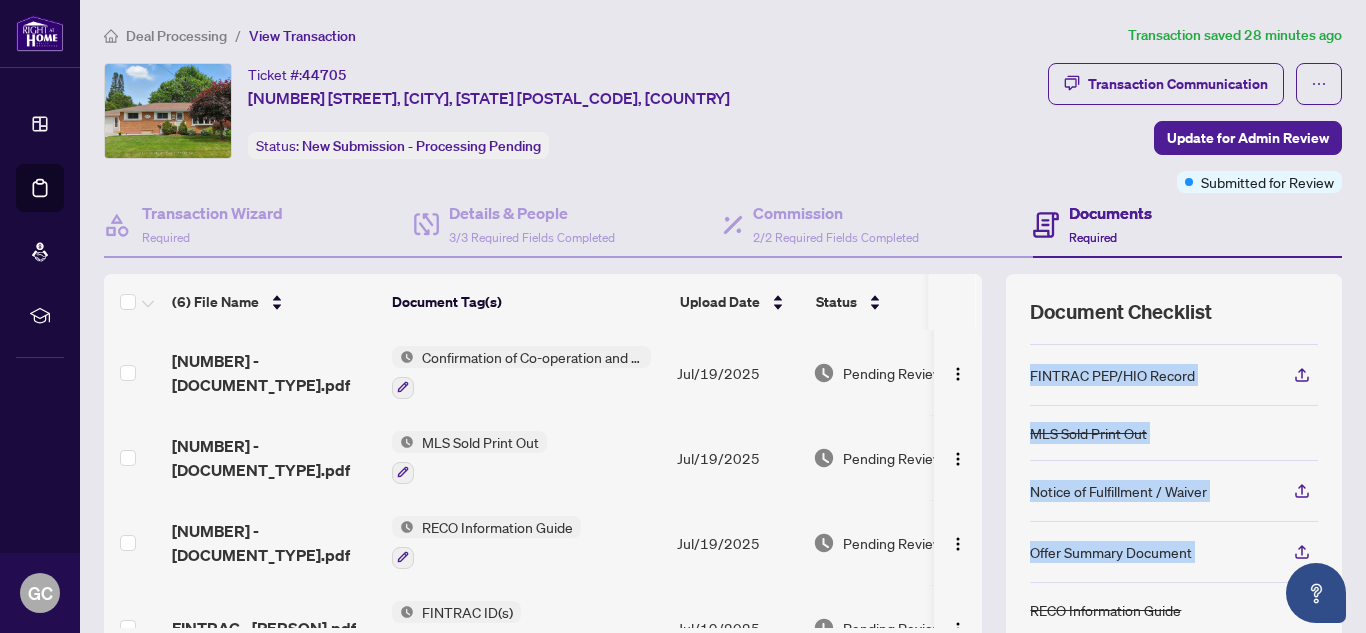drag, startPoint x: 1011, startPoint y: 443, endPoint x: 1015, endPoint y: 380, distance: 63.126858 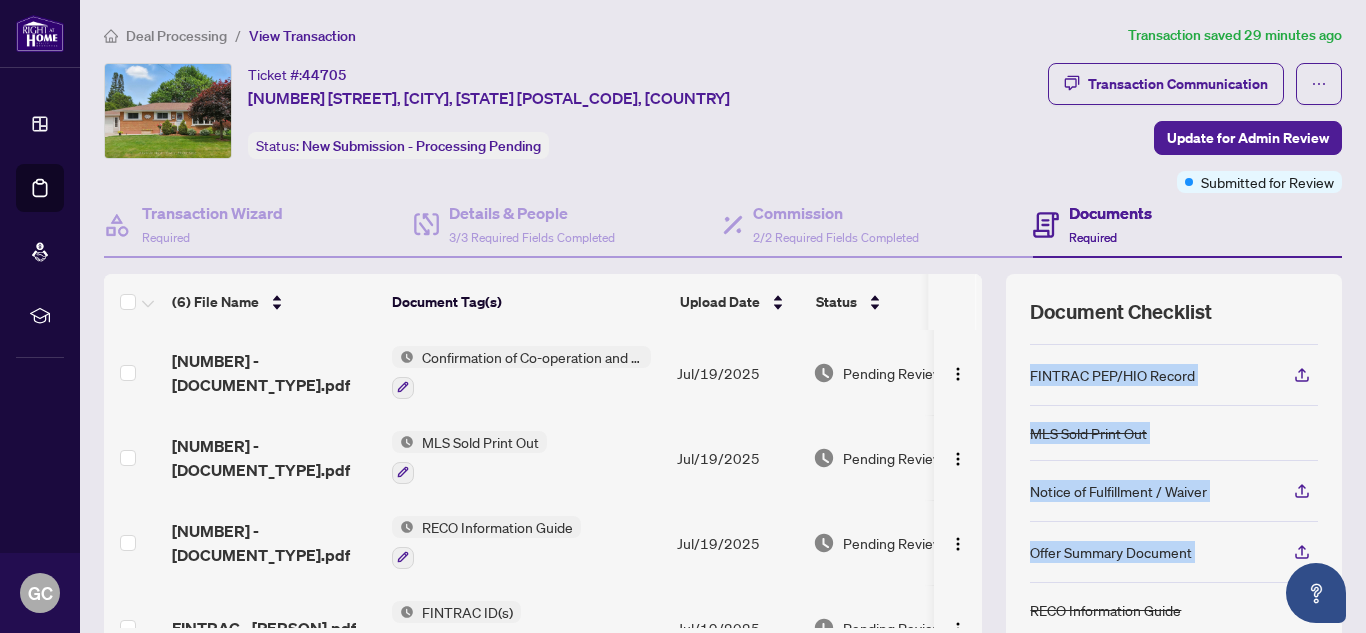 click on "MLS Sold Print Out" at bounding box center [1174, 433] 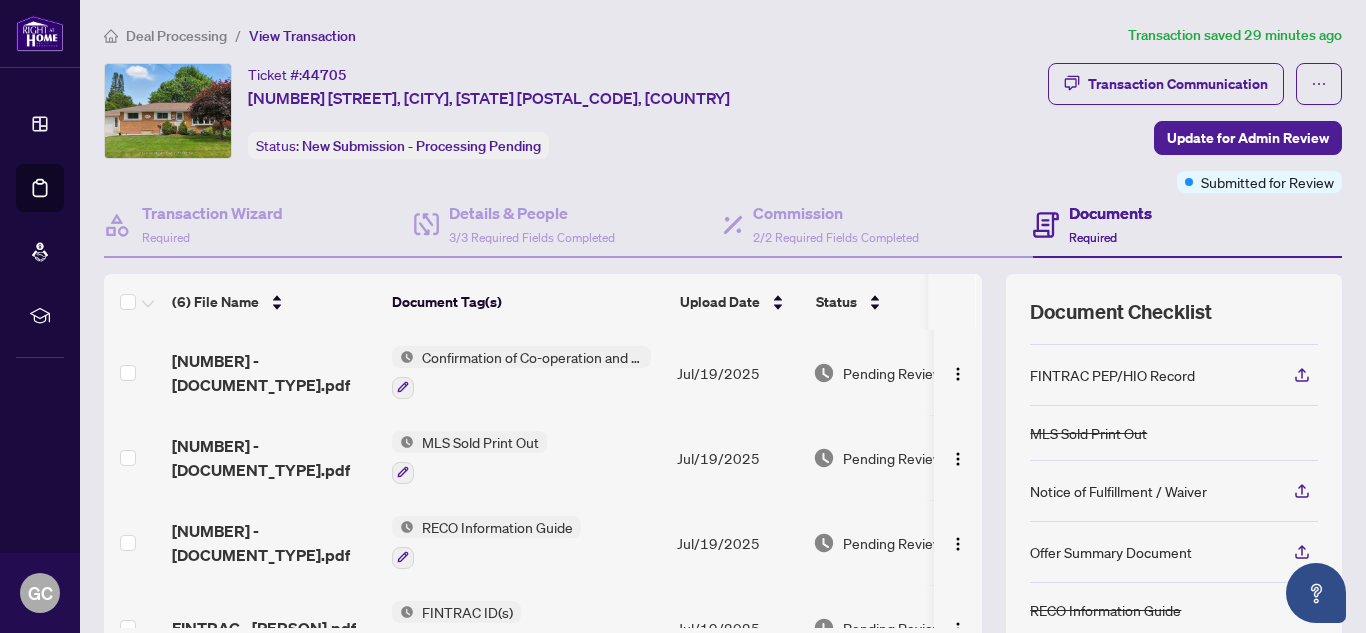 scroll, scrollTop: 178, scrollLeft: 0, axis: vertical 